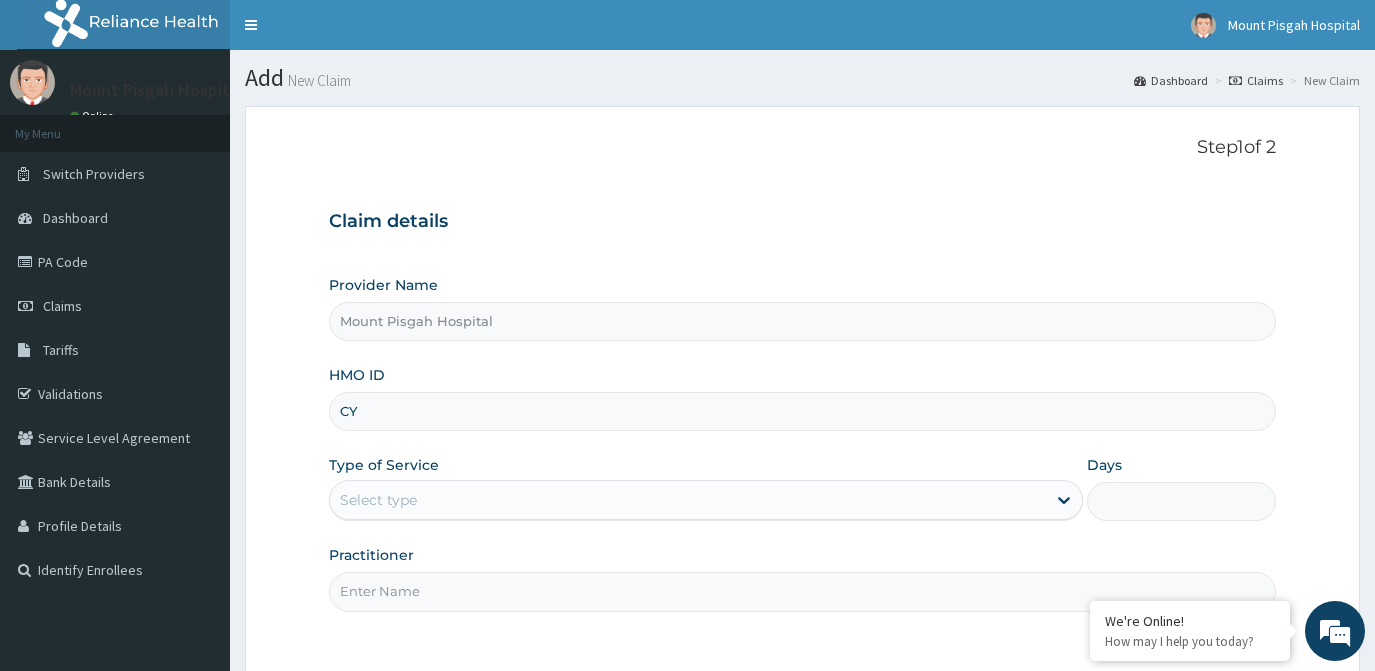 scroll, scrollTop: 0, scrollLeft: 0, axis: both 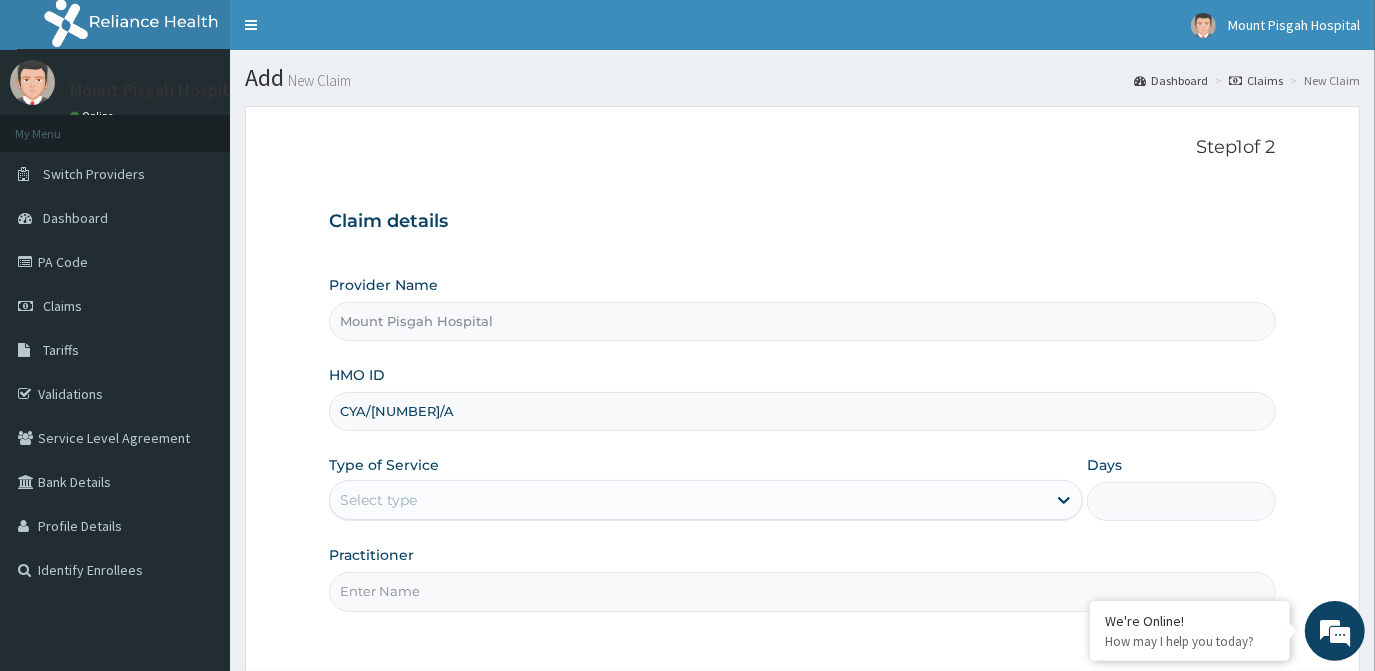 type on "CYA/[NUMBER]/A" 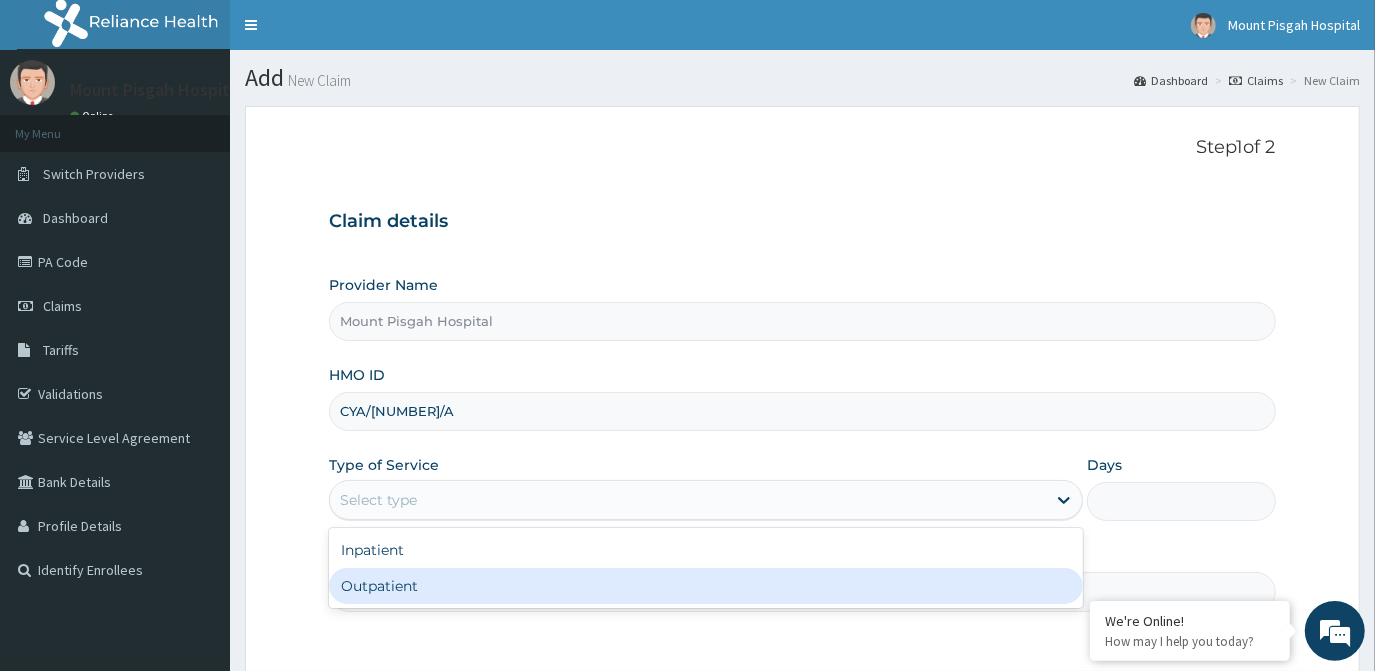 click on "Outpatient" at bounding box center (706, 586) 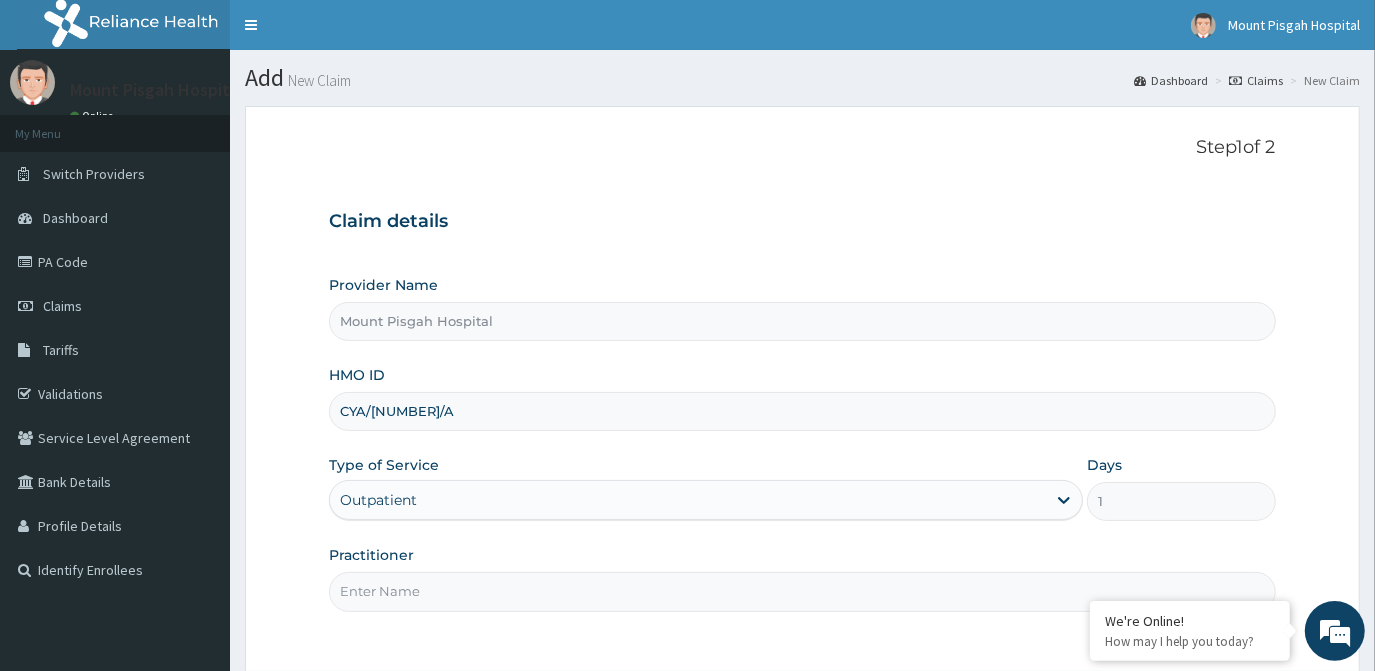 click on "Practitioner" at bounding box center [802, 591] 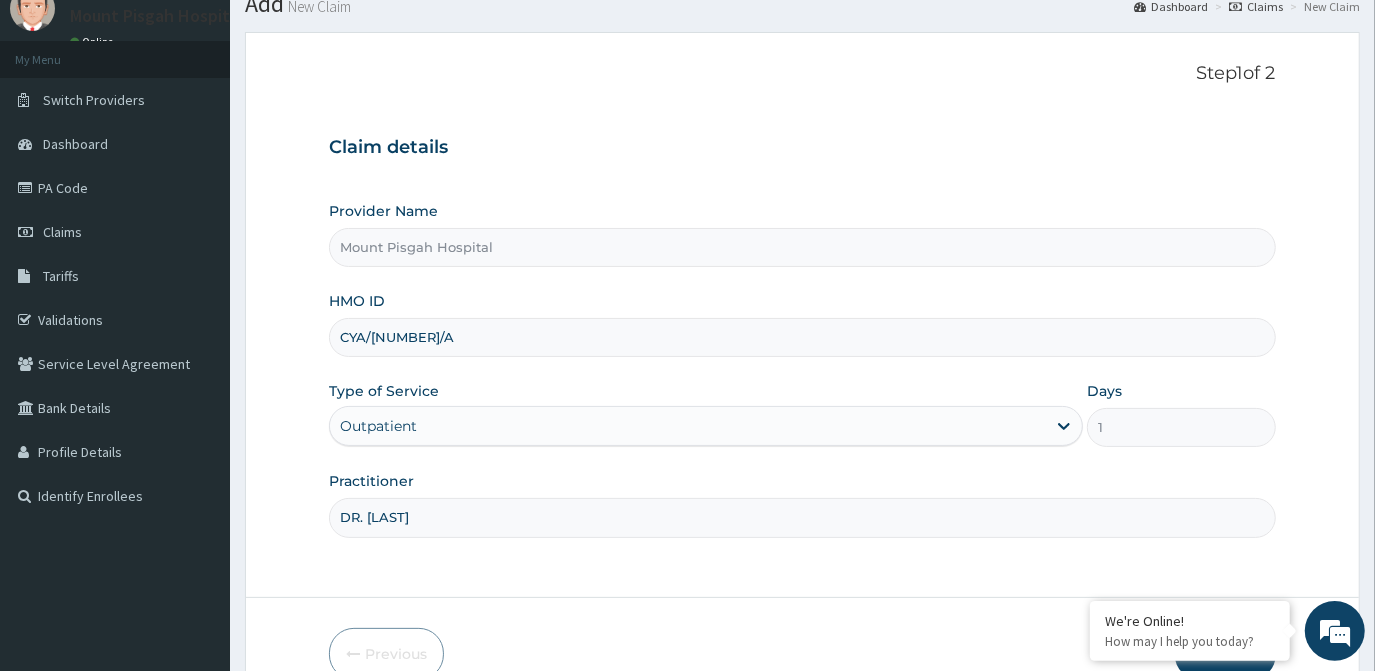 scroll, scrollTop: 178, scrollLeft: 0, axis: vertical 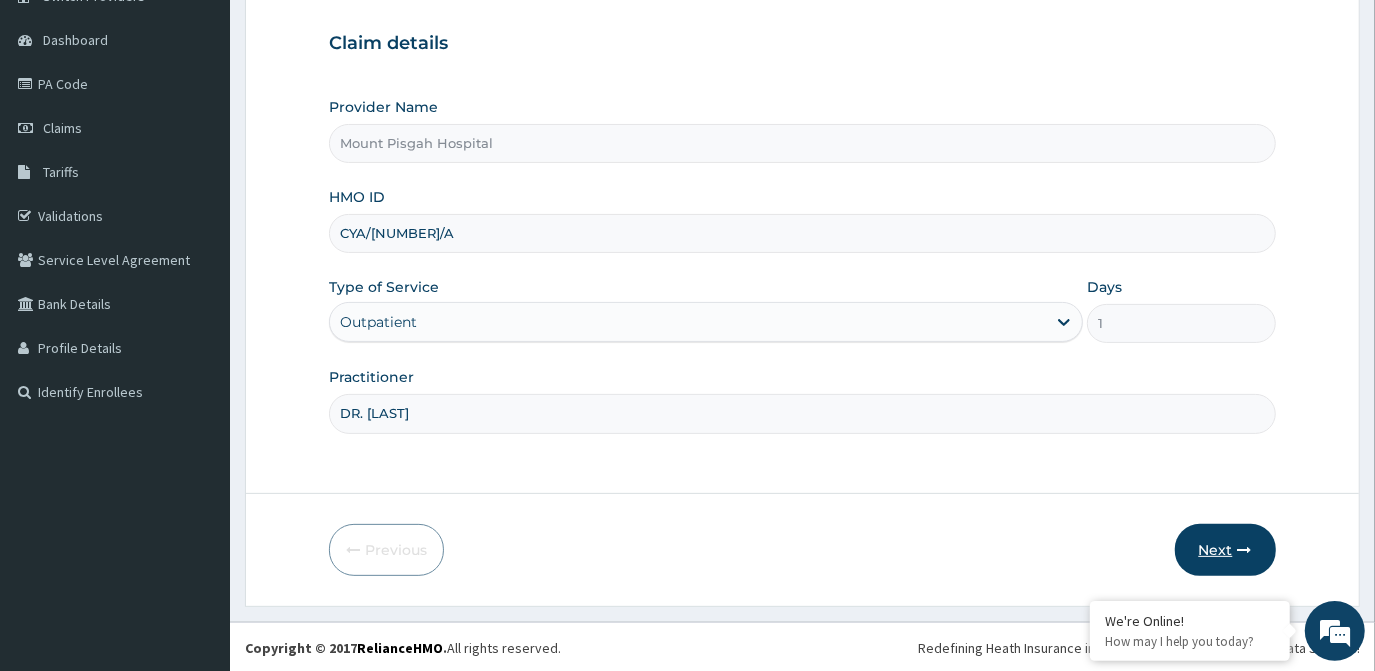 type on "DR. [LAST]" 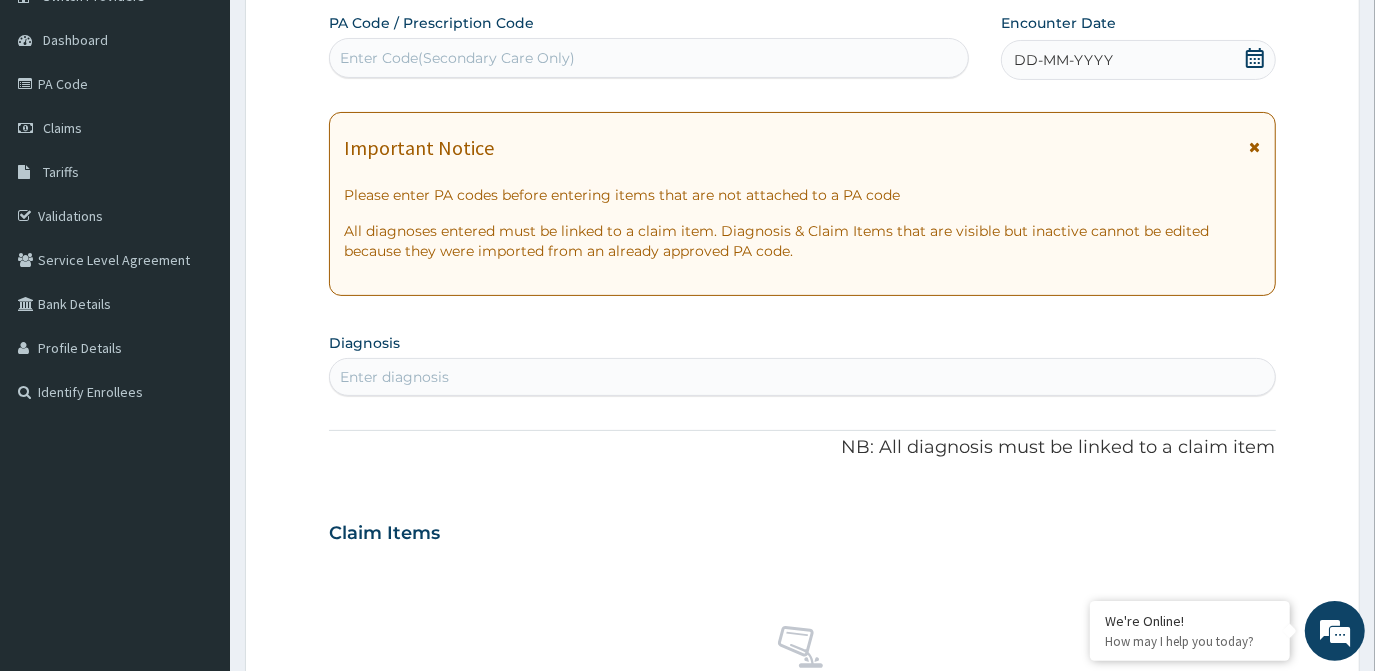 click on "Enter Code(Secondary Care Only)" at bounding box center (457, 58) 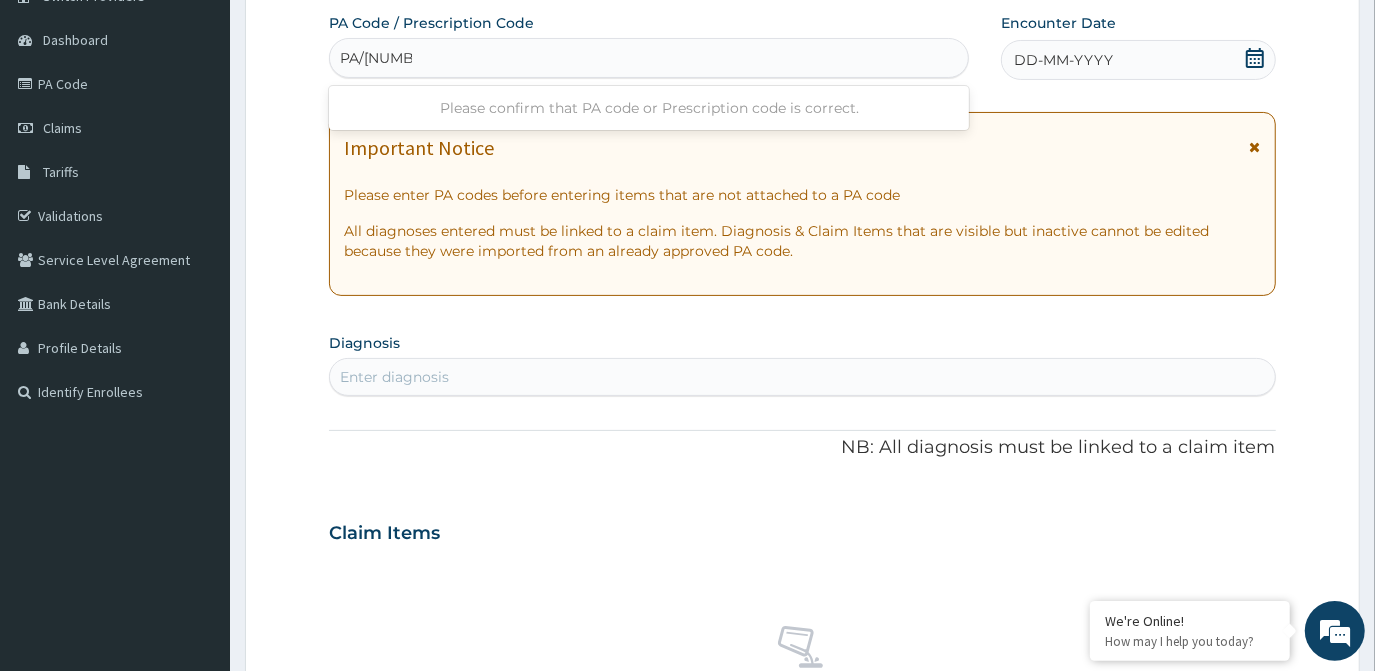 type on "PA/[NUMBER]" 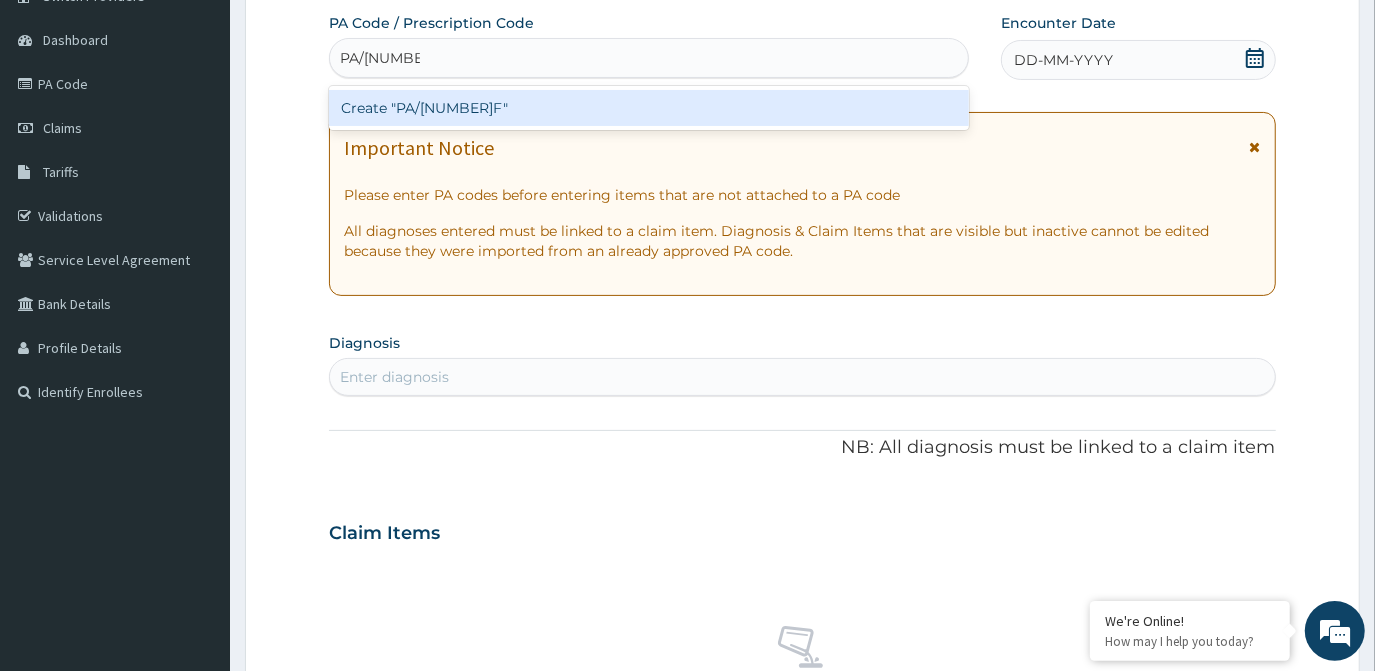 click on "Create "PA/[NUMBER]F"" at bounding box center (649, 108) 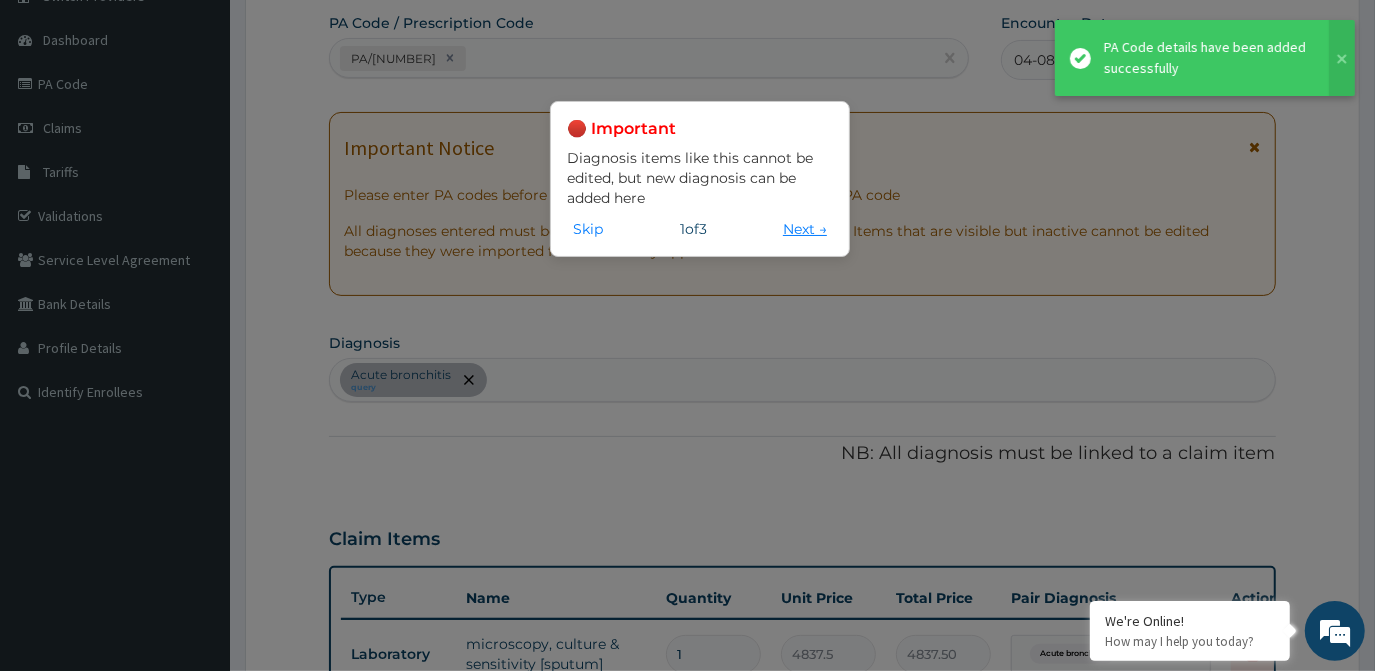 click on "Next →" at bounding box center (805, 229) 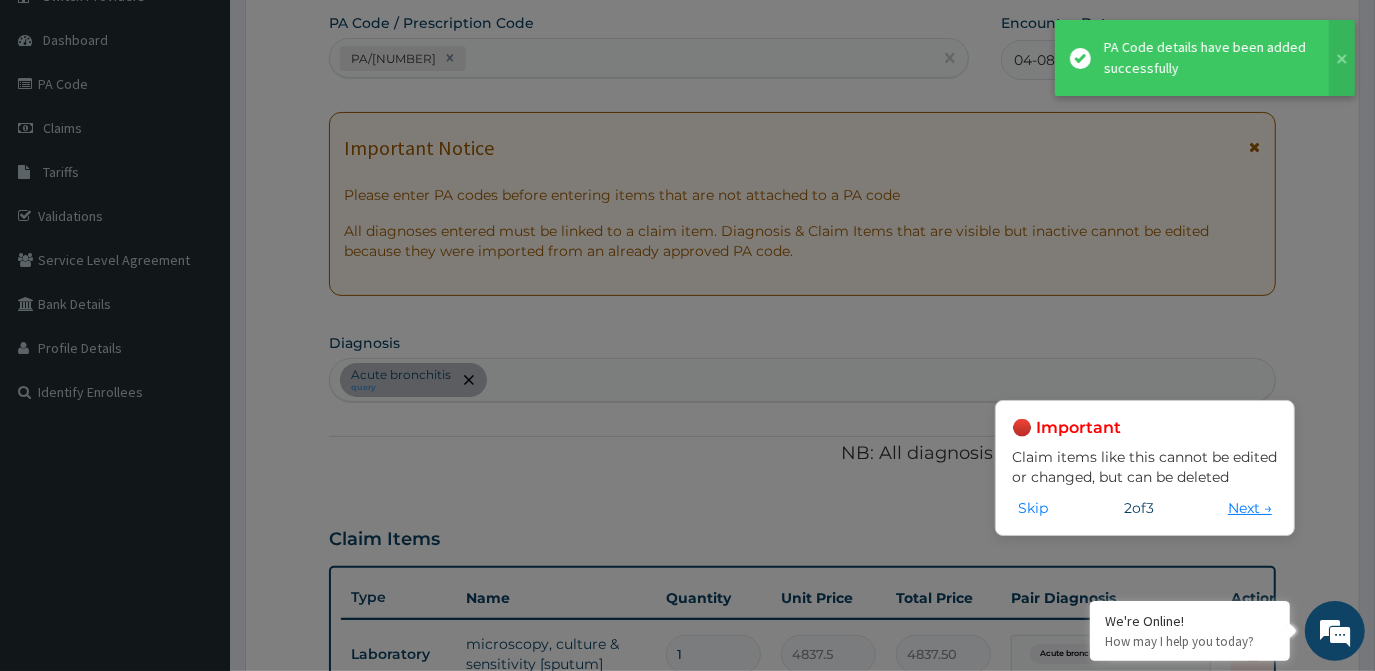 click on "Next →" at bounding box center (1250, 508) 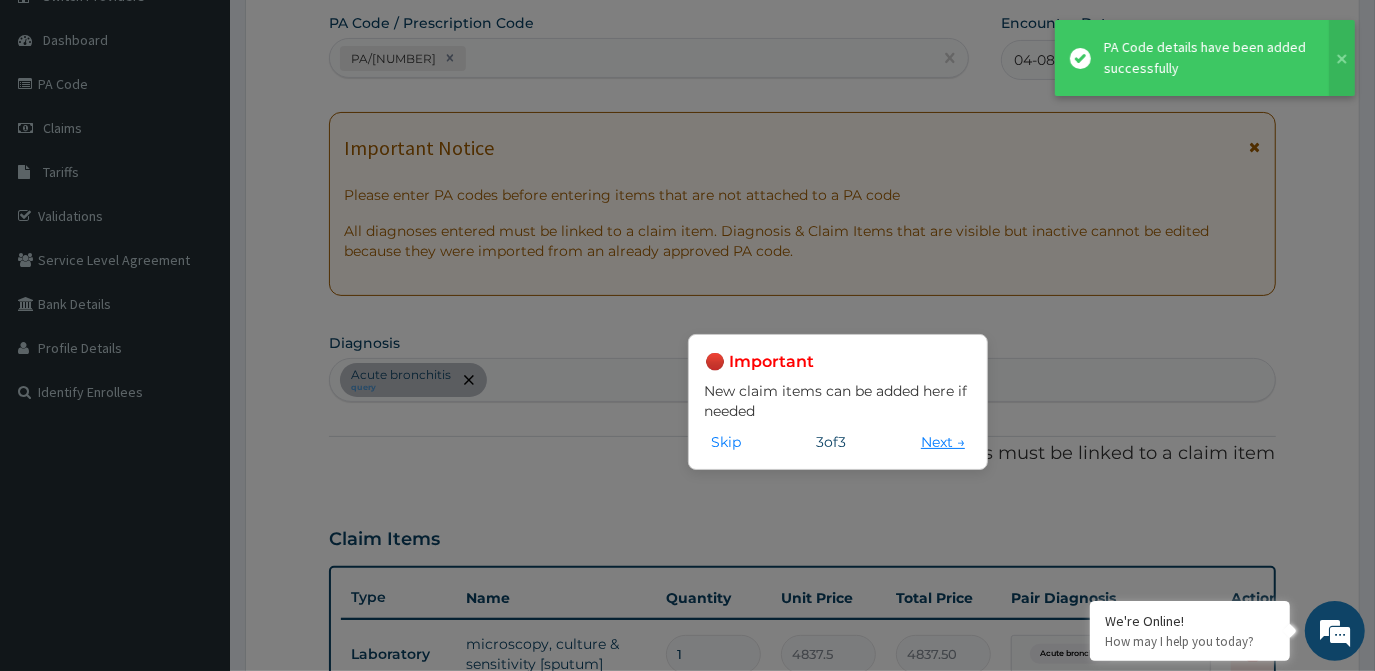 click on "Next →" at bounding box center [943, 442] 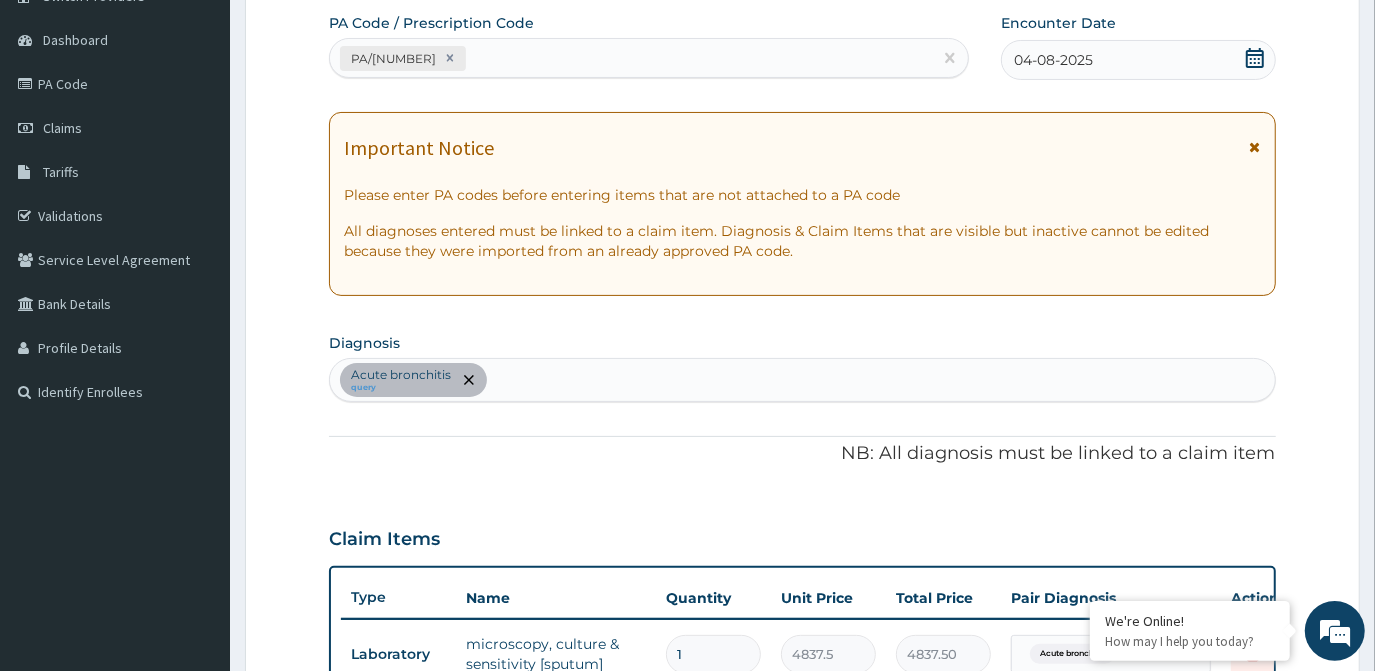 click on "Acute bronchitis query" at bounding box center [802, 380] 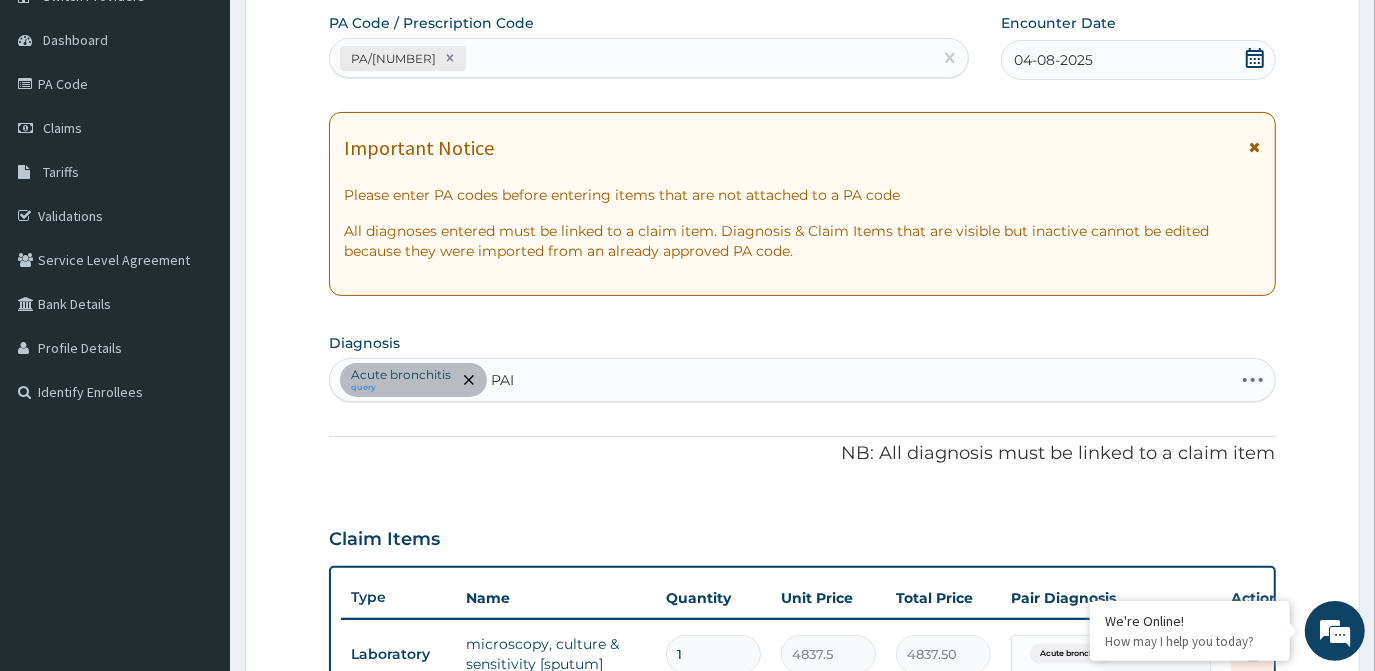 type on "PAIN" 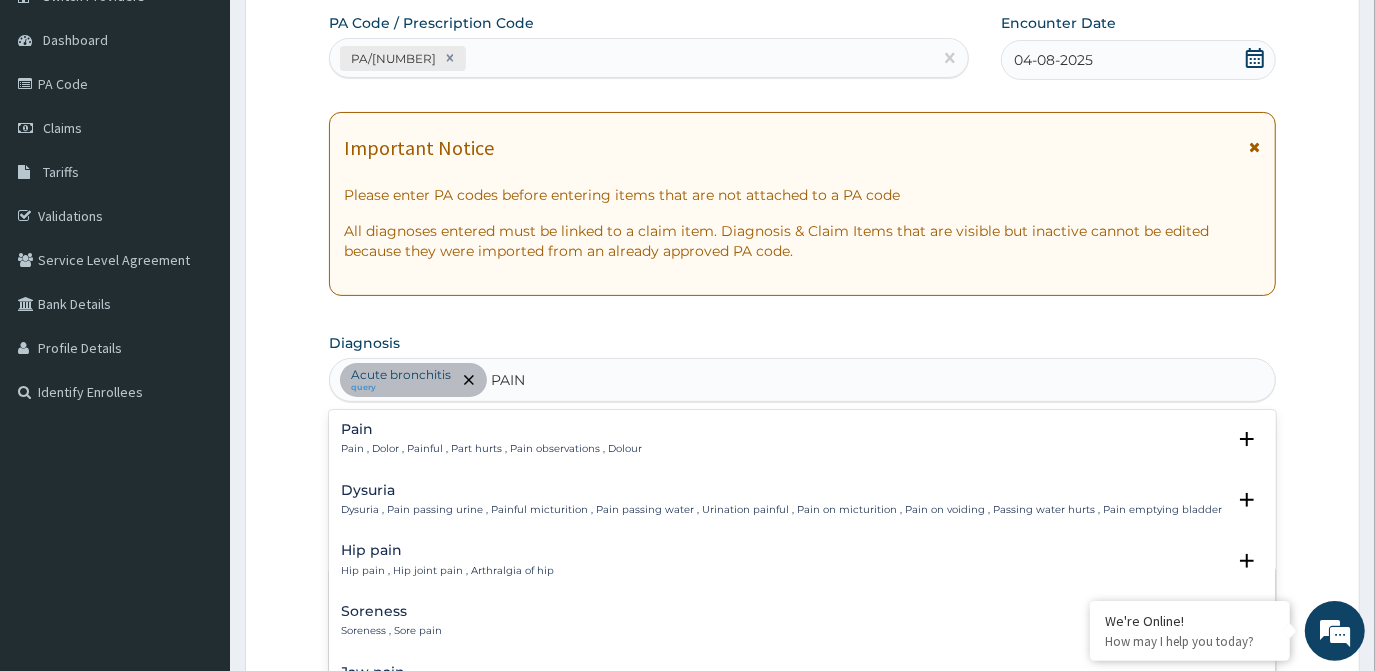 click on "Pain Pain , Dolor , Painful , Part hurts , Pain observations , Dolour" at bounding box center (491, 439) 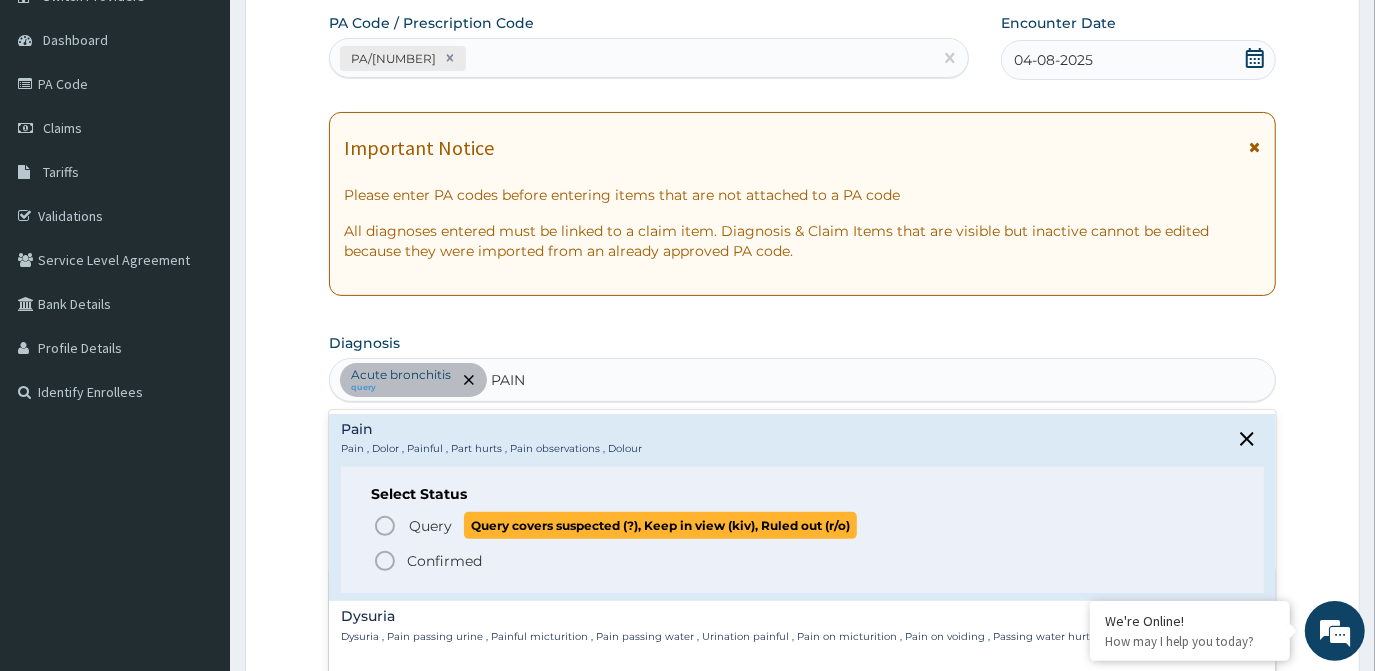click on "Query Query covers suspected (?), Keep in view (kiv), Ruled out (r/o)" at bounding box center [632, 525] 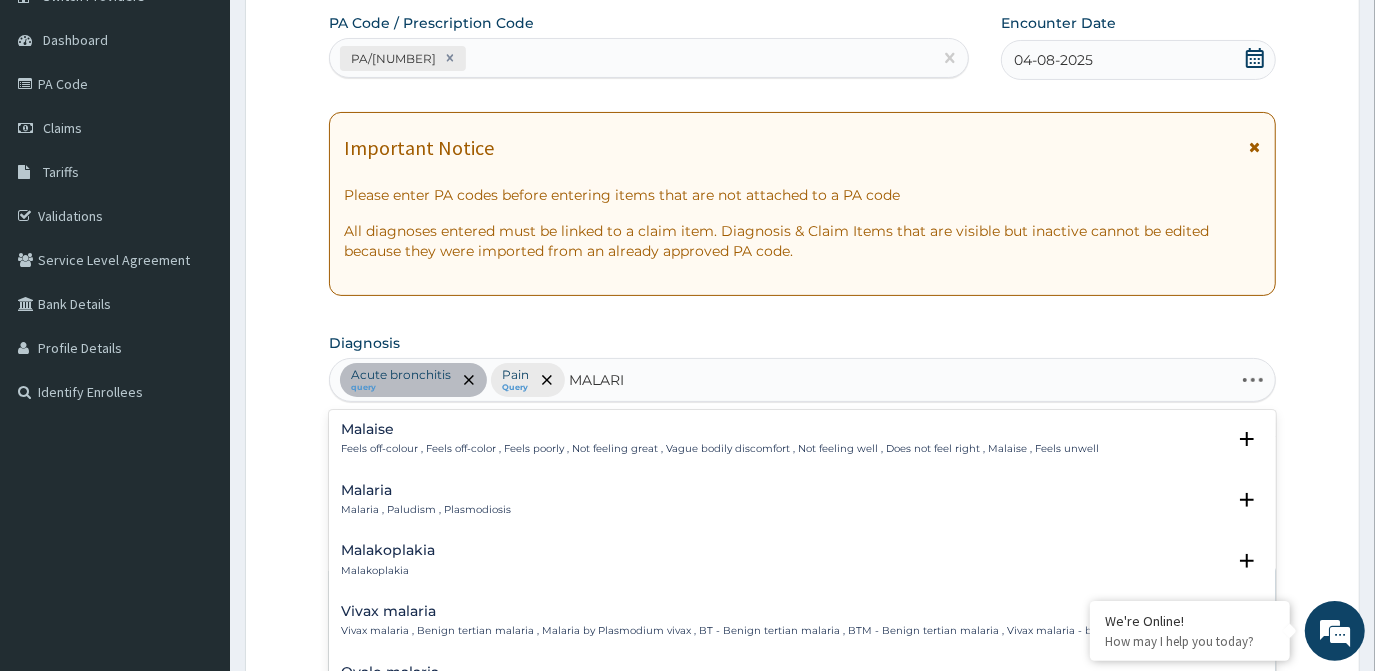 type on "MALARIA" 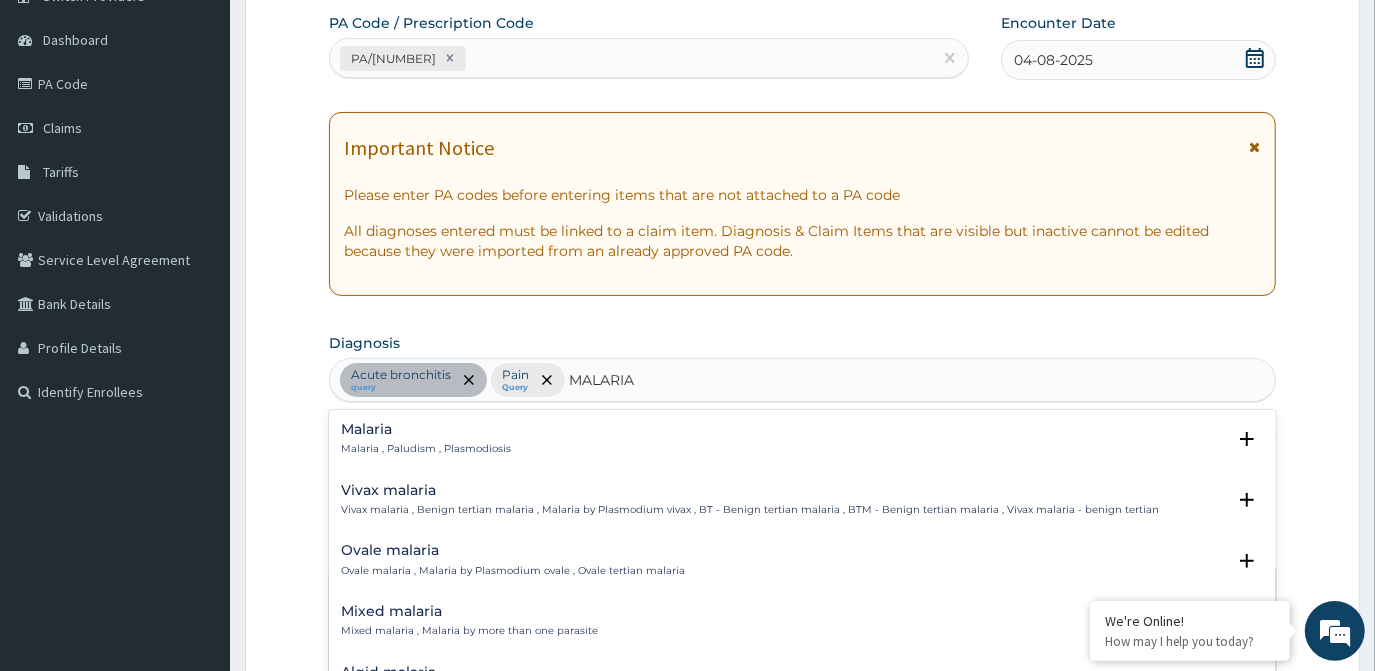click on "Malaria , Paludism , Plasmodiosis" at bounding box center (426, 449) 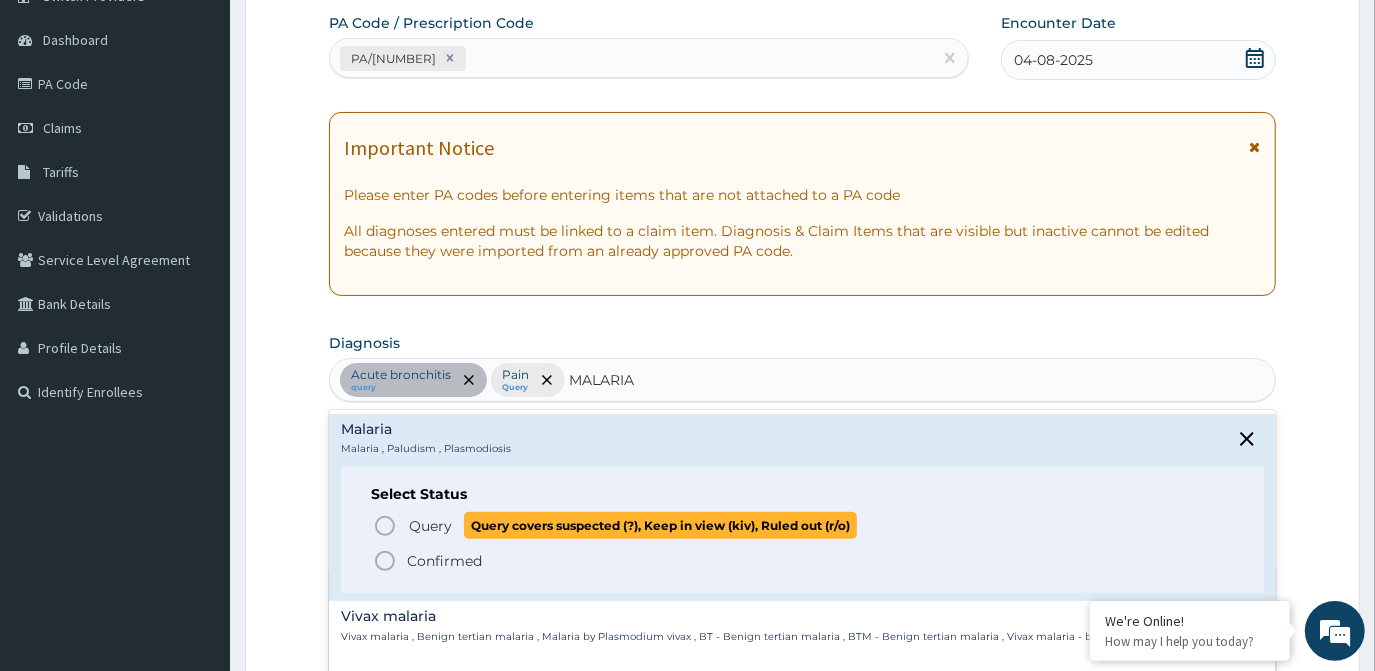 click on "Query" at bounding box center [430, 526] 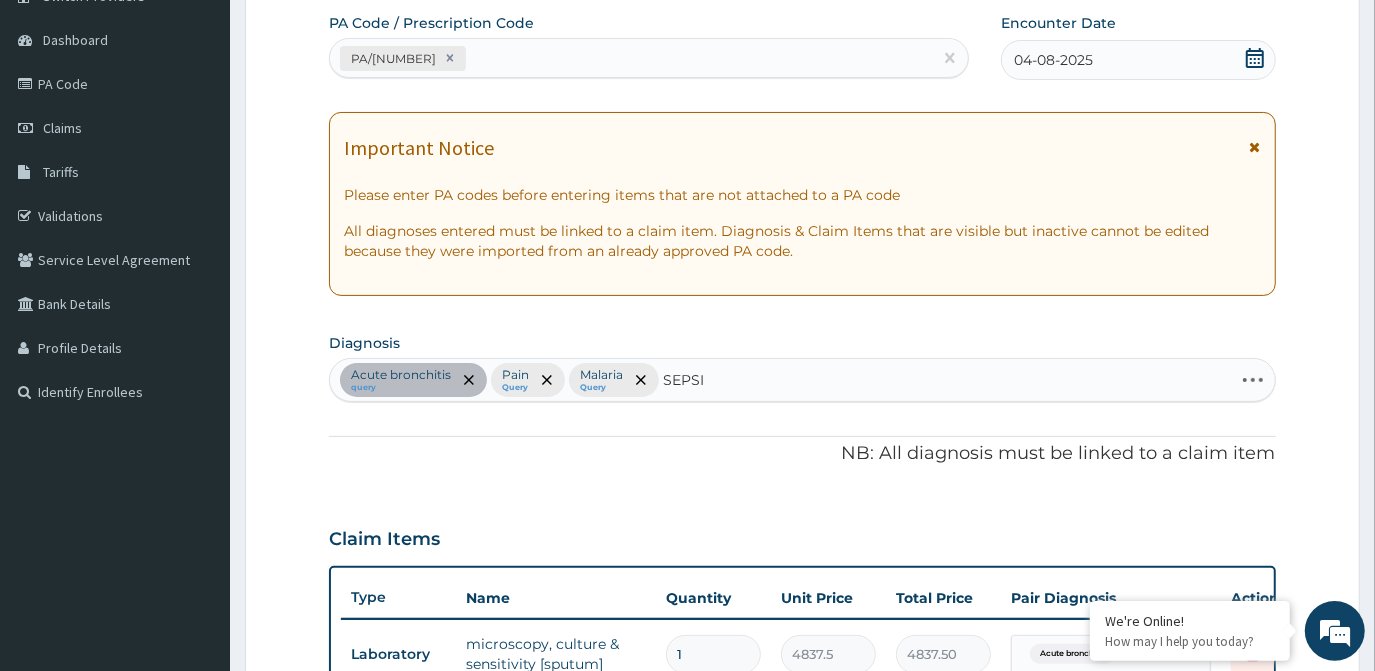 type on "SEPSIS" 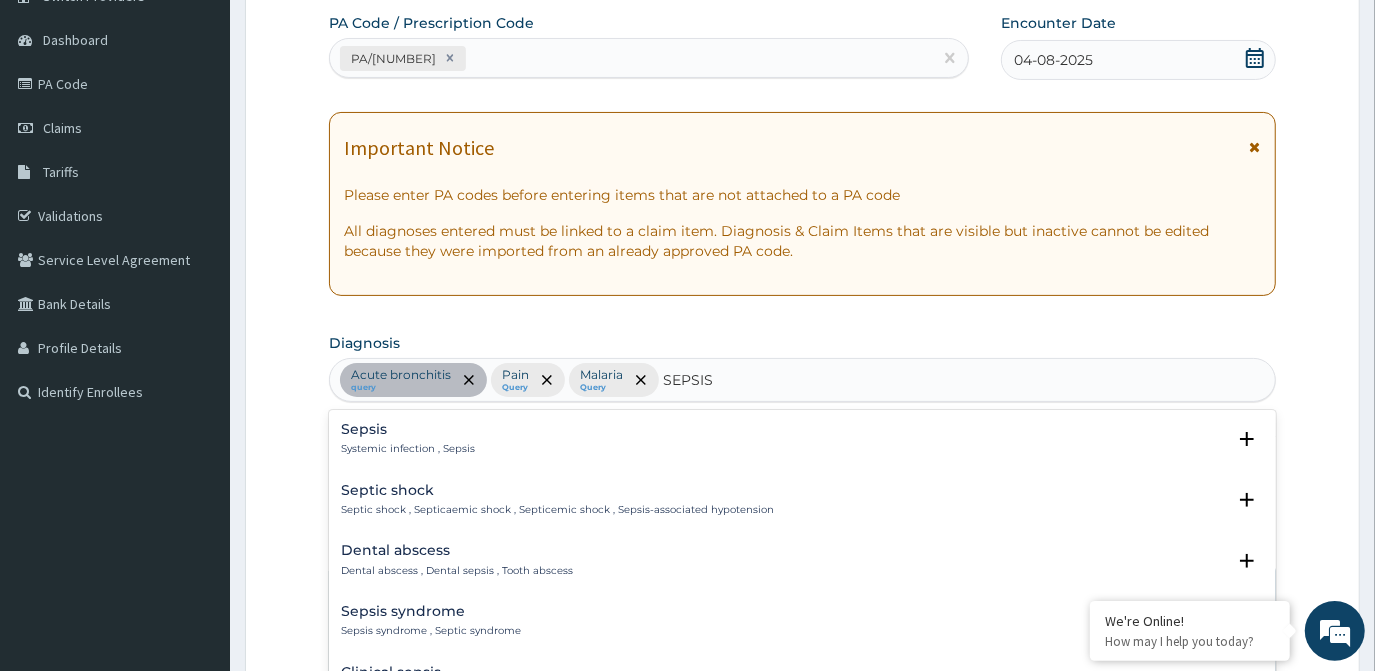 click on "Systemic infection , Sepsis" at bounding box center (408, 449) 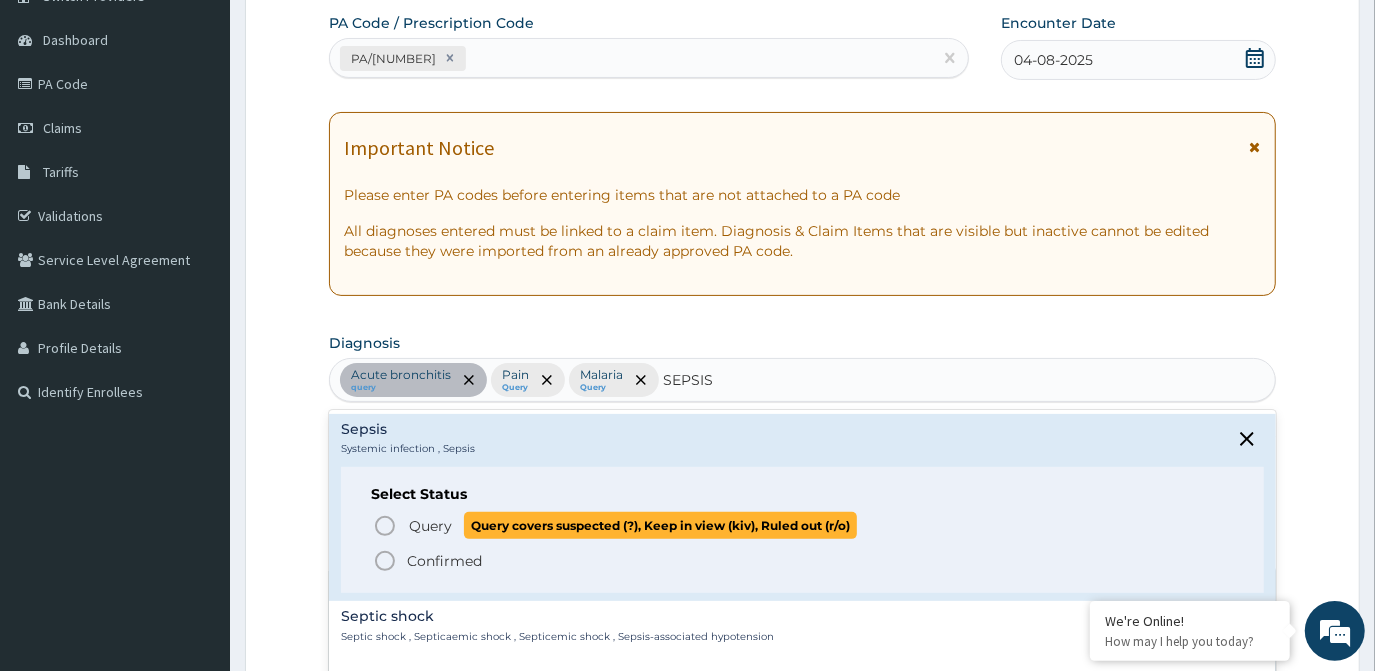 click on "Query" at bounding box center [430, 526] 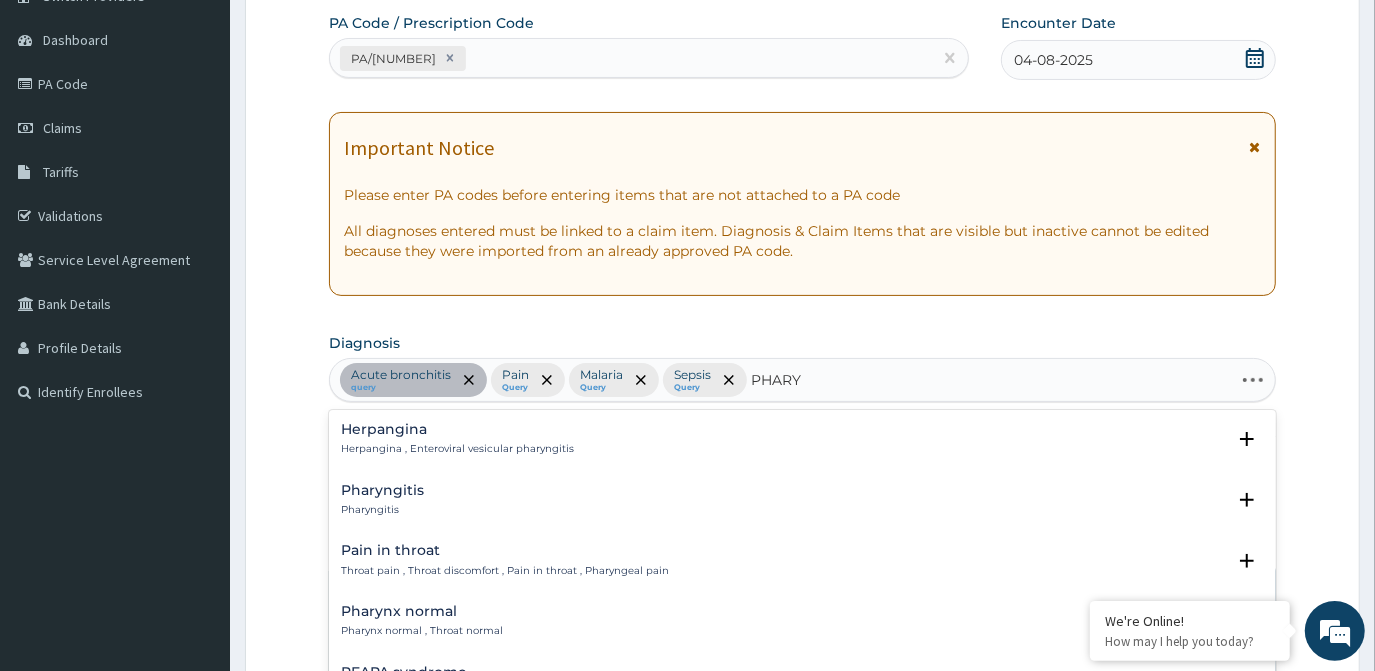 type on "PHARYN" 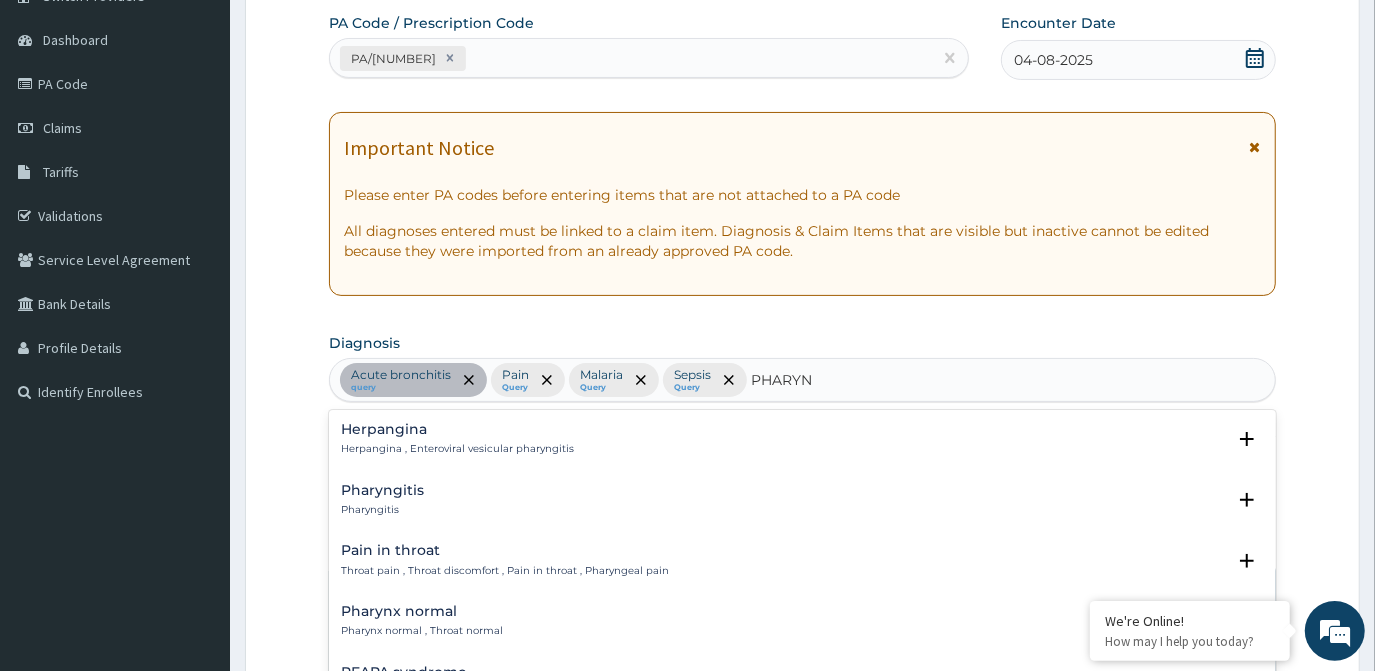 click on "Pharyngitis" at bounding box center (382, 490) 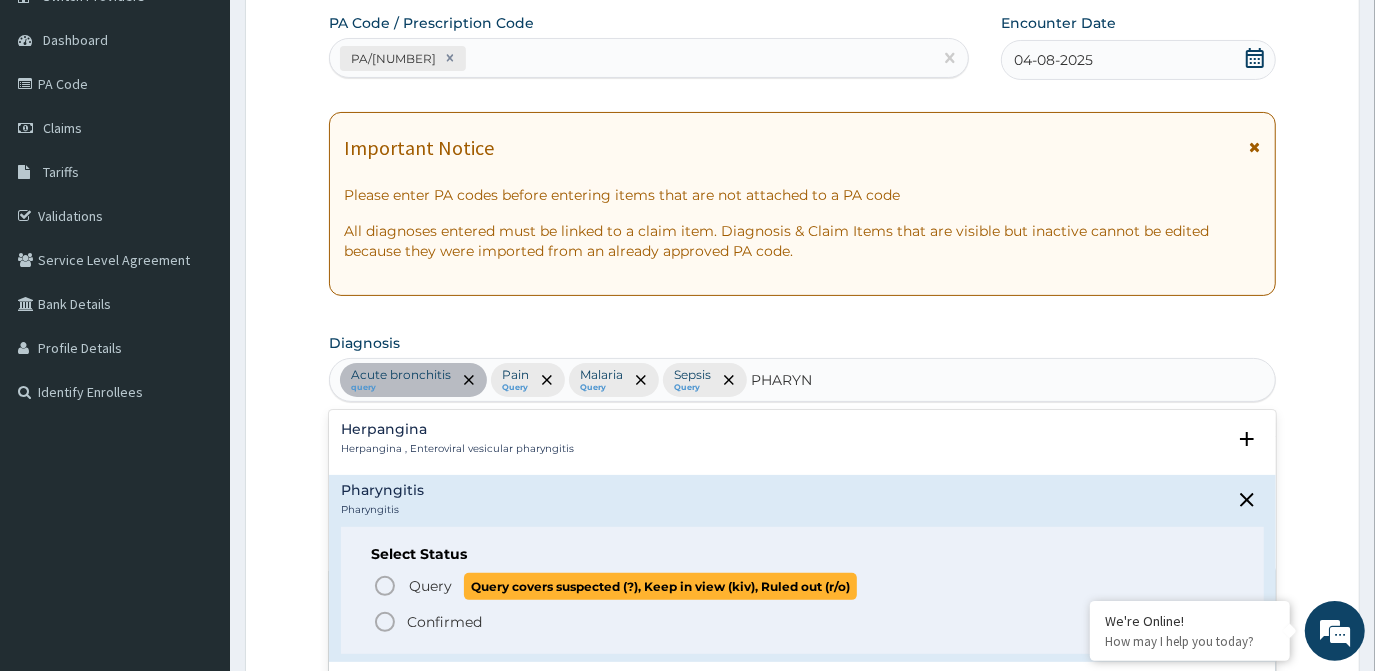 click on "Query" at bounding box center (430, 586) 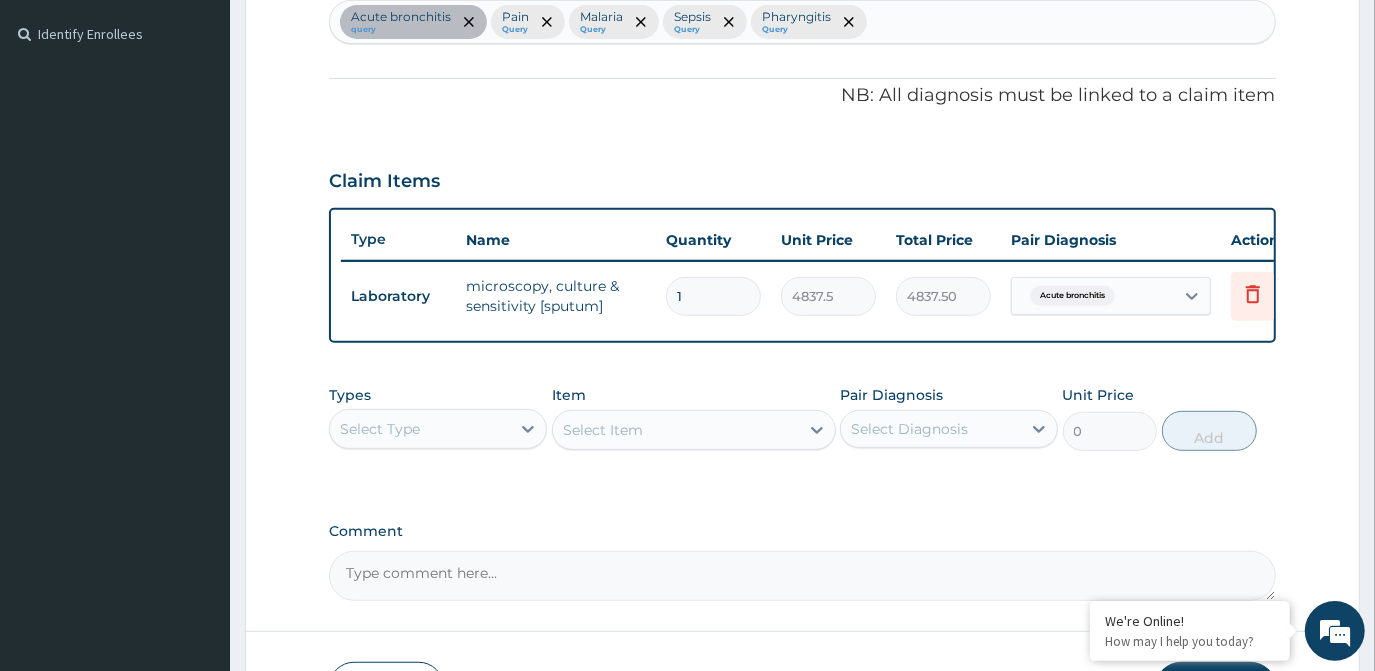 scroll, scrollTop: 542, scrollLeft: 0, axis: vertical 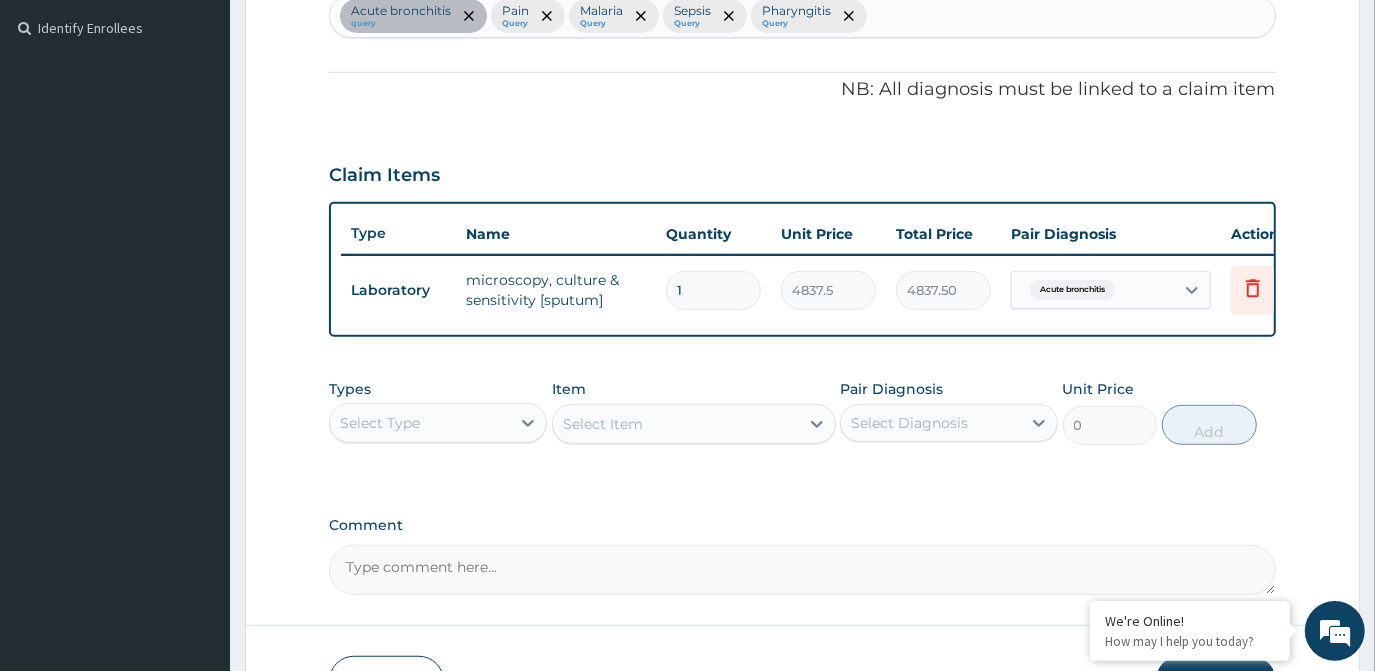 click on "Select Type" at bounding box center (420, 423) 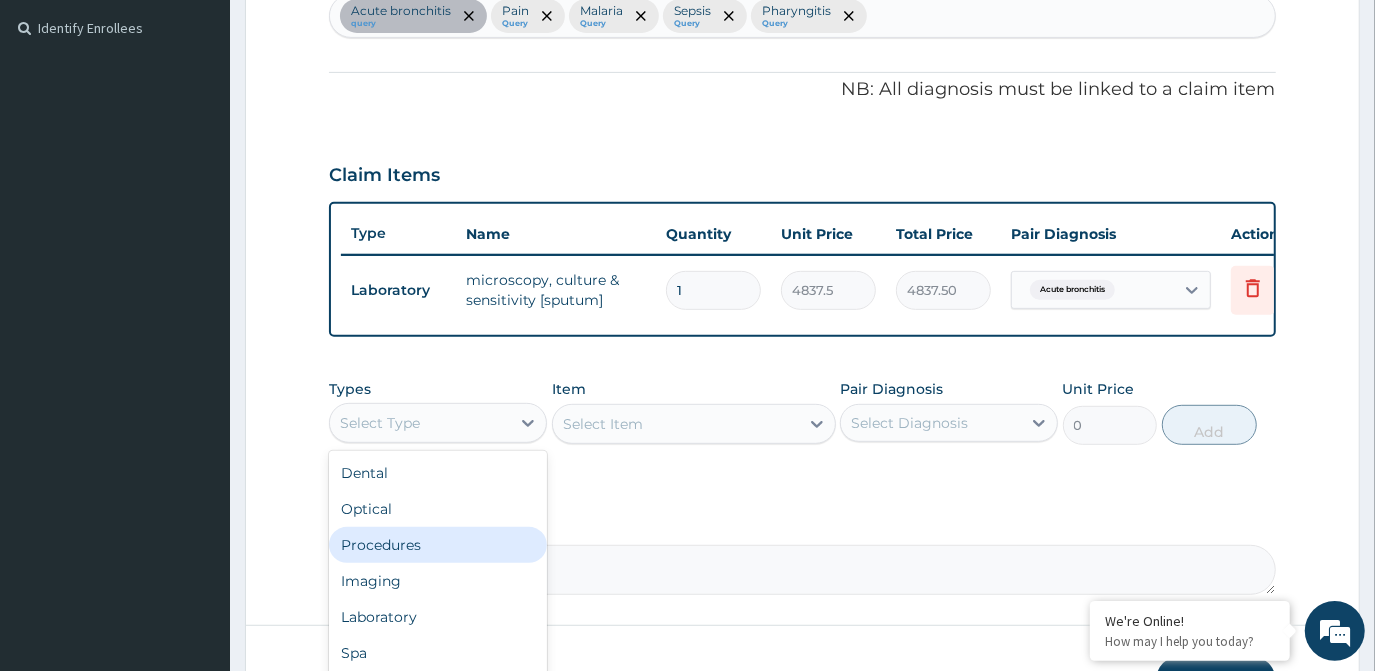 click on "Procedures" at bounding box center [438, 545] 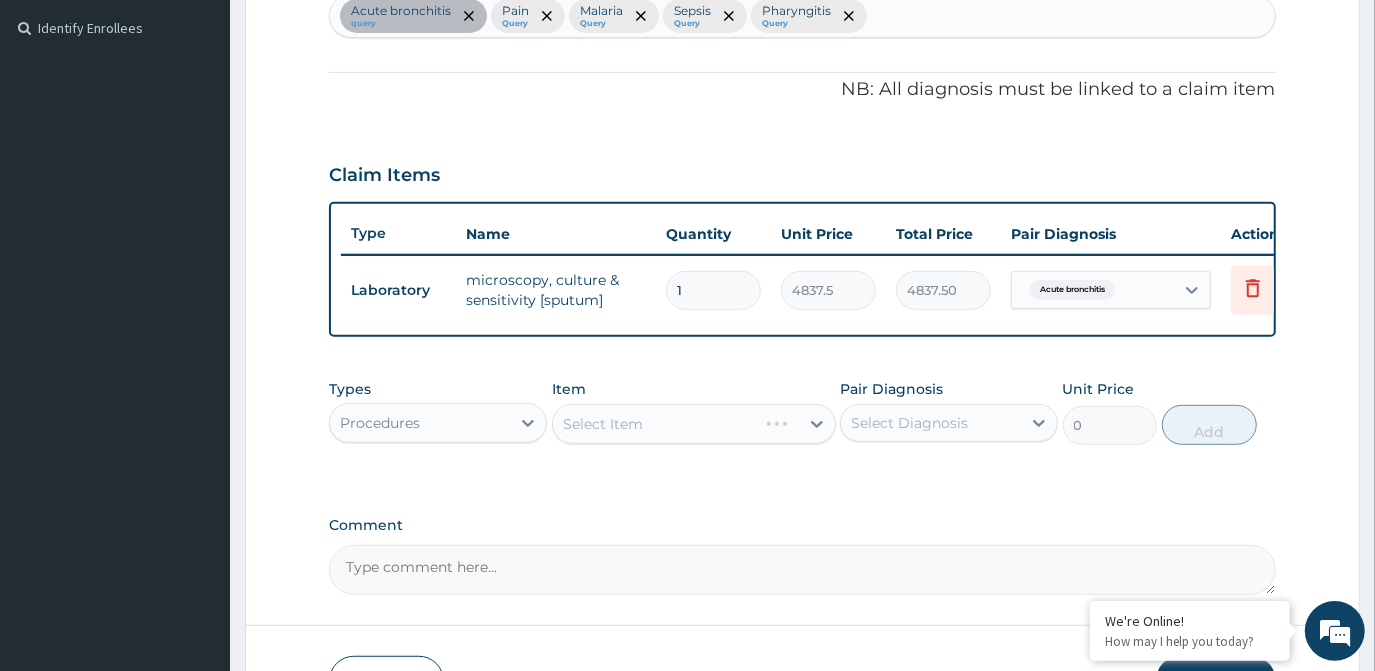 click on "Select Item" at bounding box center [694, 424] 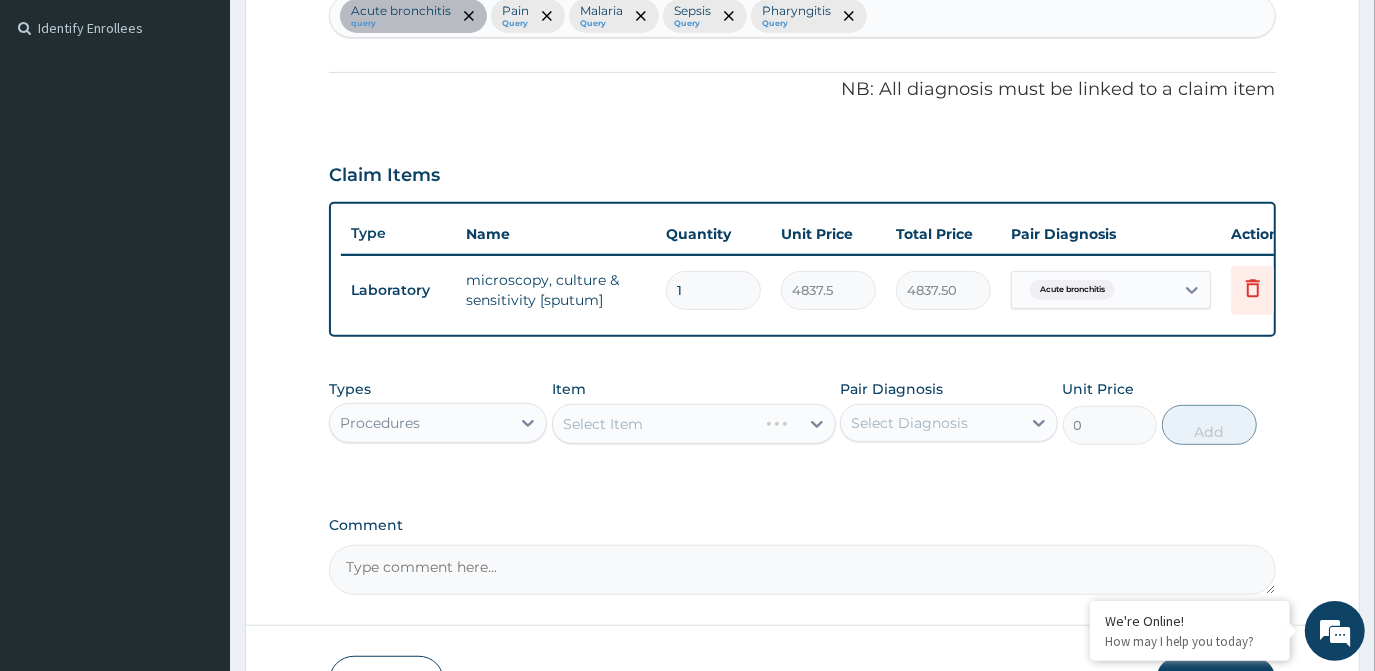 click on "Select Item" at bounding box center [694, 424] 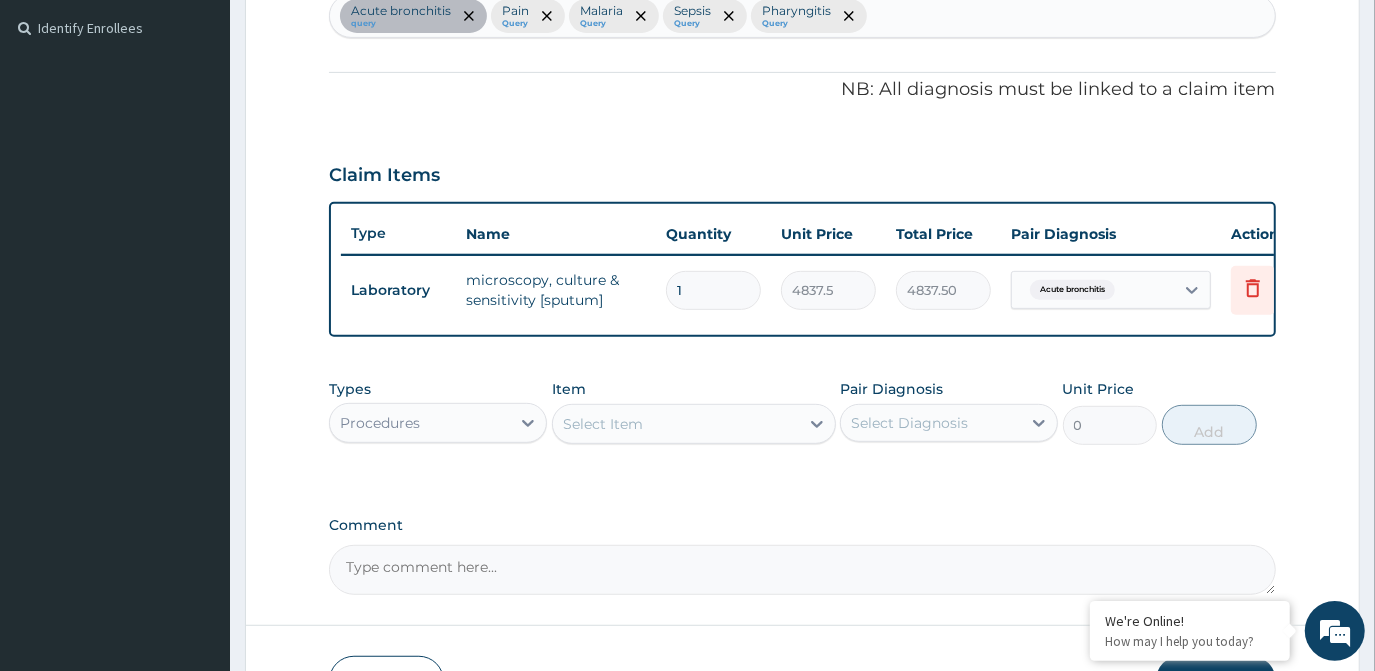 click on "Select Item" at bounding box center [603, 424] 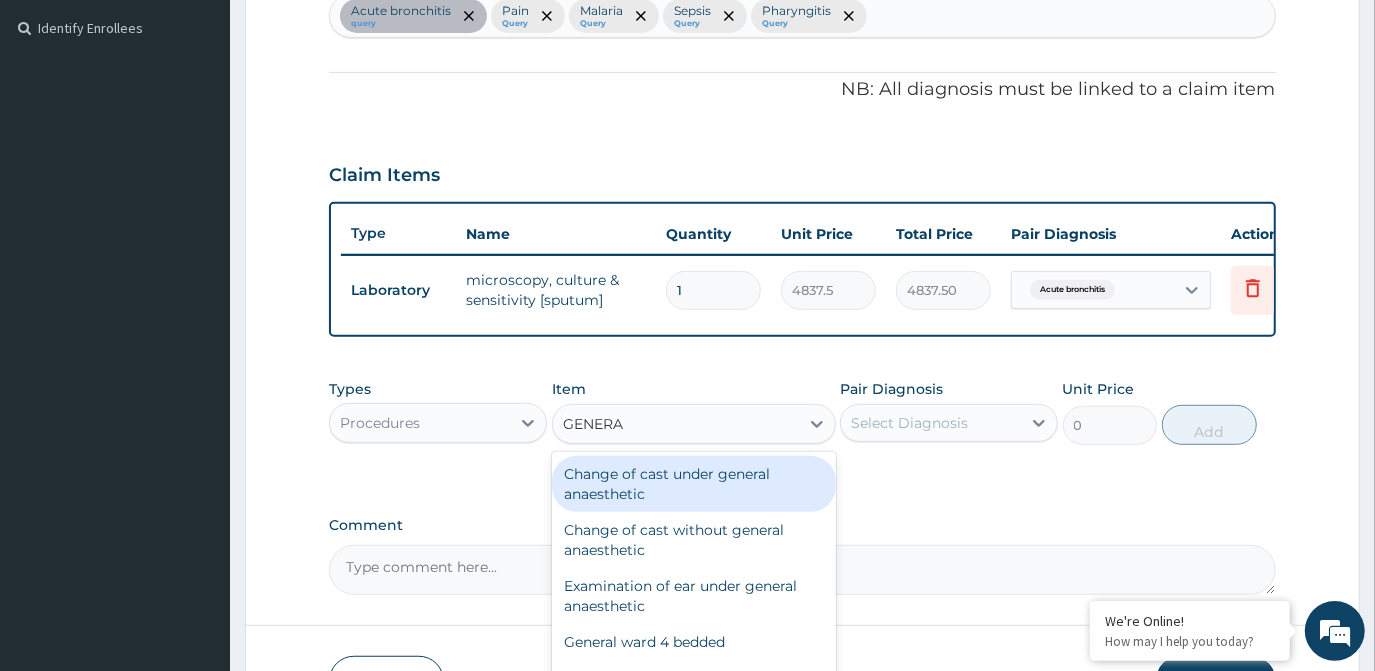 type on "GENERAL" 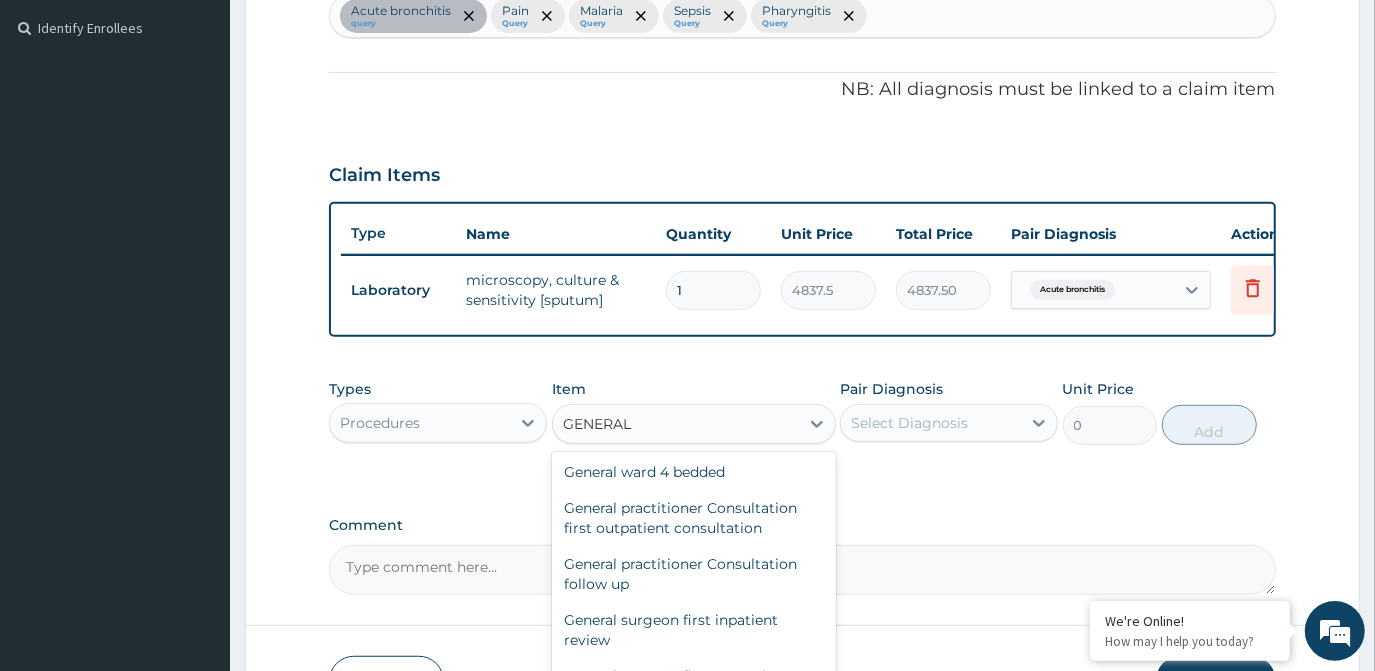 scroll, scrollTop: 181, scrollLeft: 0, axis: vertical 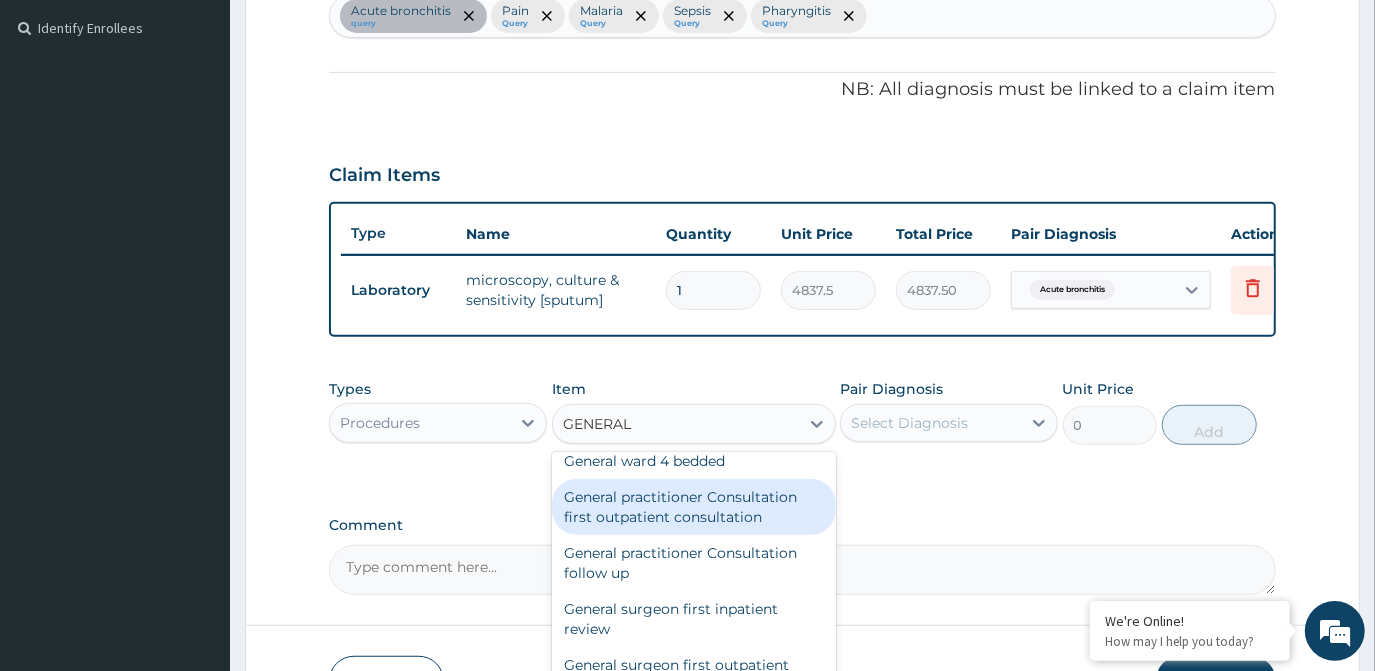 click on "General practitioner Consultation first outpatient consultation" at bounding box center [694, 507] 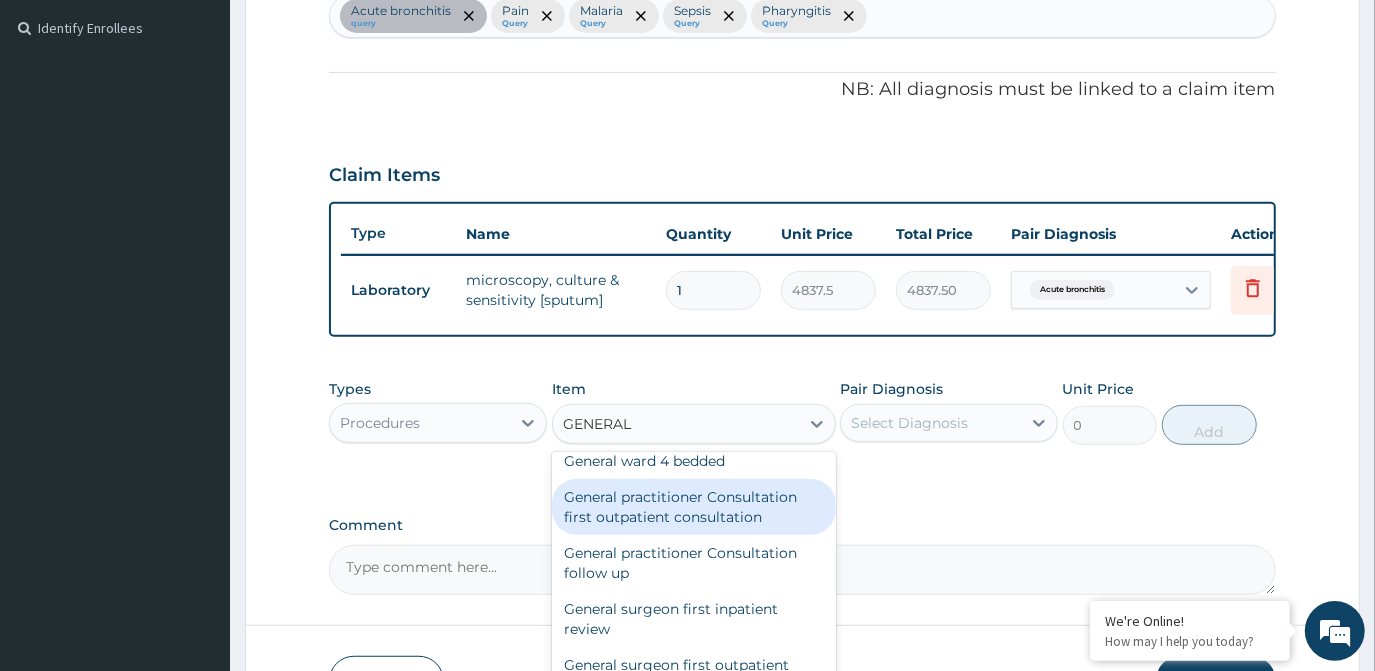 type 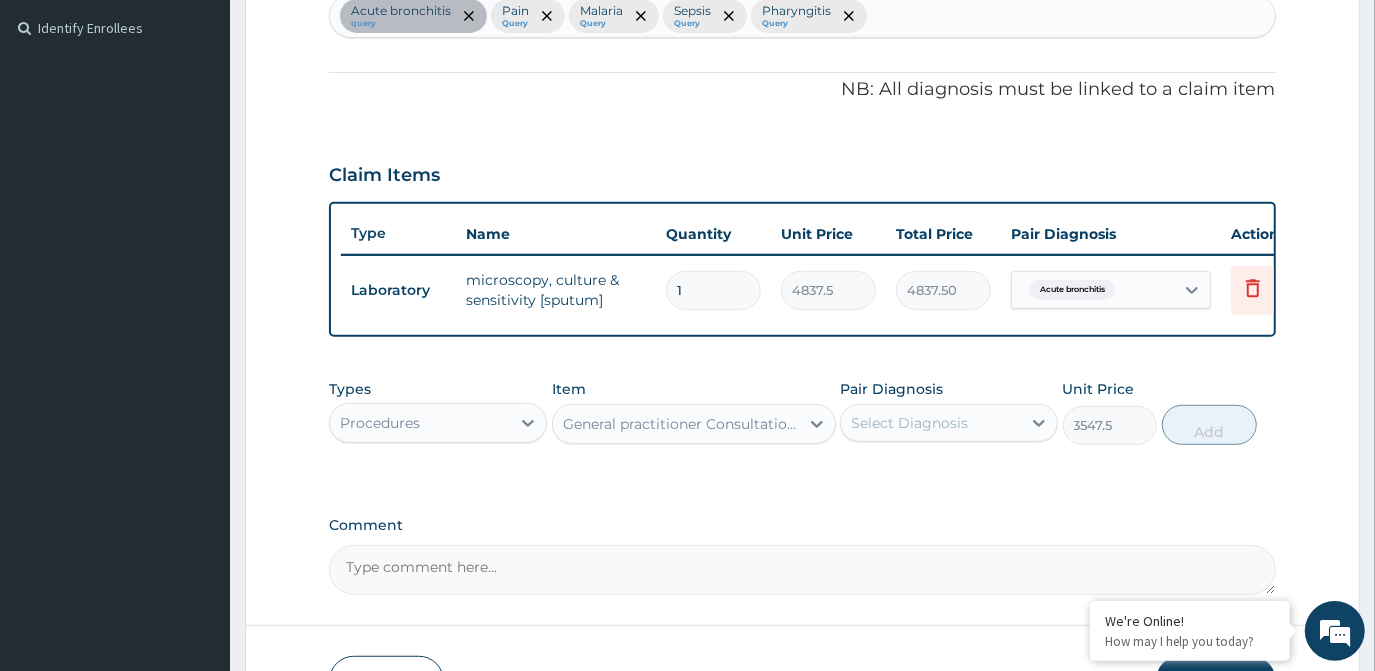 click on "Select Diagnosis" at bounding box center [909, 423] 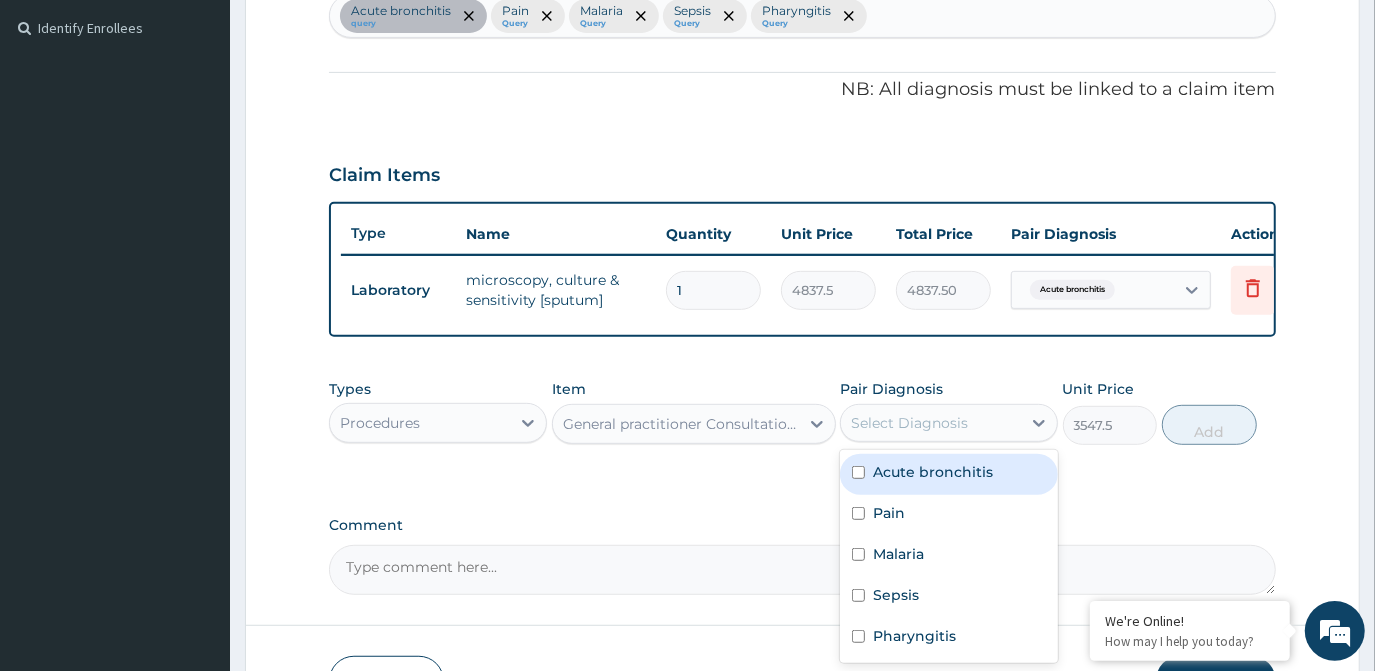 click at bounding box center (858, 472) 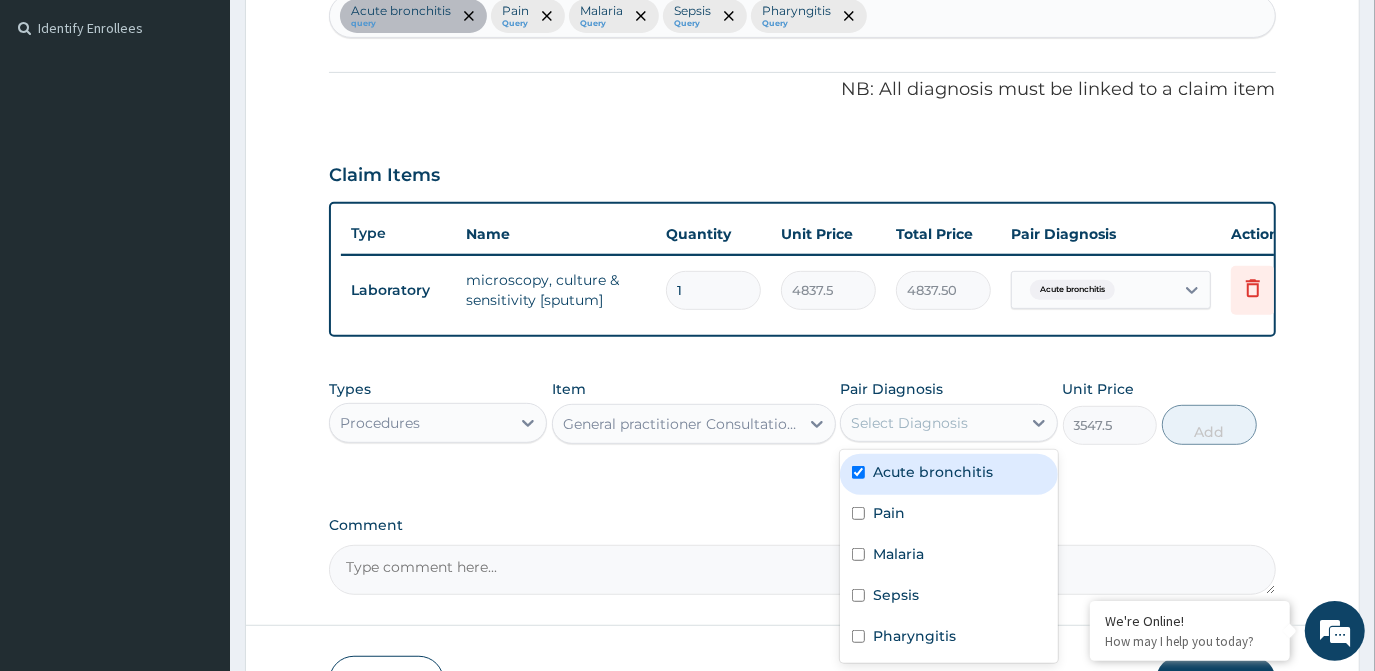 checkbox on "true" 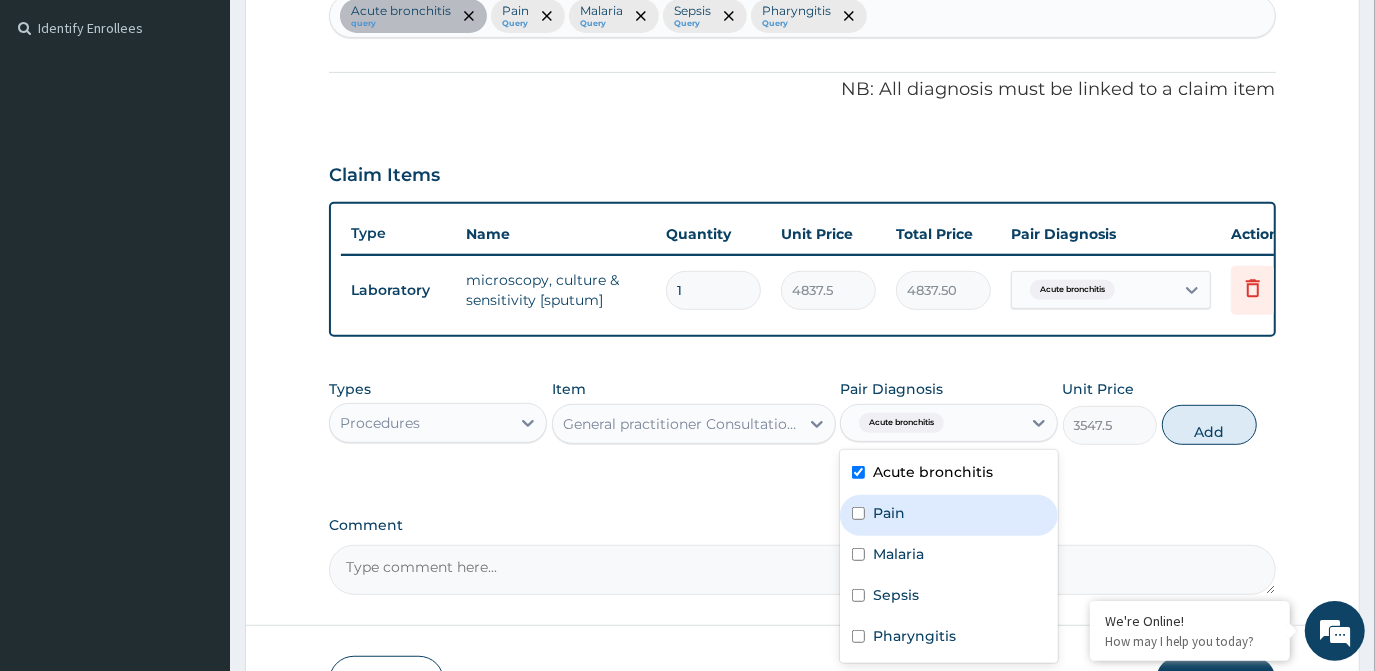 click on "Pain" at bounding box center [949, 515] 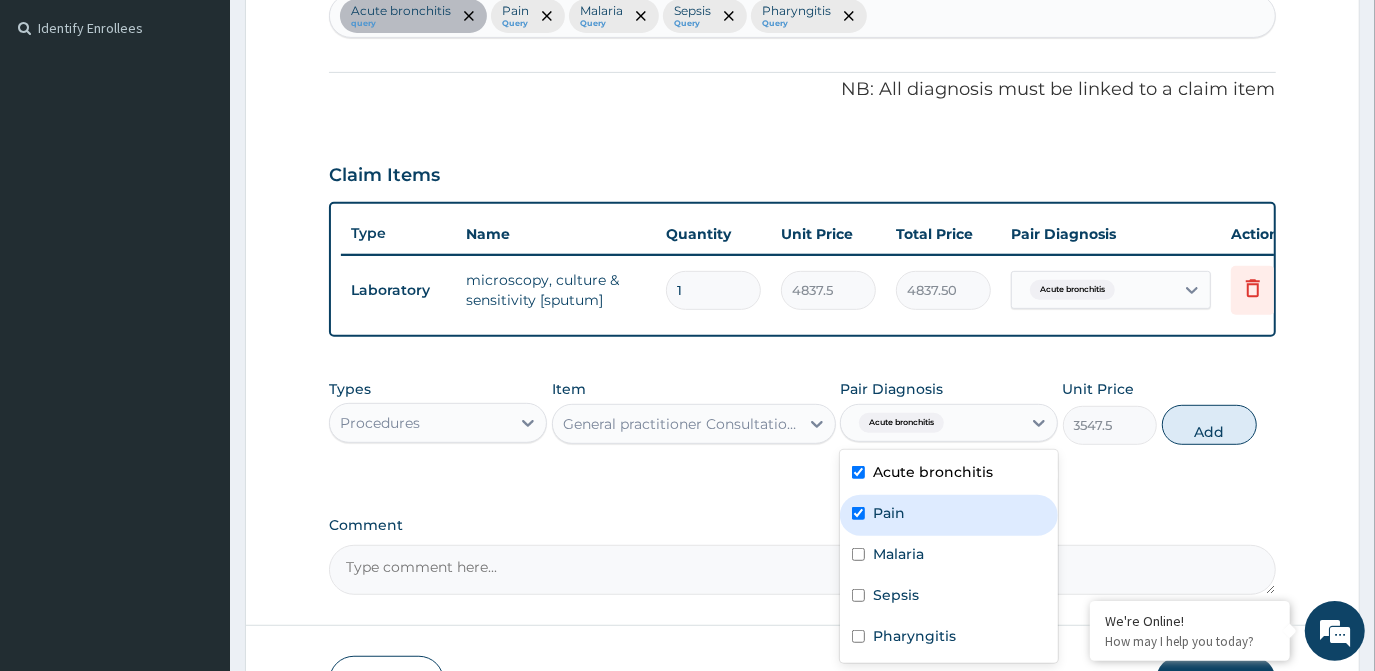checkbox on "true" 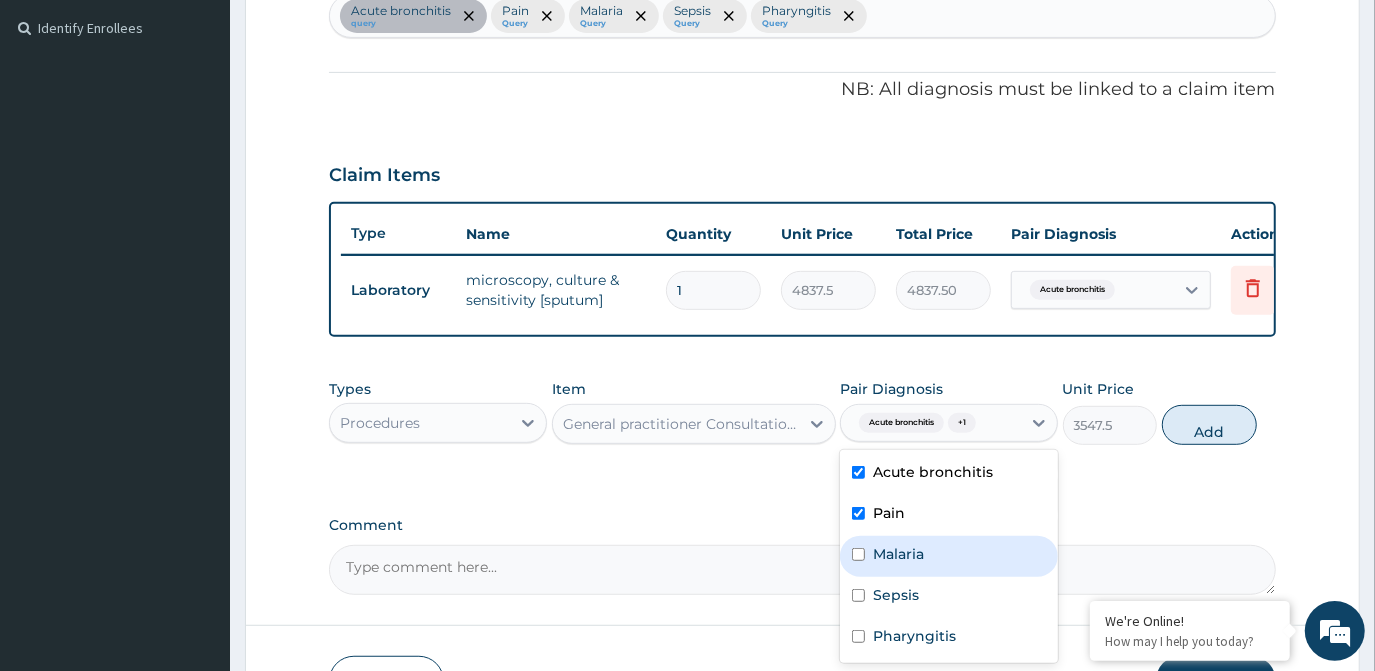 click at bounding box center (858, 554) 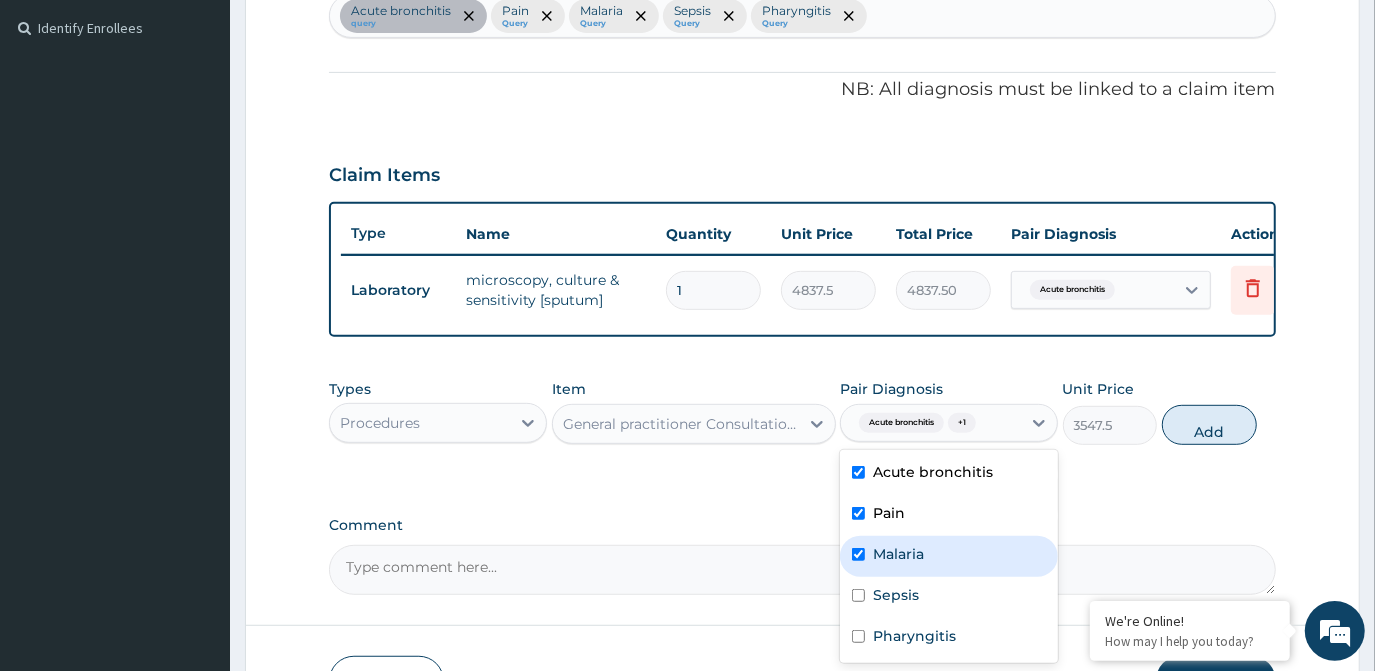 checkbox on "true" 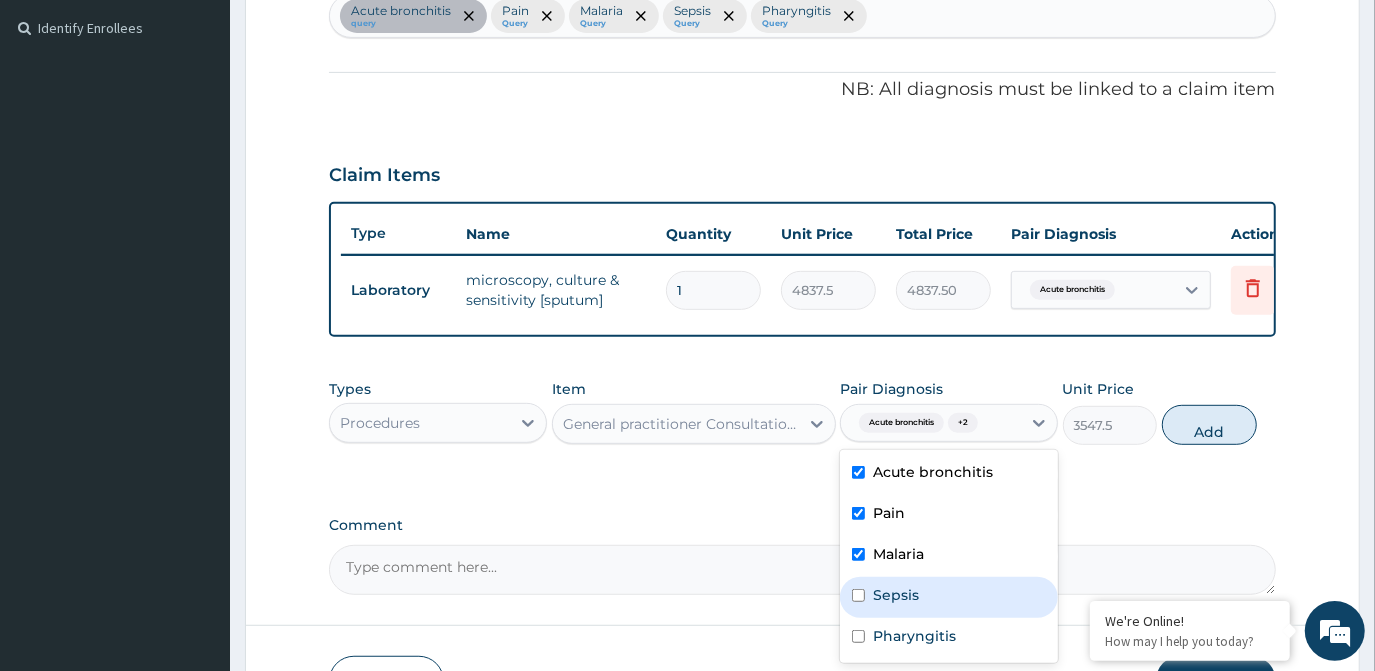 click at bounding box center (858, 595) 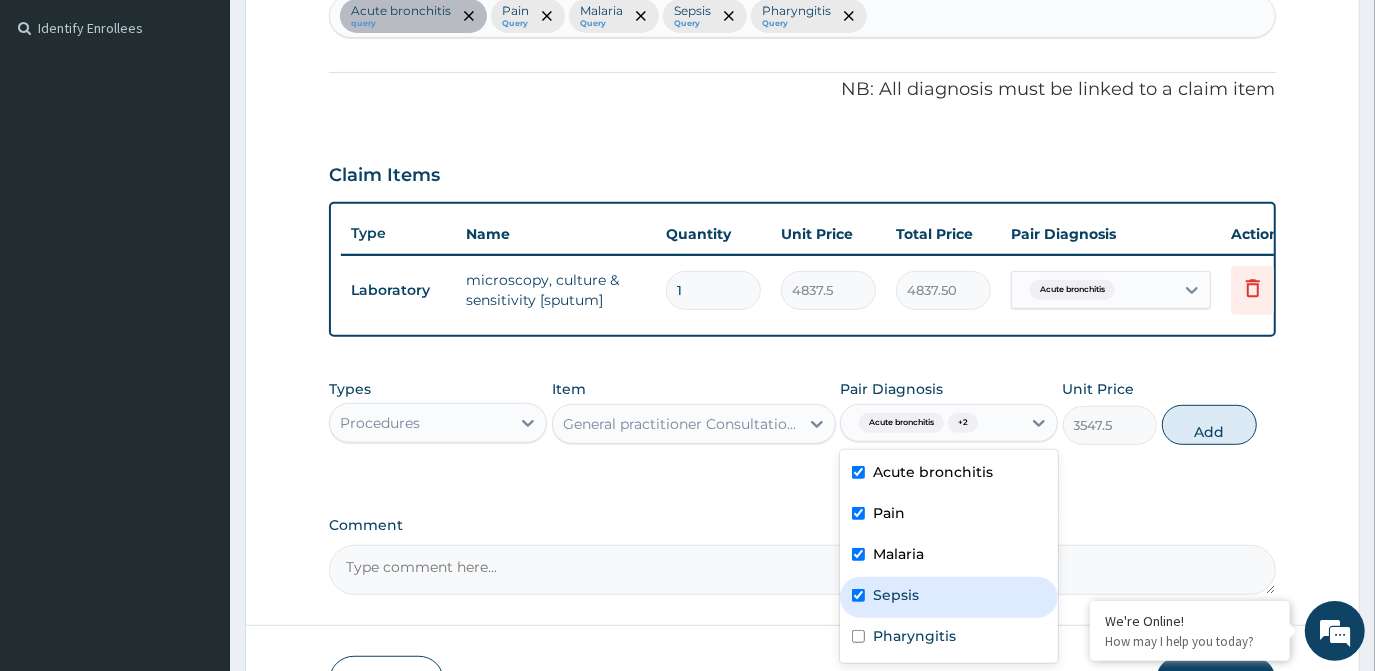 checkbox on "true" 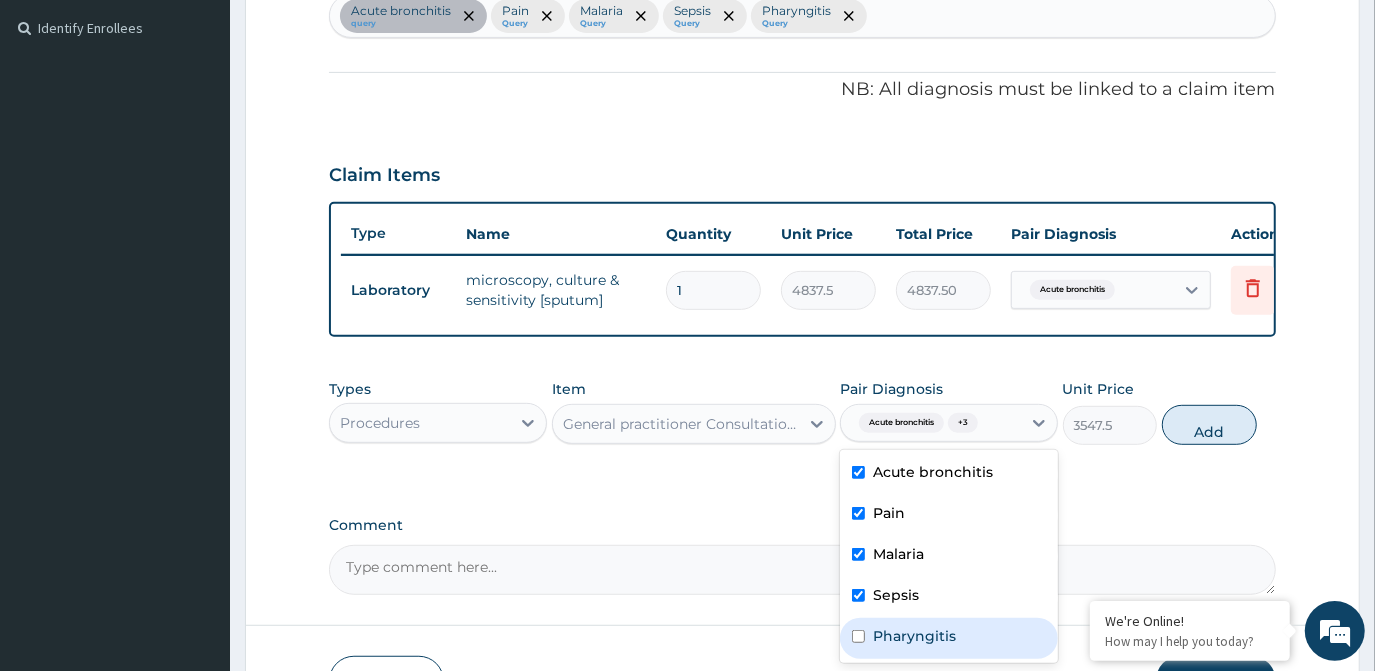 click at bounding box center [858, 636] 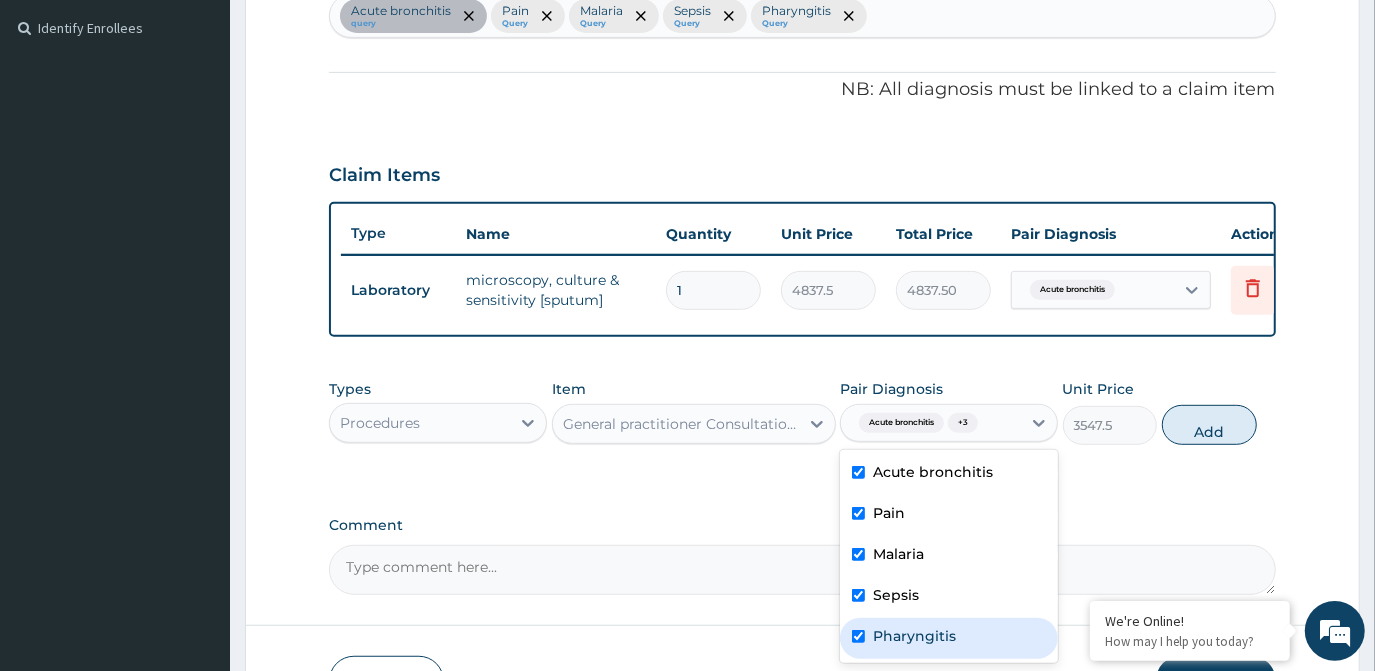 checkbox on "true" 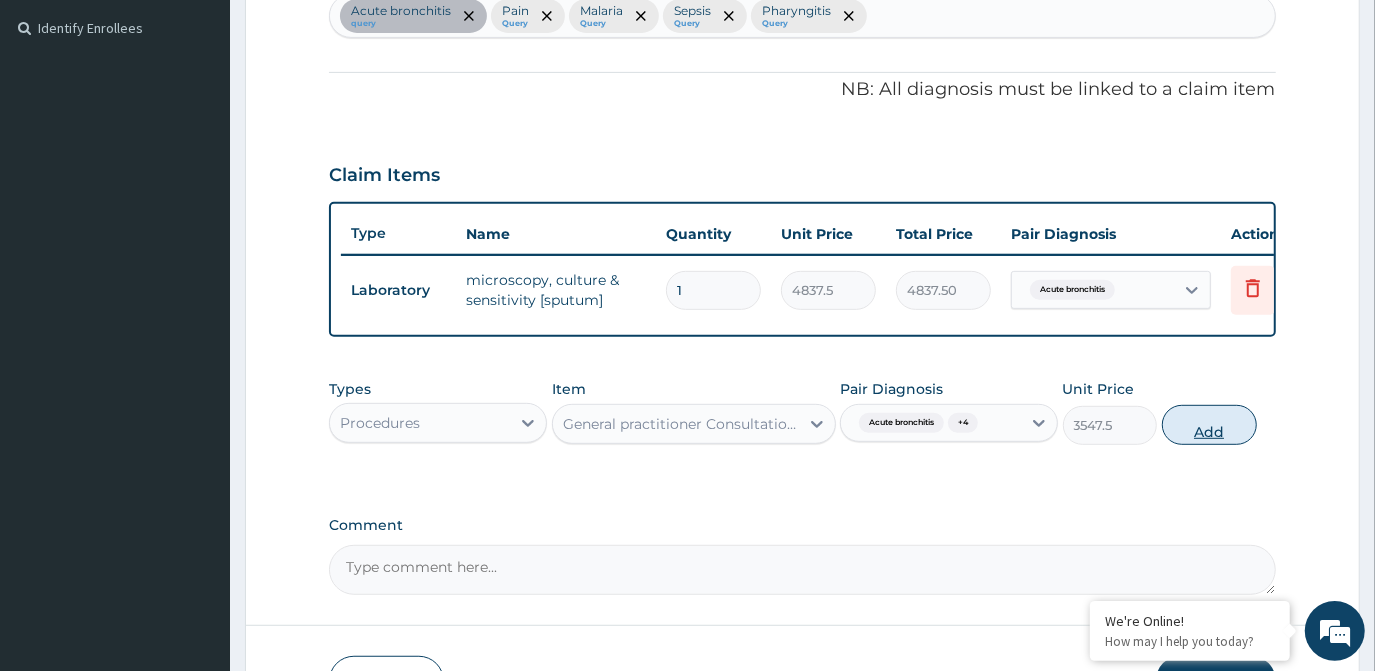 click on "Add" at bounding box center (1209, 425) 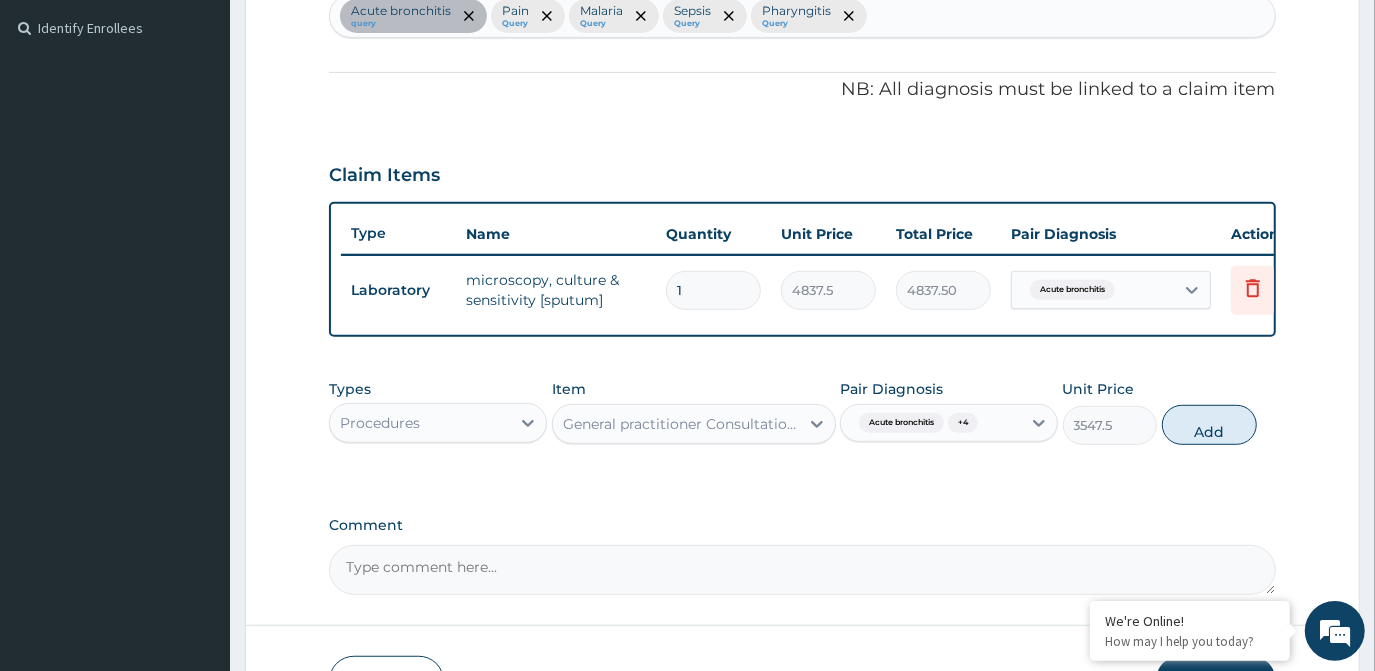 type on "0" 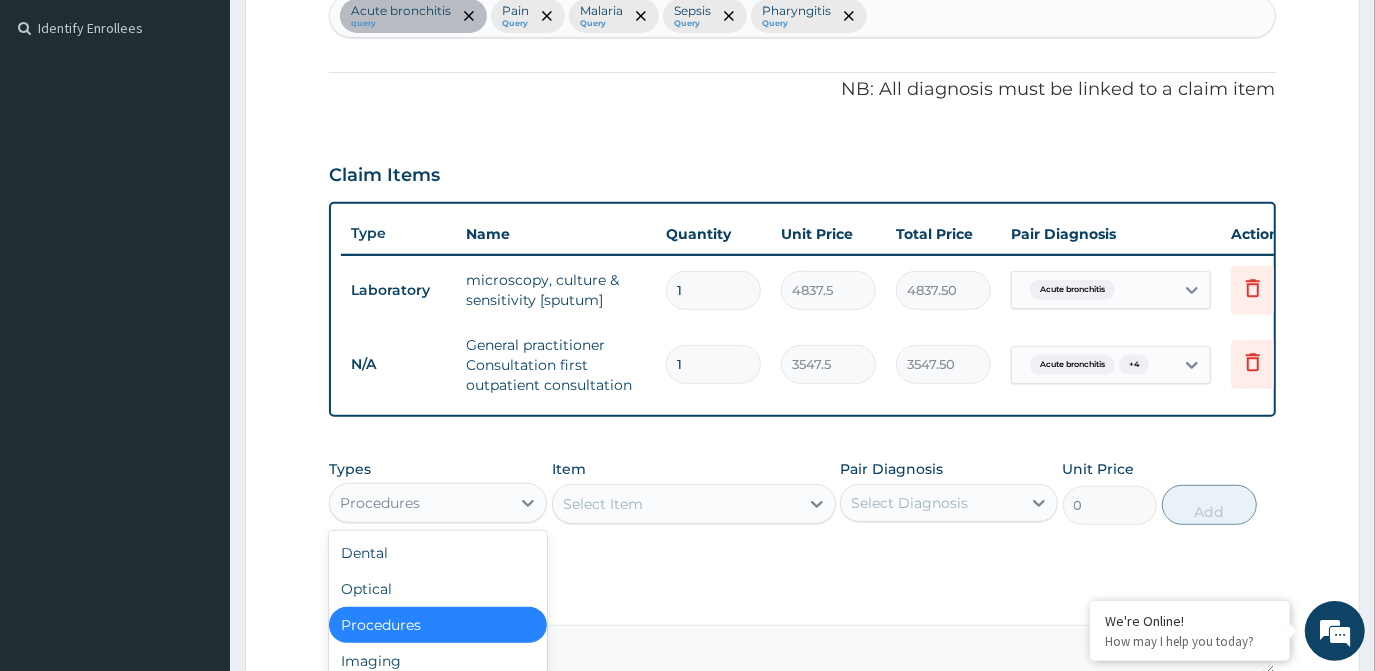 click on "Procedures" at bounding box center [380, 503] 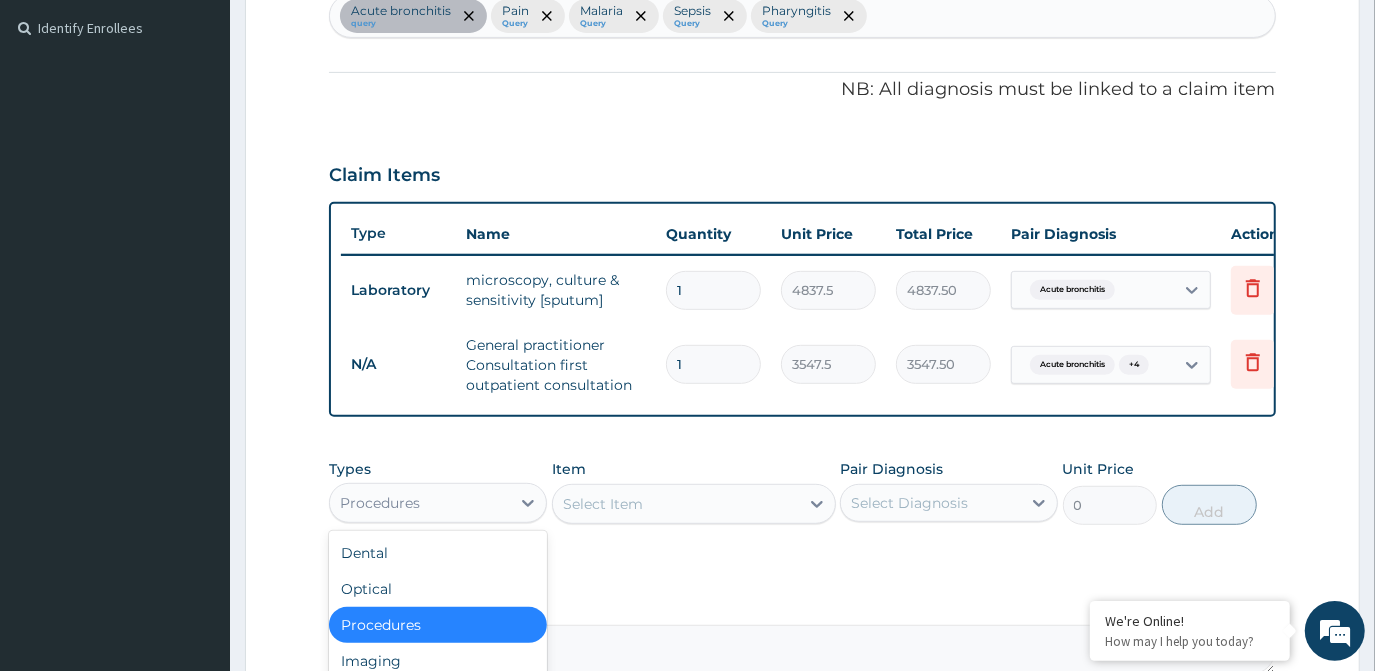 scroll, scrollTop: 67, scrollLeft: 0, axis: vertical 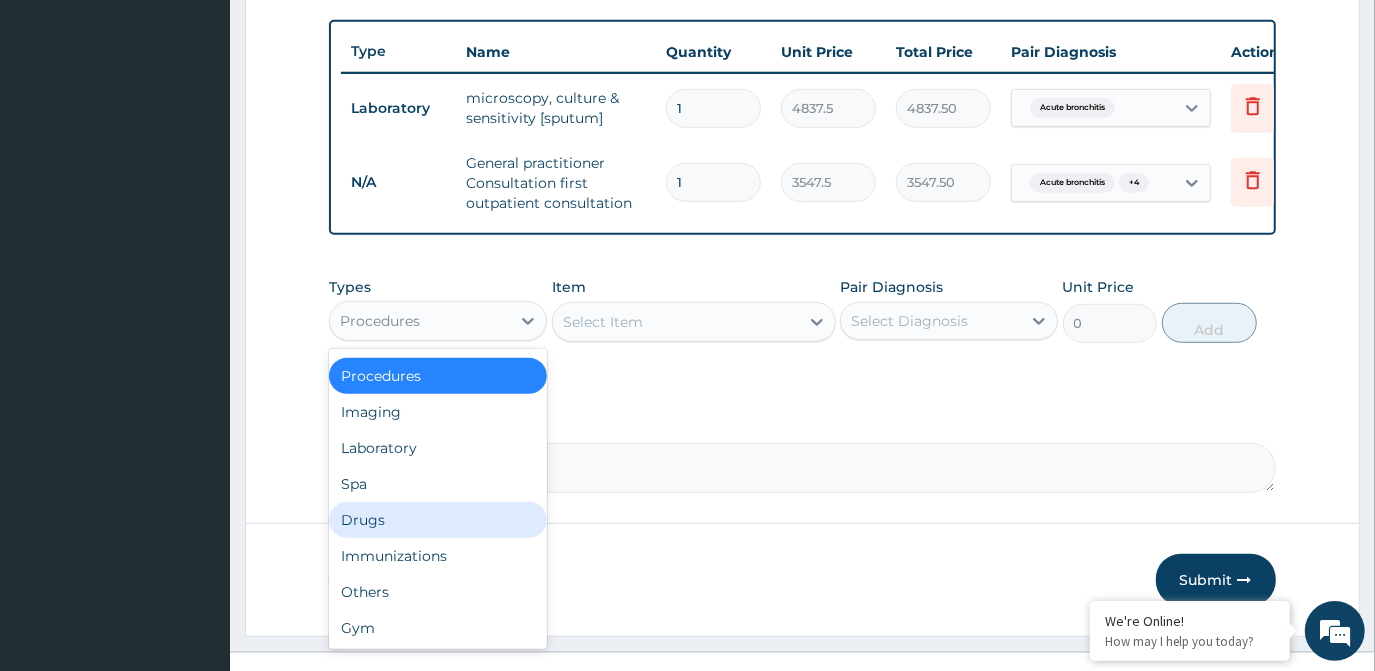 click on "Drugs" at bounding box center (438, 520) 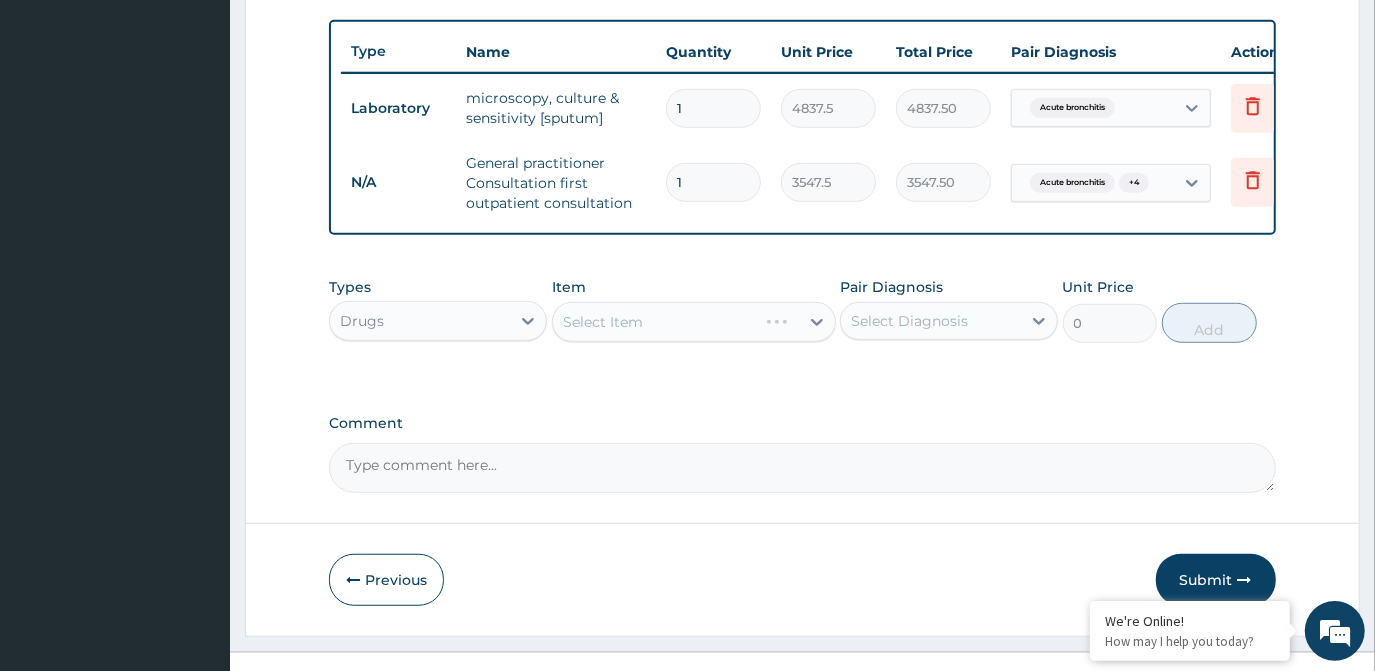 click on "Select Item" at bounding box center (694, 322) 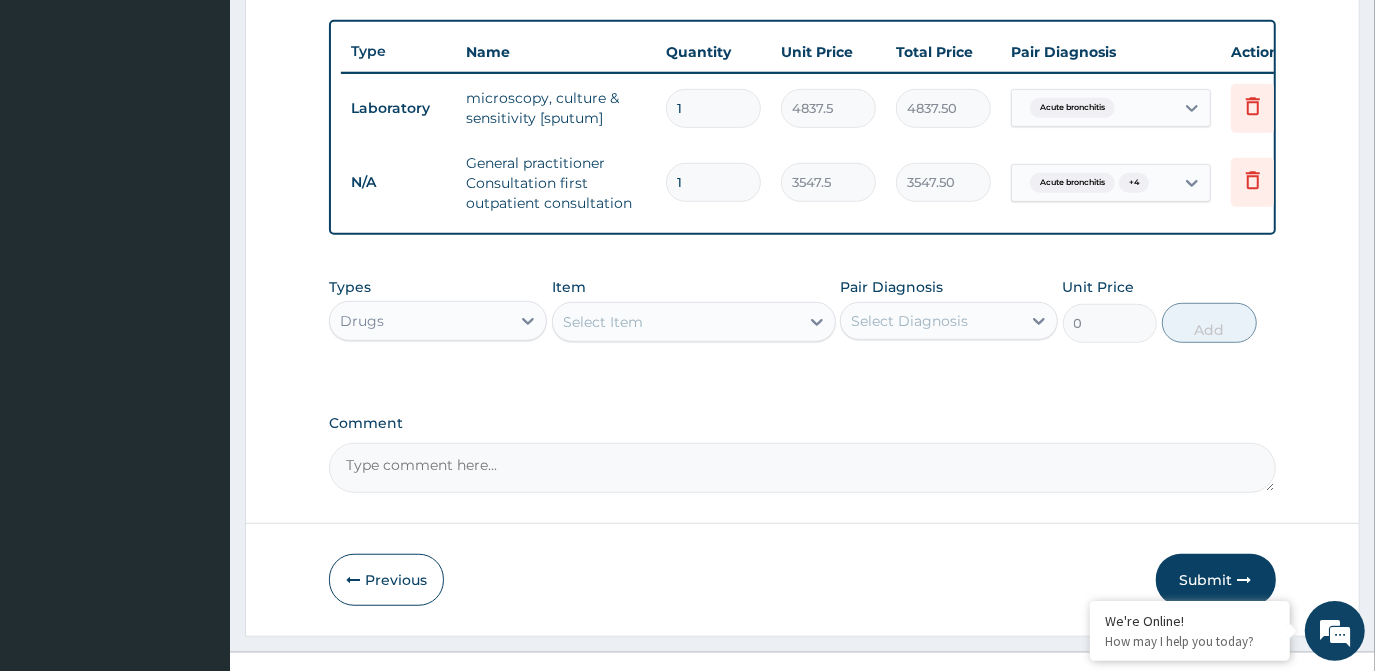click on "Select Item" at bounding box center (676, 322) 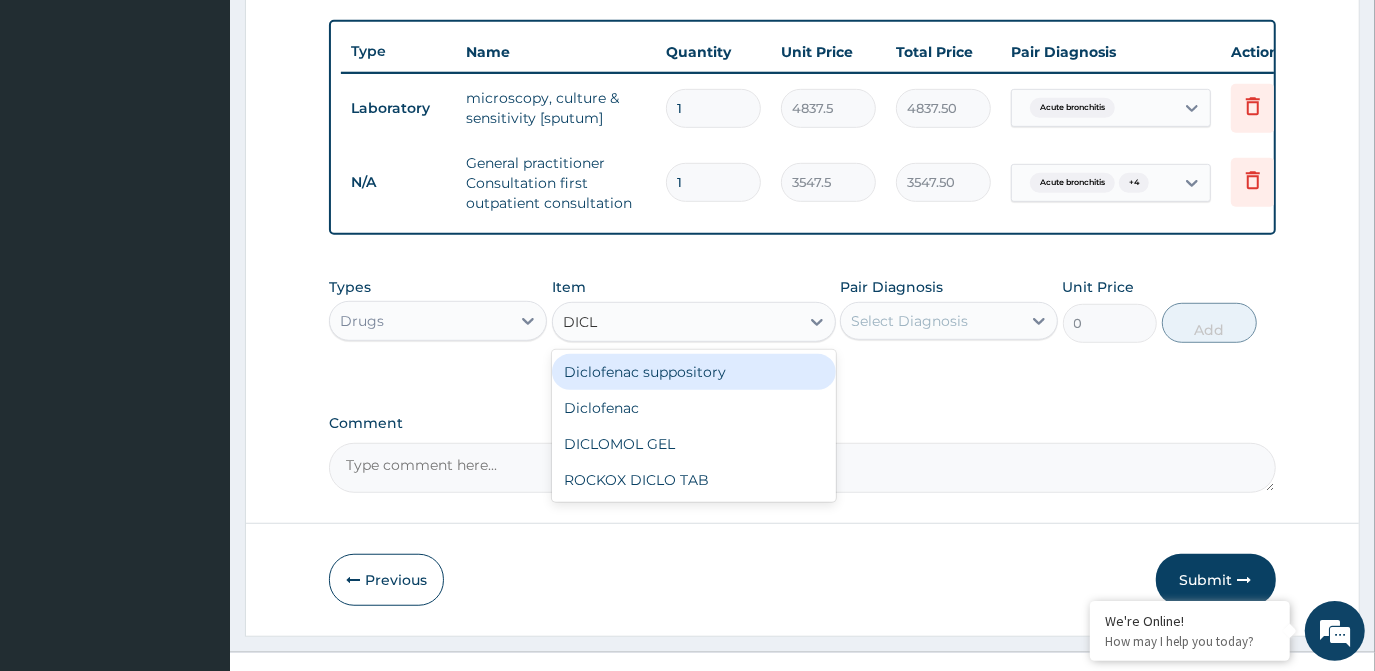 type on "DICLO" 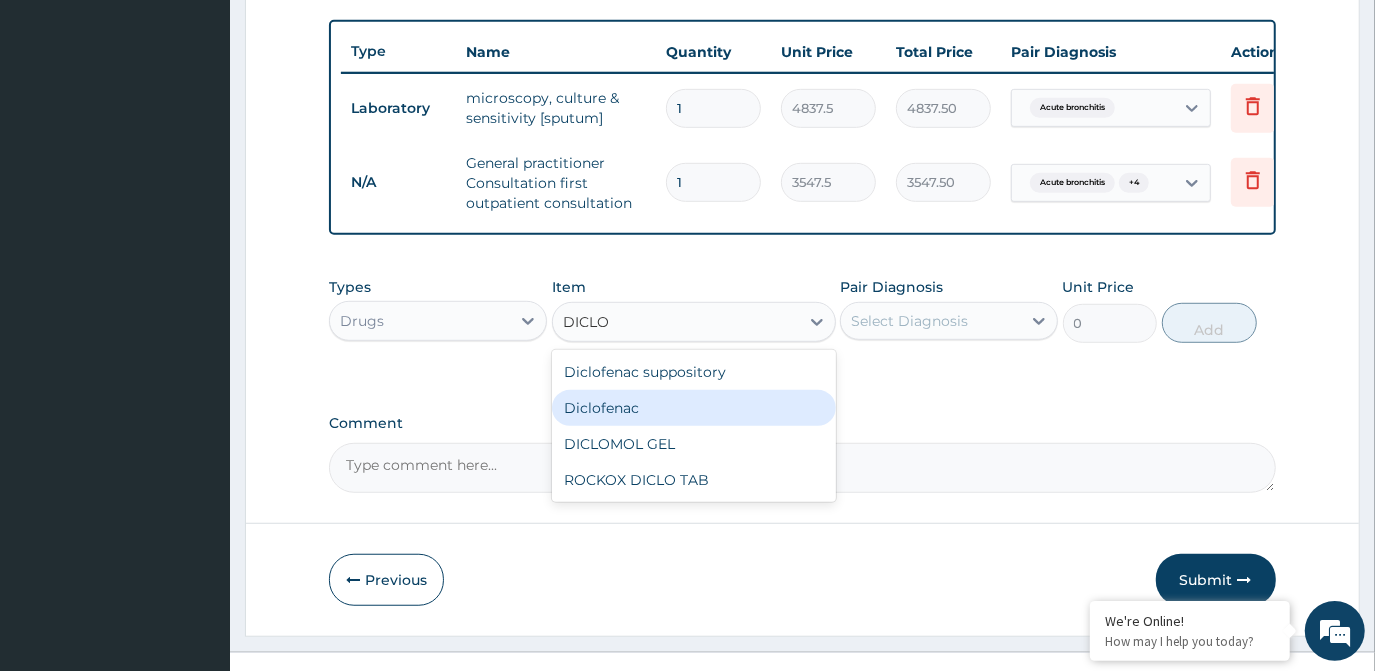 click on "Diclofenac" at bounding box center [694, 408] 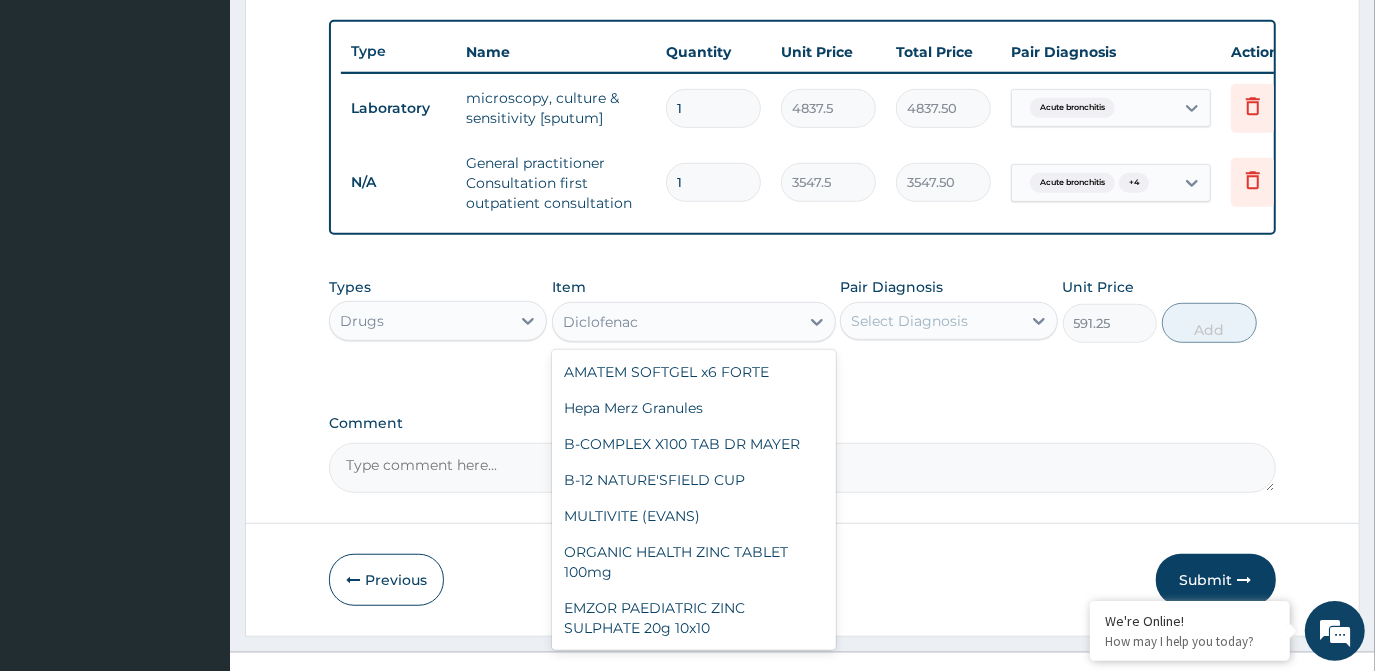 click on "Diclofenac" at bounding box center [676, 322] 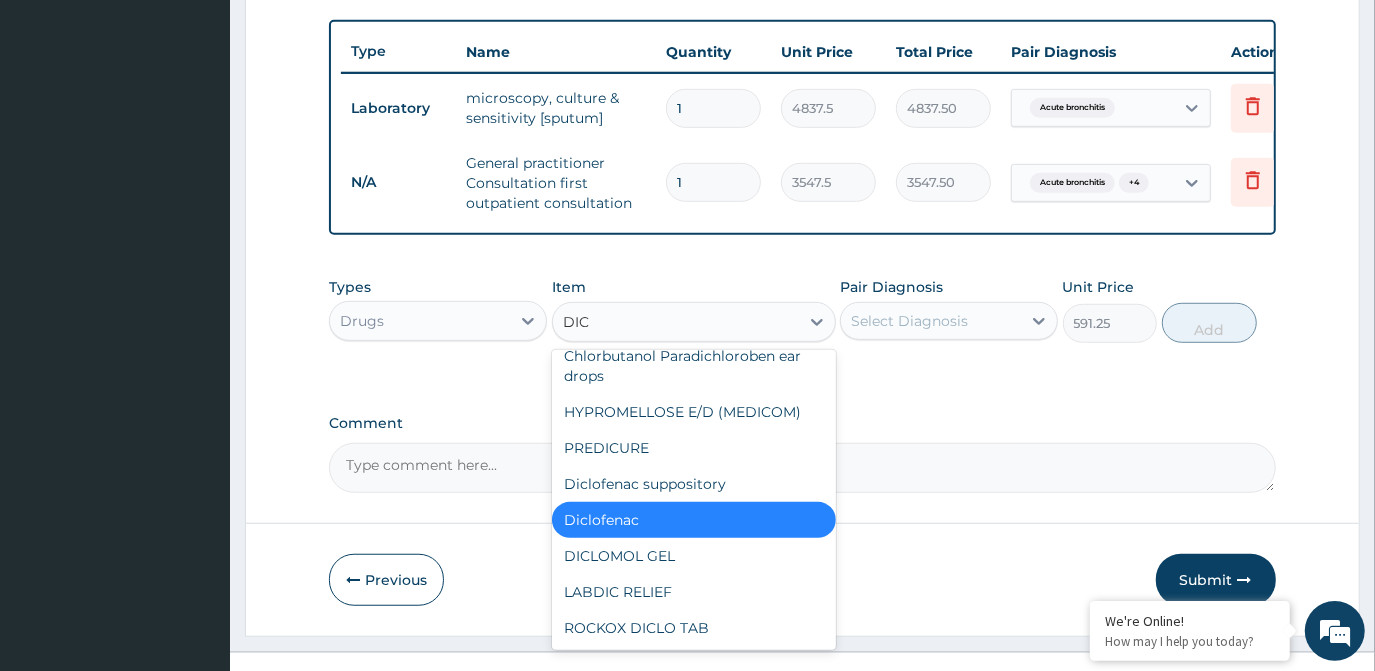 scroll, scrollTop: 0, scrollLeft: 0, axis: both 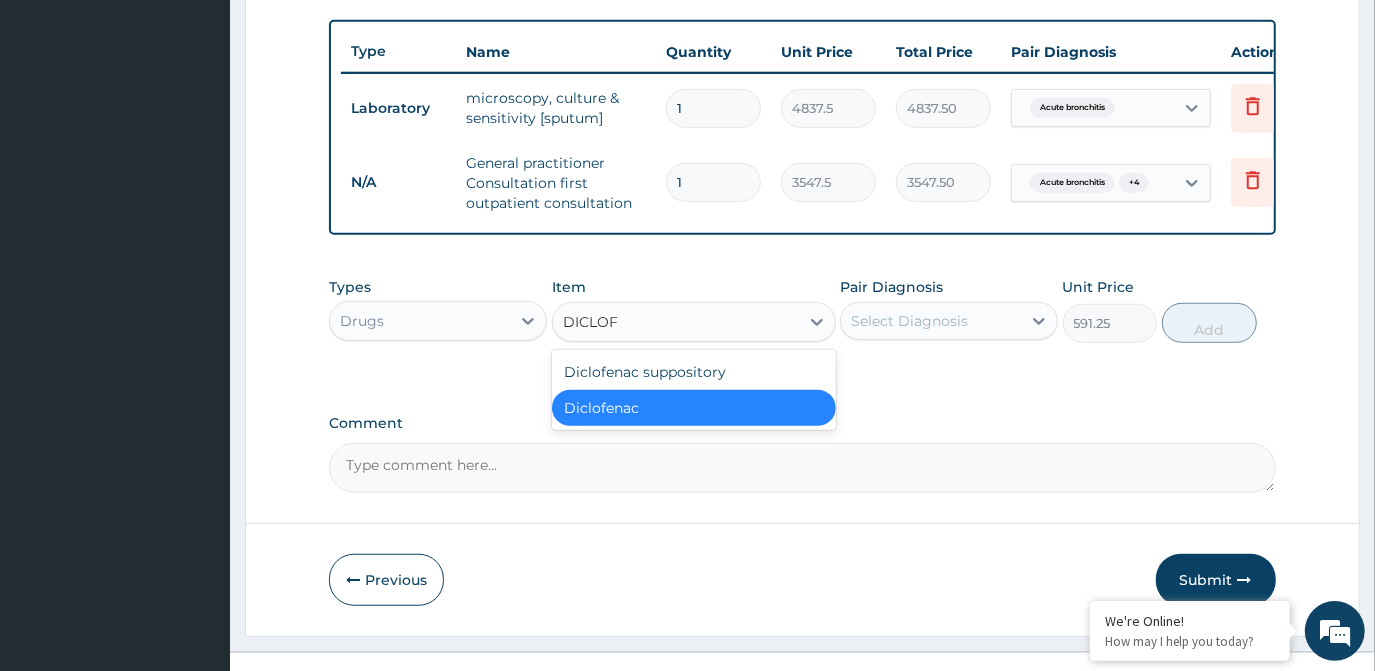 type on "DICLOFE" 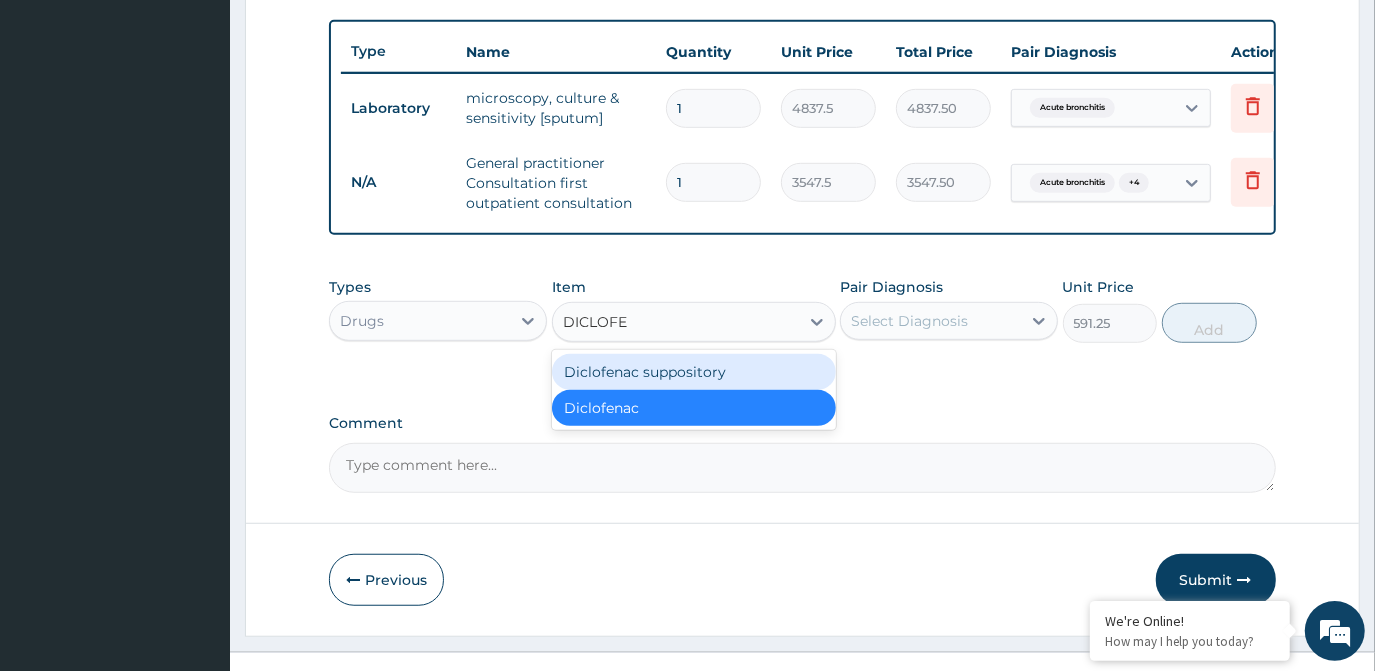 click on "Diclofenac suppository" at bounding box center [694, 372] 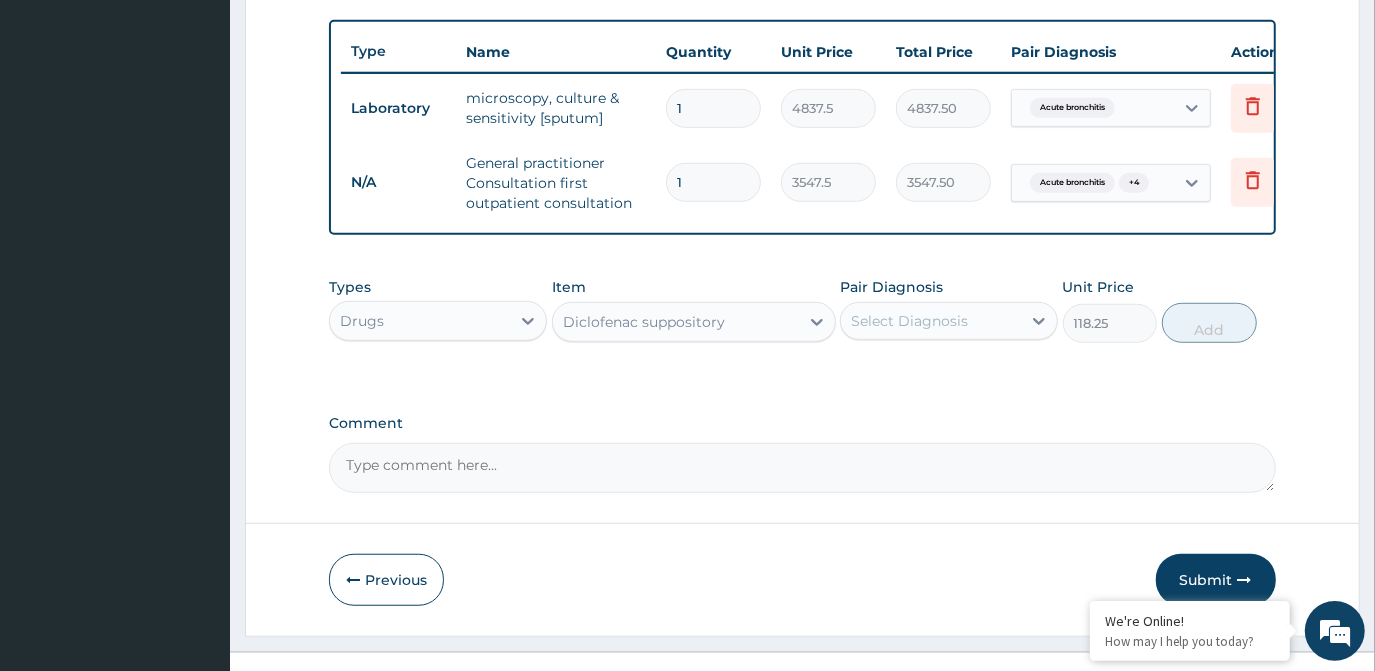 click on "Diclofenac suppository" at bounding box center (644, 322) 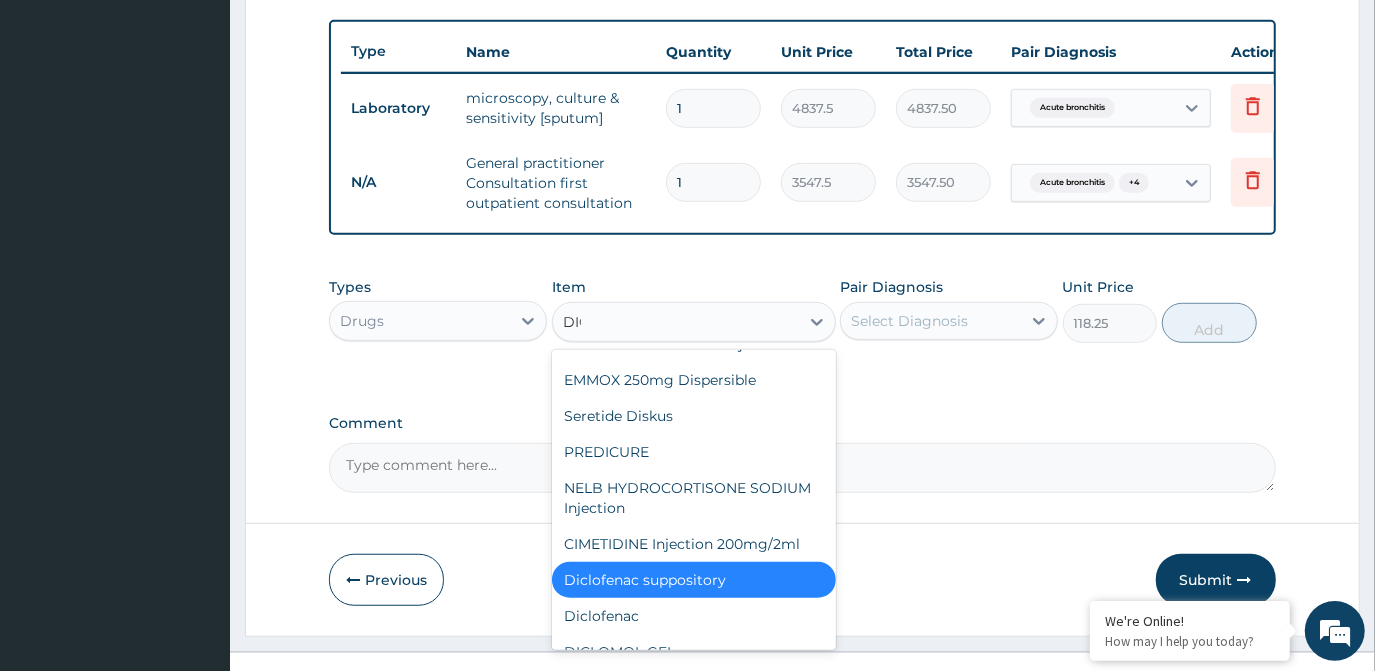 scroll, scrollTop: 0, scrollLeft: 0, axis: both 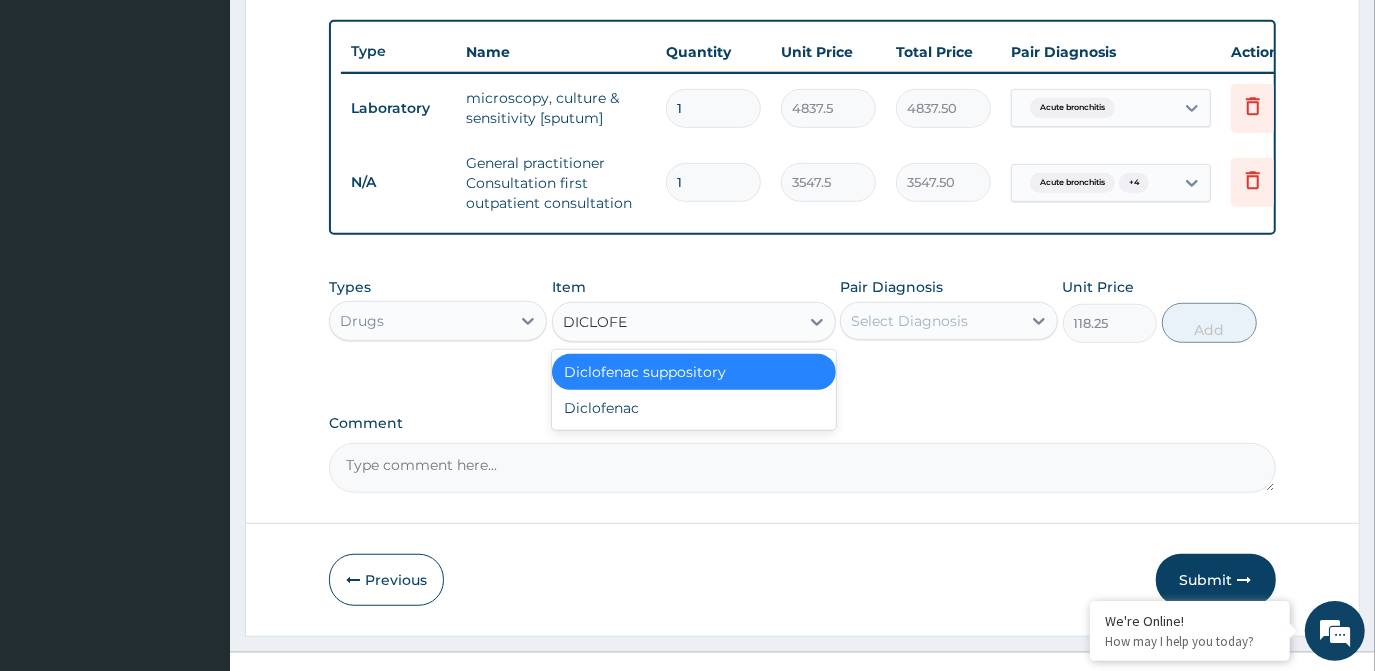 type on "DICLOFEN" 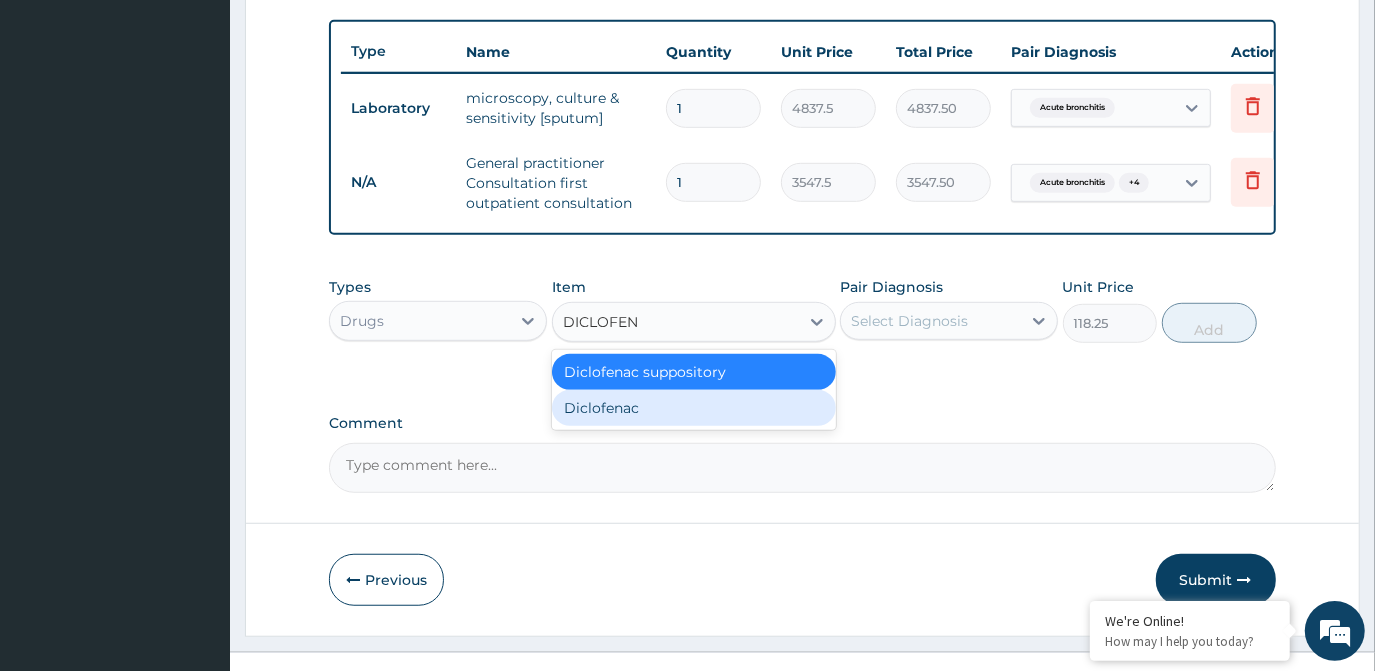 click on "Diclofenac" at bounding box center (694, 408) 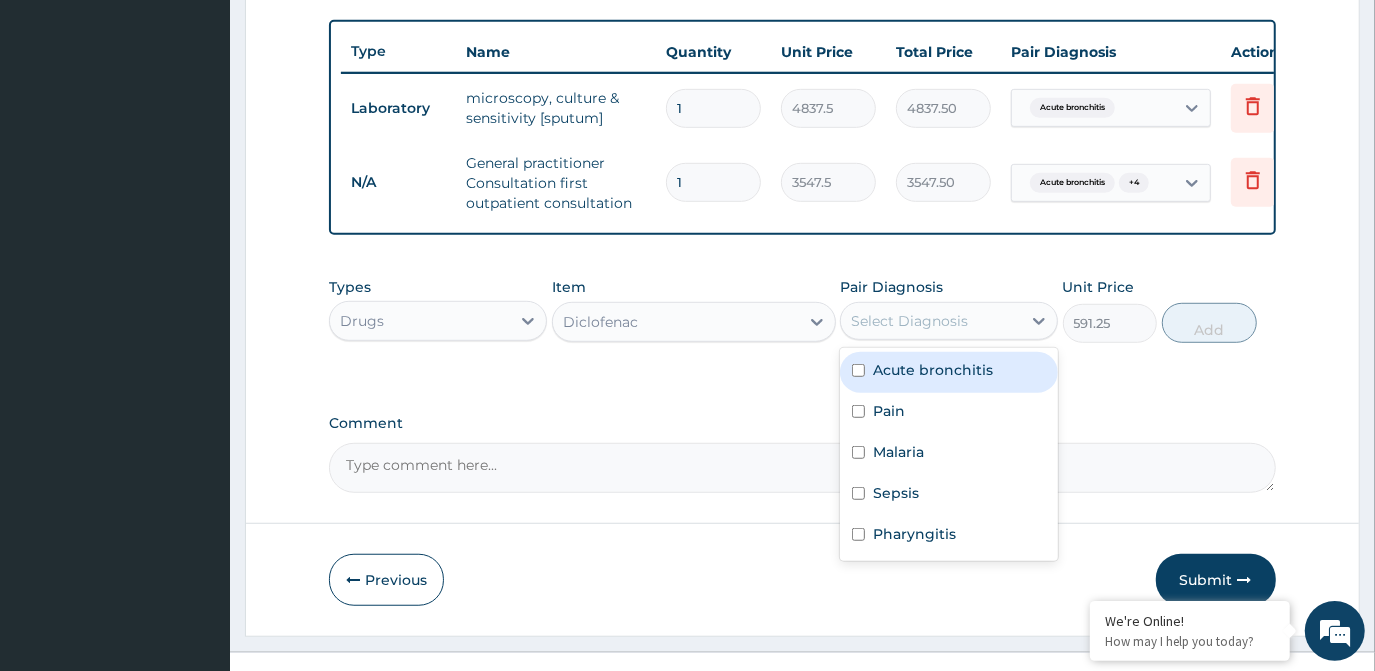 click on "Select Diagnosis" at bounding box center [909, 321] 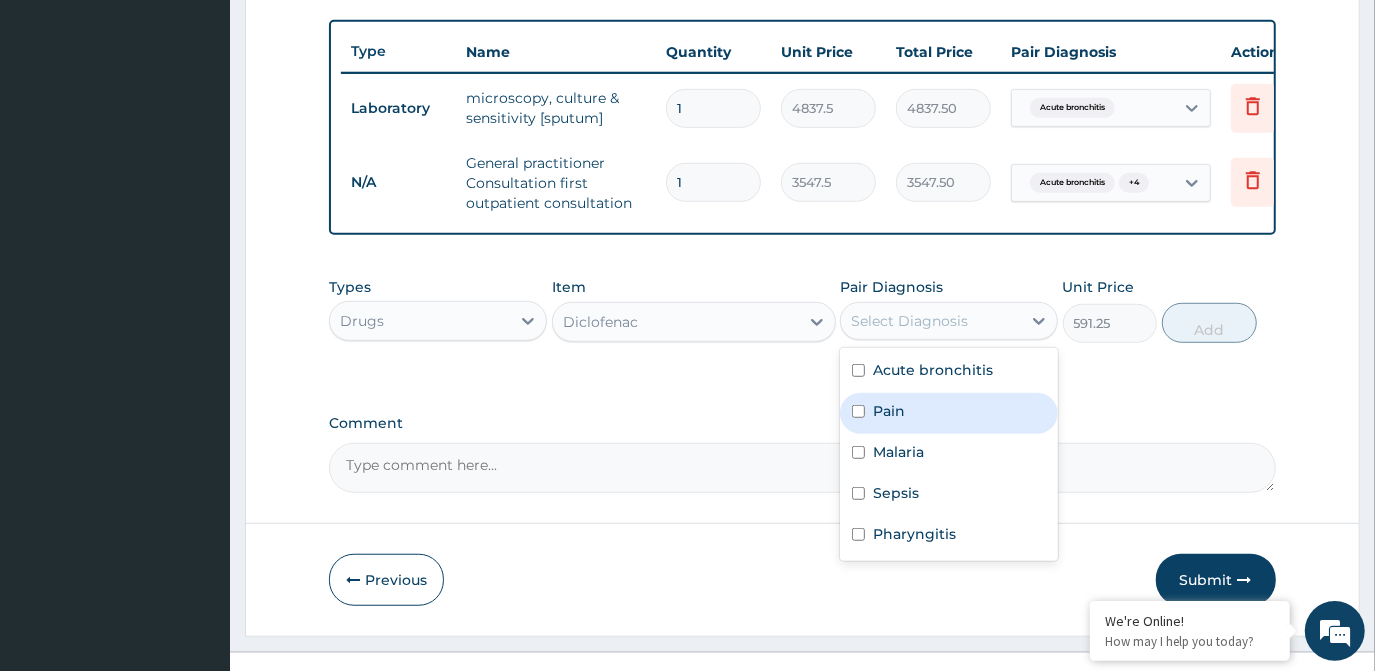 click on "Pain" at bounding box center (949, 413) 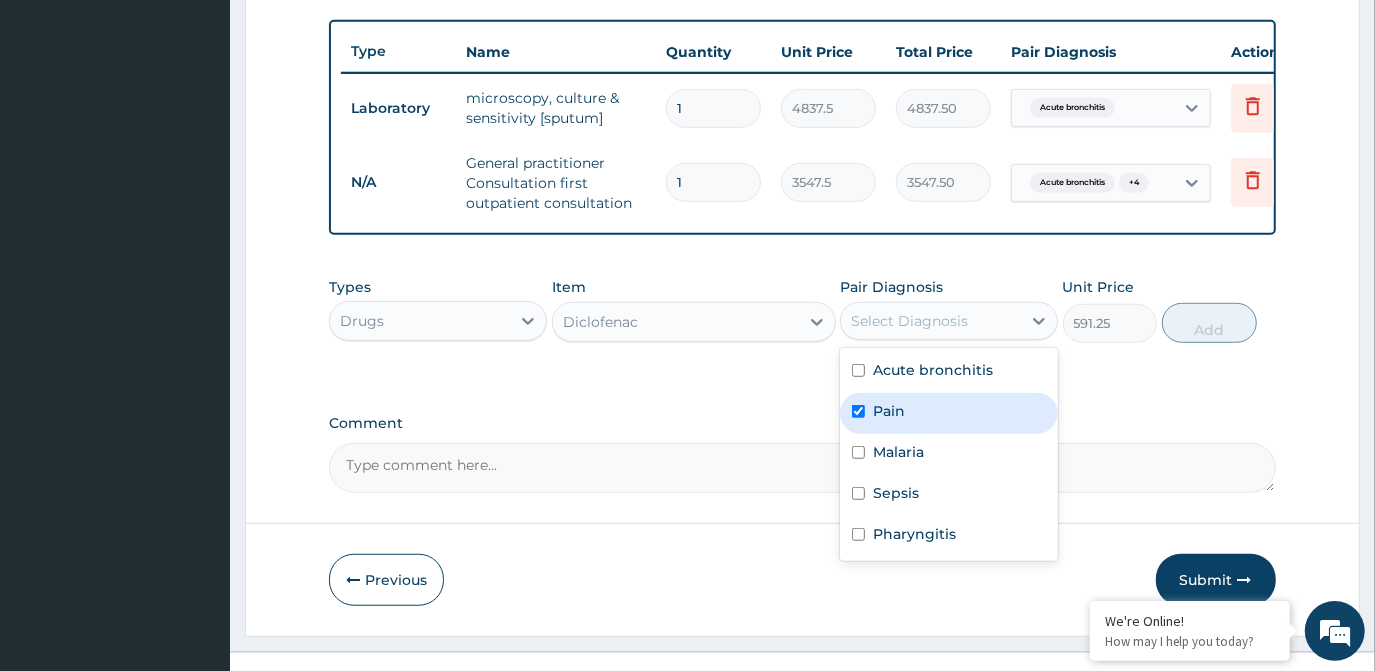 checkbox on "true" 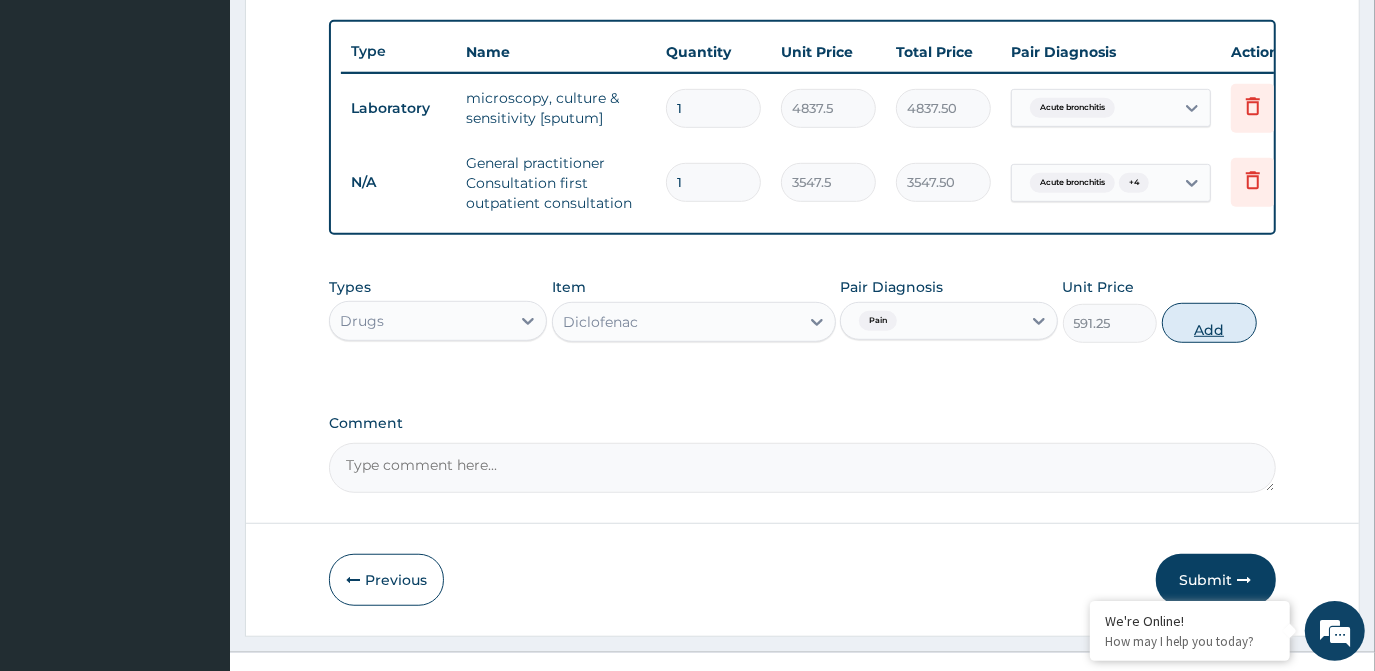 click on "Add" at bounding box center [1209, 323] 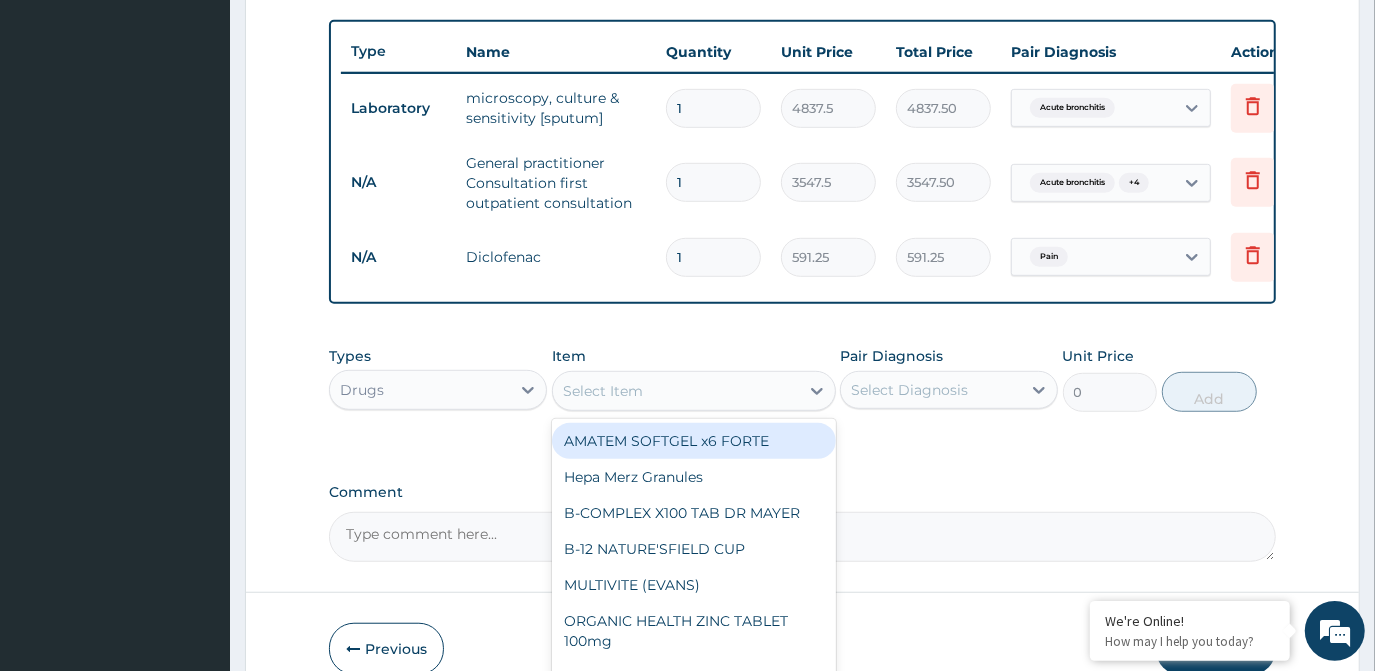 click on "Select Item" at bounding box center [676, 391] 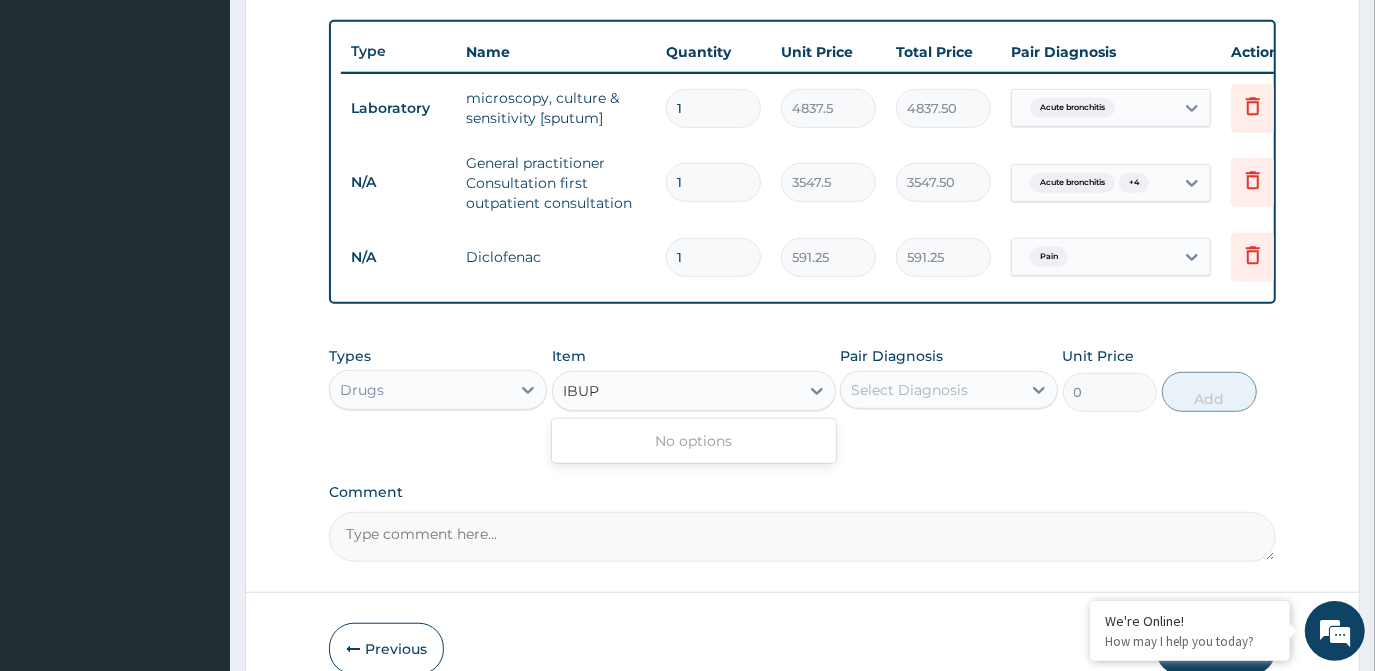 type on "IBU" 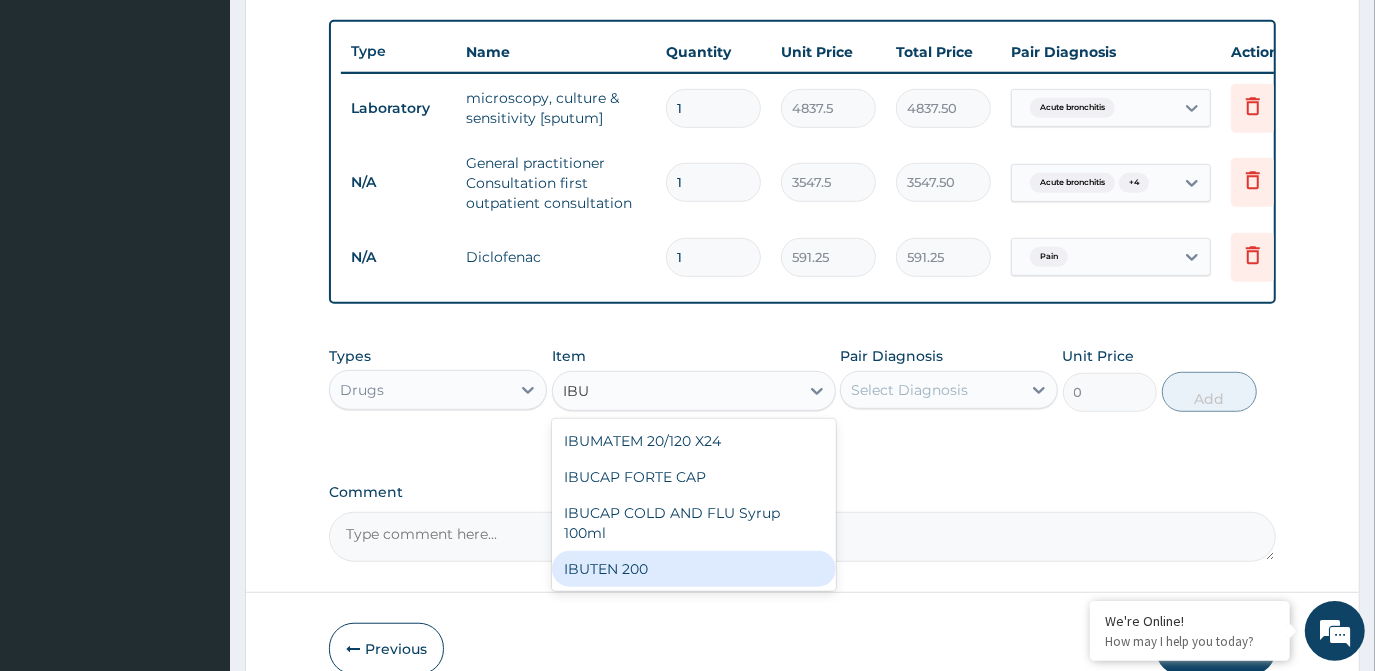 click on "IBUTEN 200" at bounding box center [694, 569] 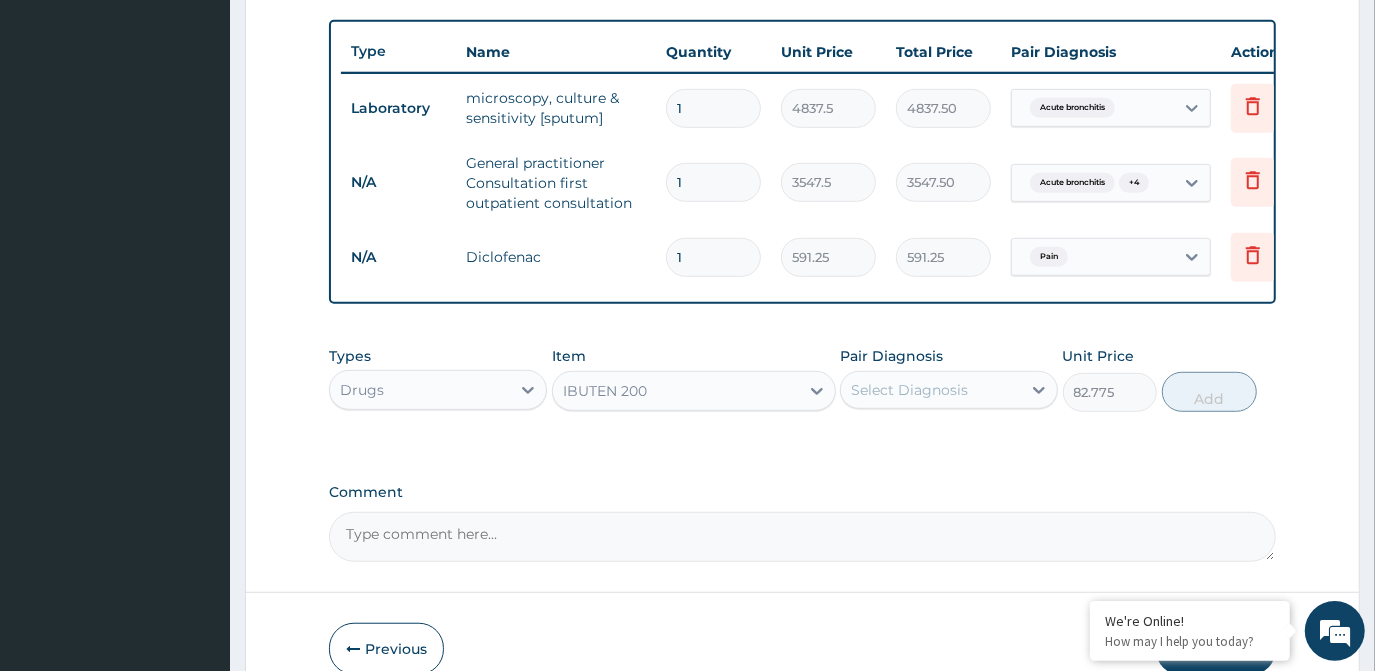 click on "Select Diagnosis" at bounding box center [909, 390] 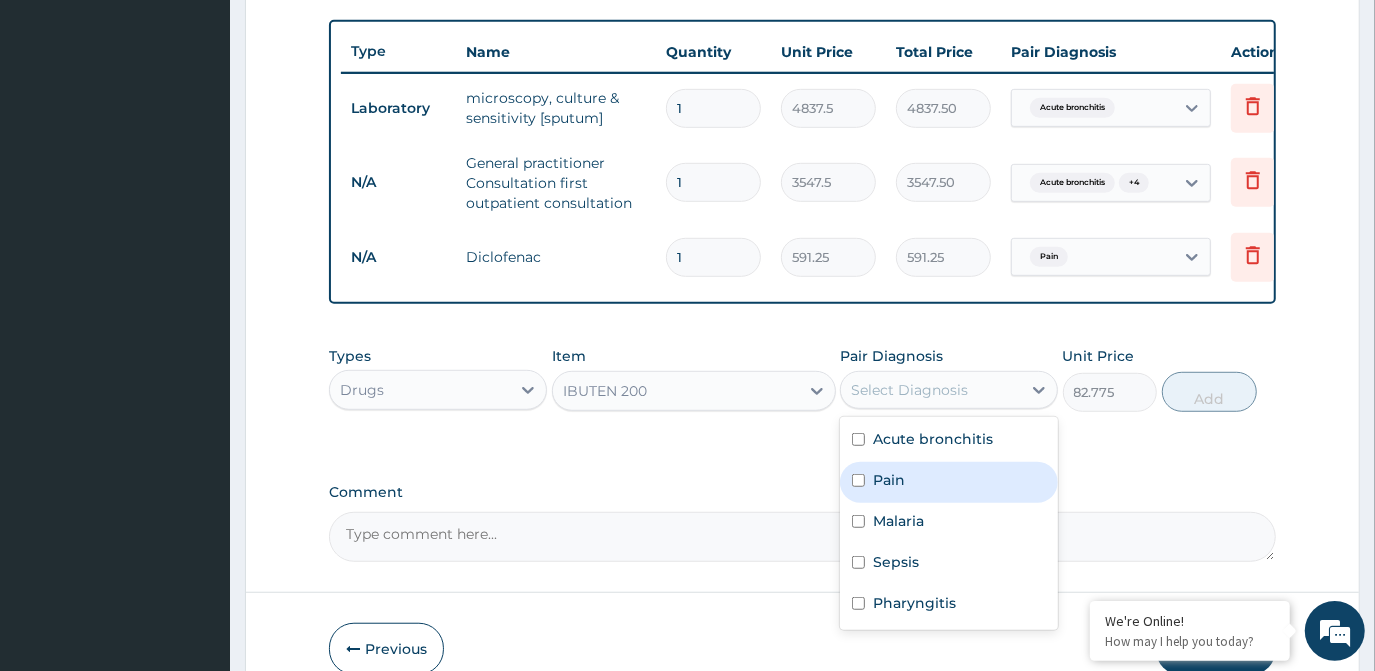 click on "Pain" at bounding box center [949, 482] 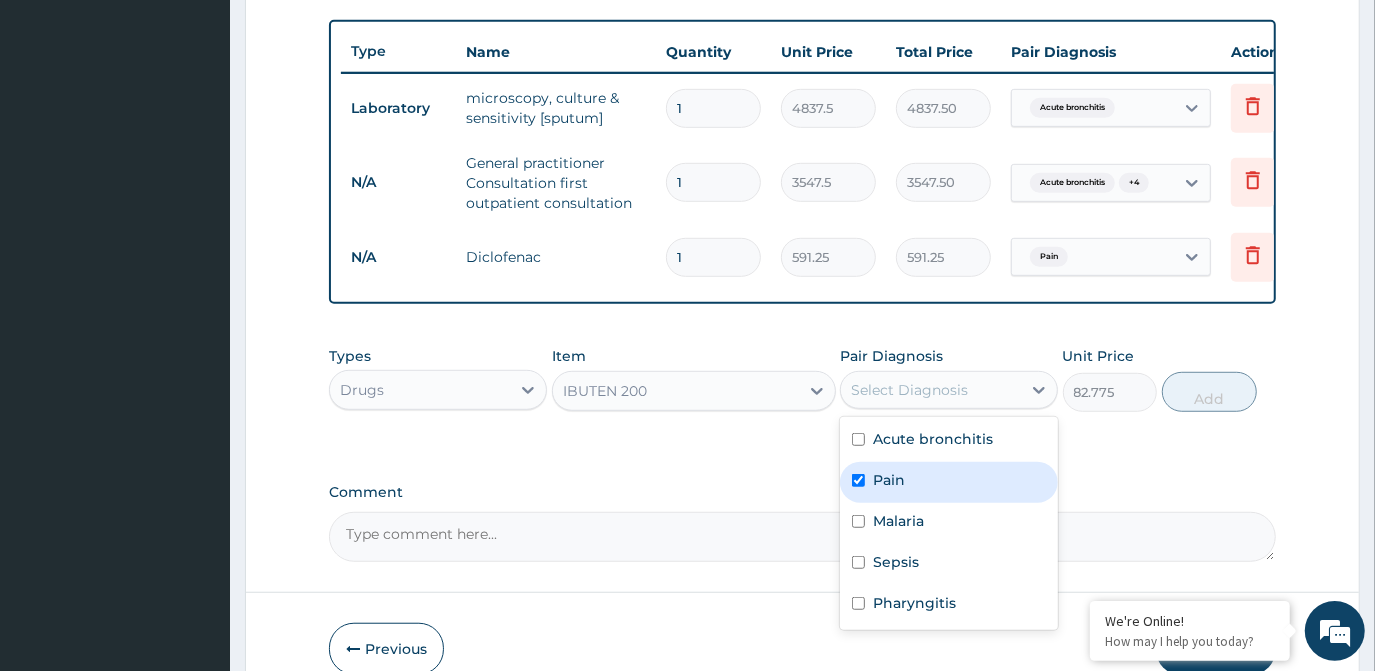 checkbox on "true" 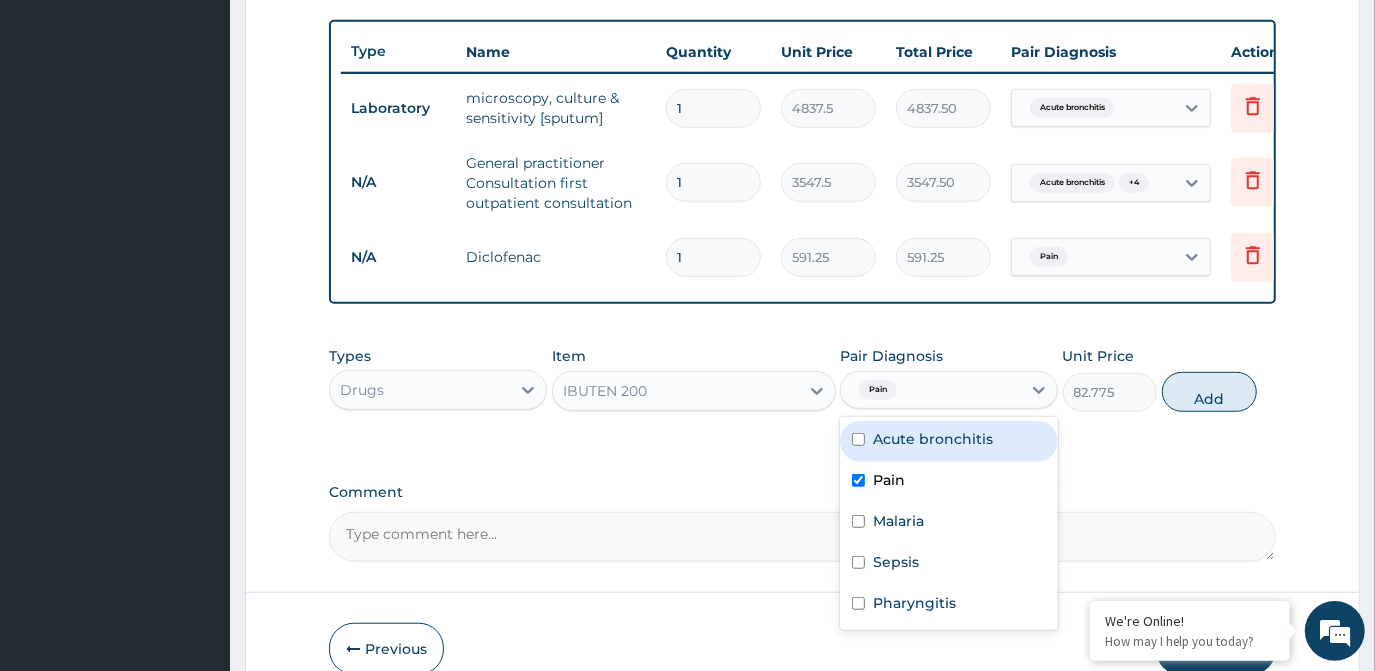 click on "Acute bronchitis" at bounding box center (933, 439) 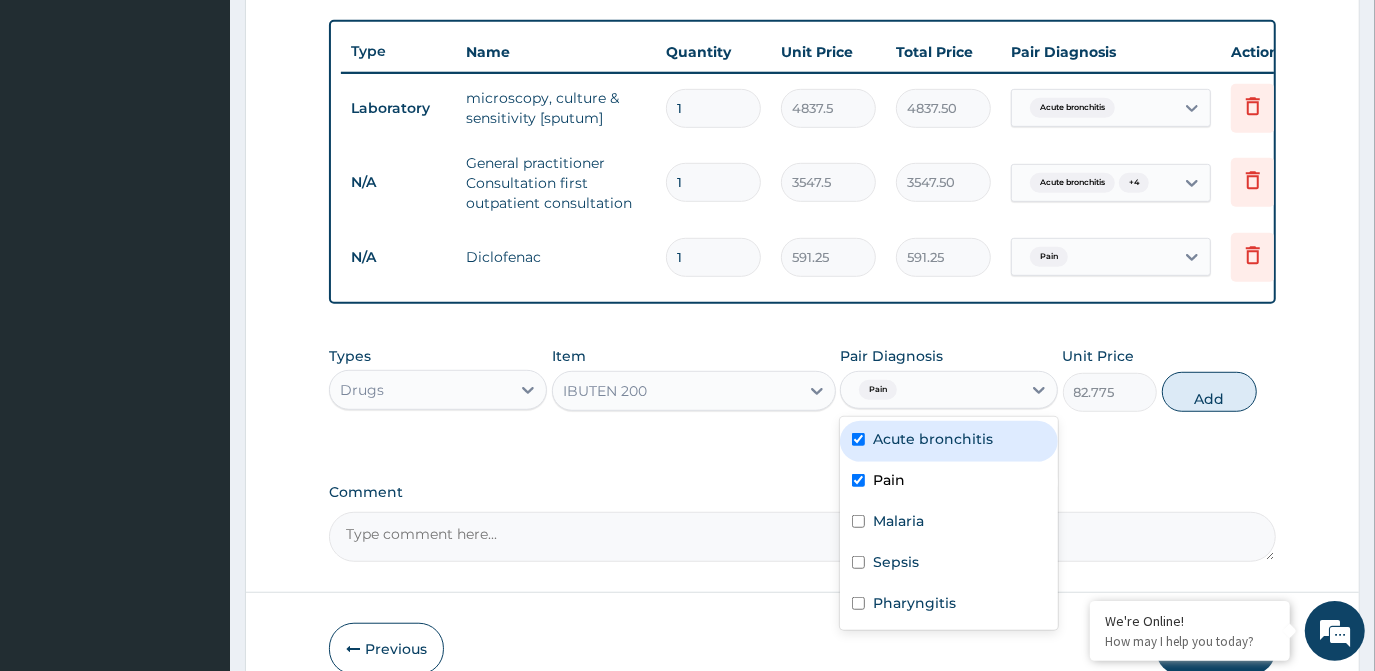 checkbox on "true" 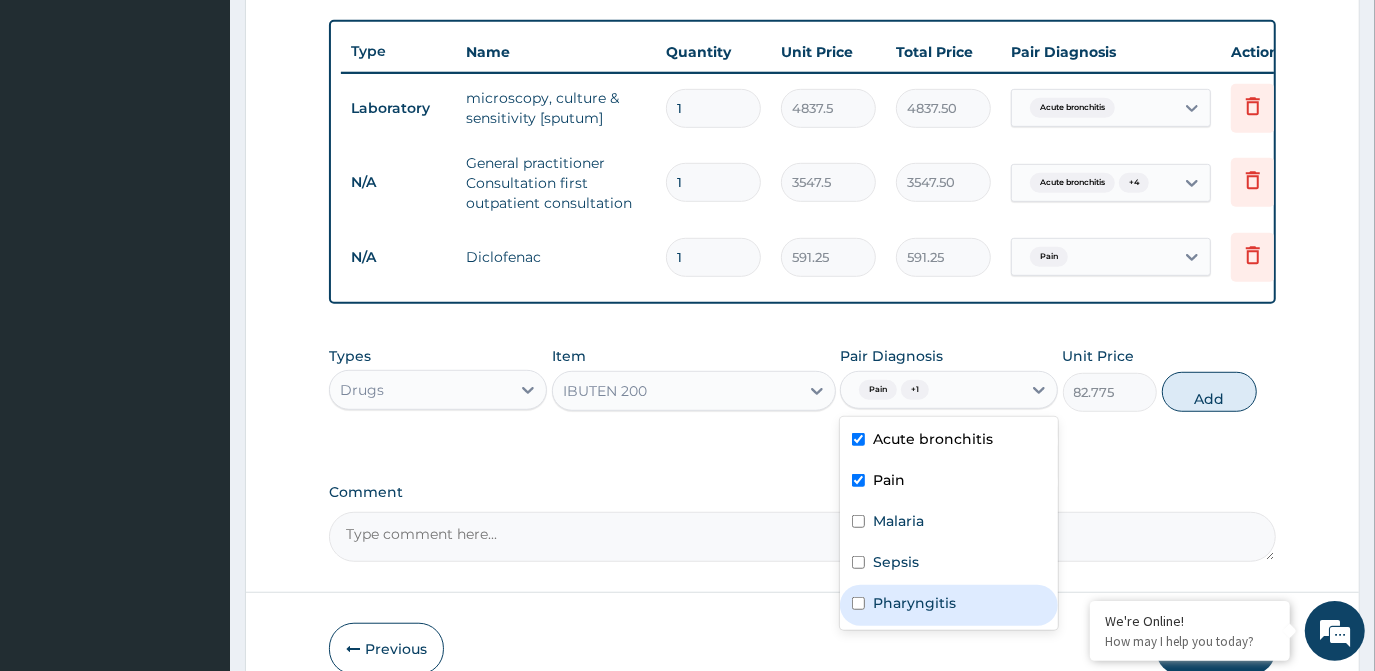 click on "Pharyngitis" at bounding box center (914, 603) 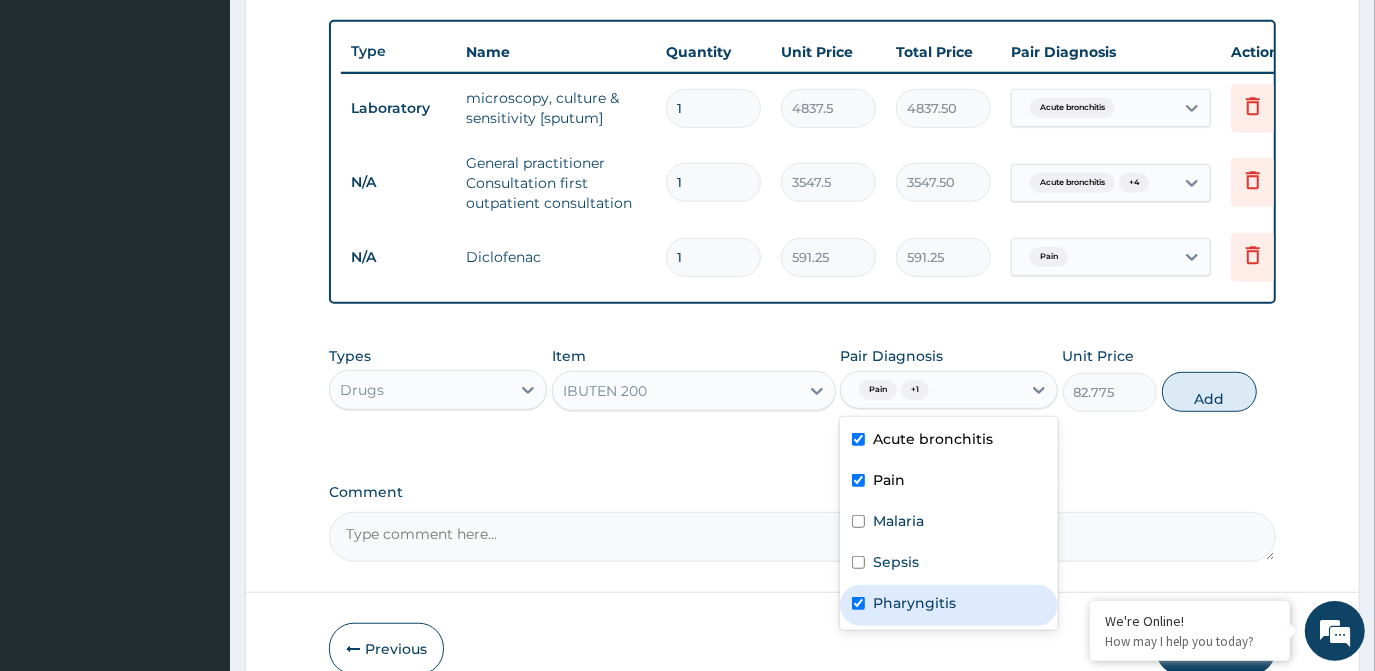 checkbox on "true" 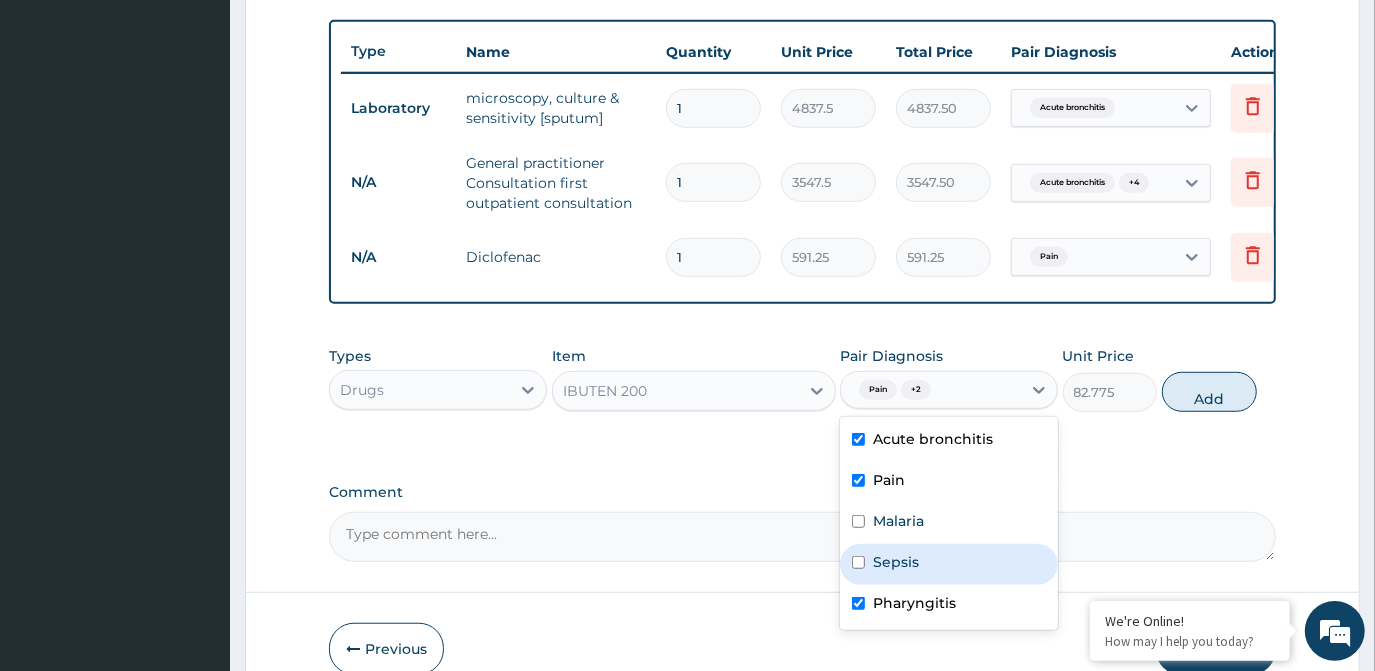 click on "Sepsis" at bounding box center (949, 564) 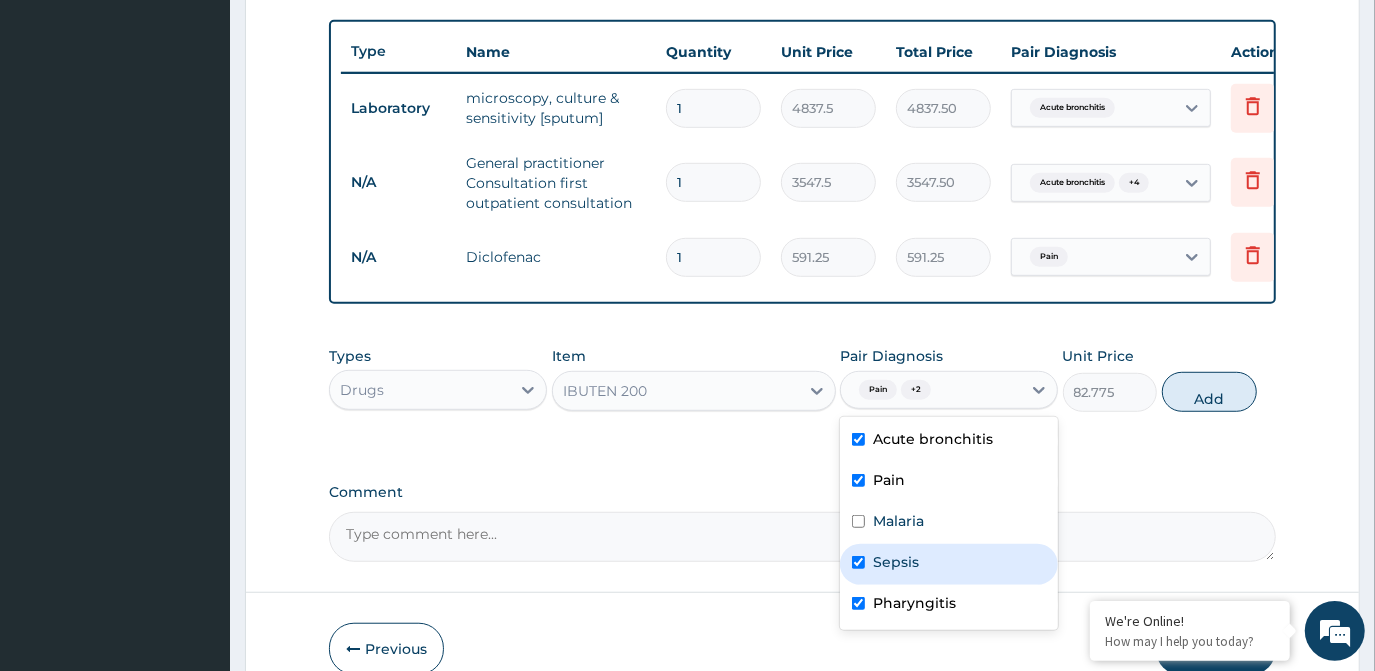 checkbox on "true" 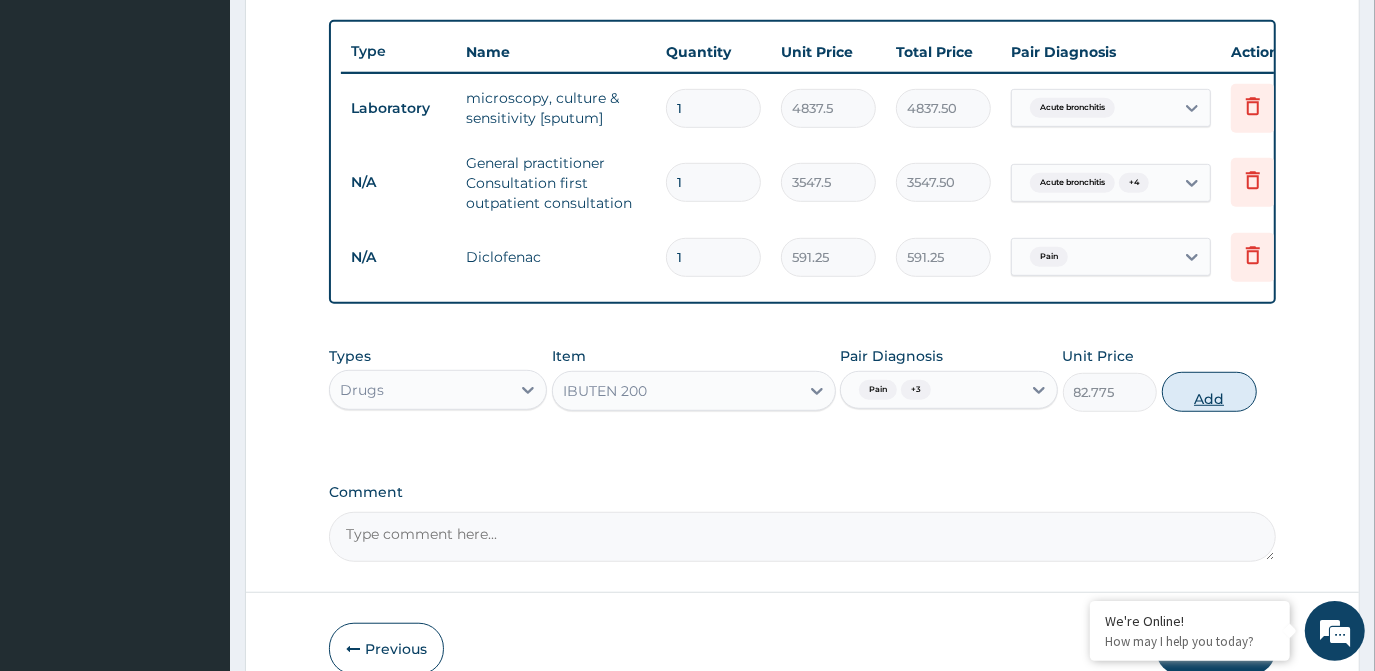 click on "Add" at bounding box center (1209, 392) 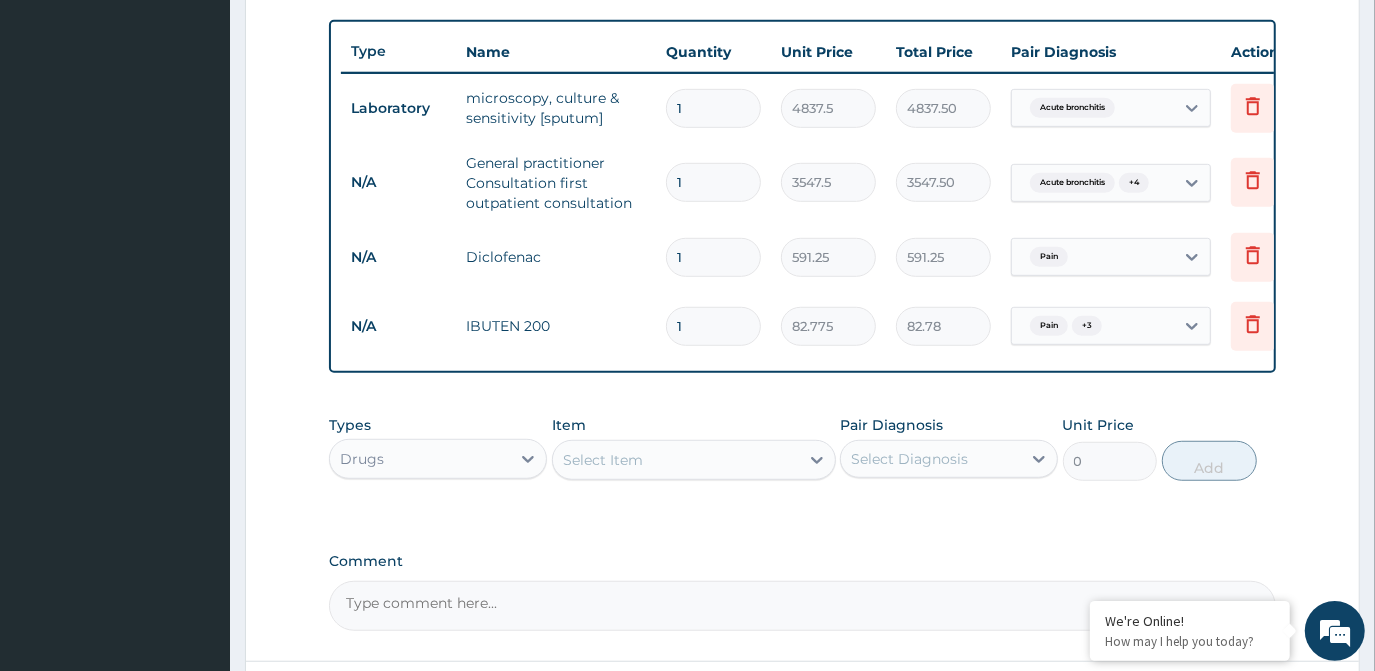 type 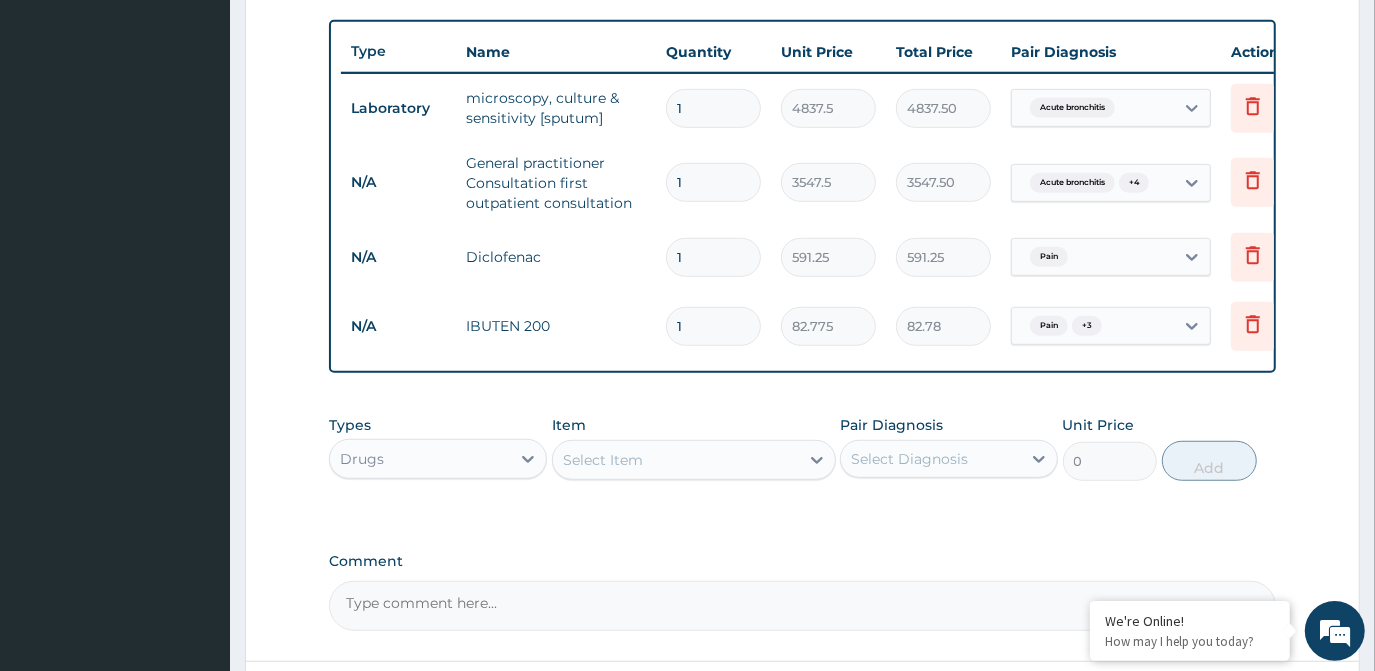 type on "0.00" 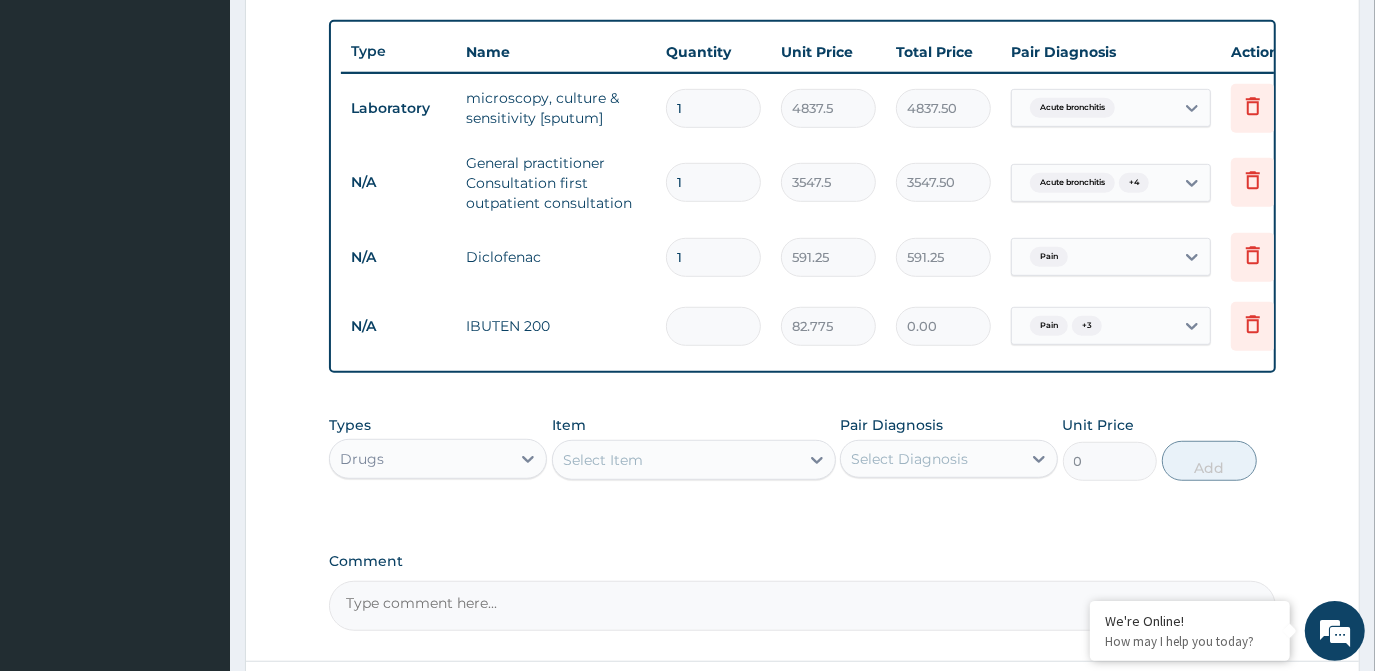 type on "2" 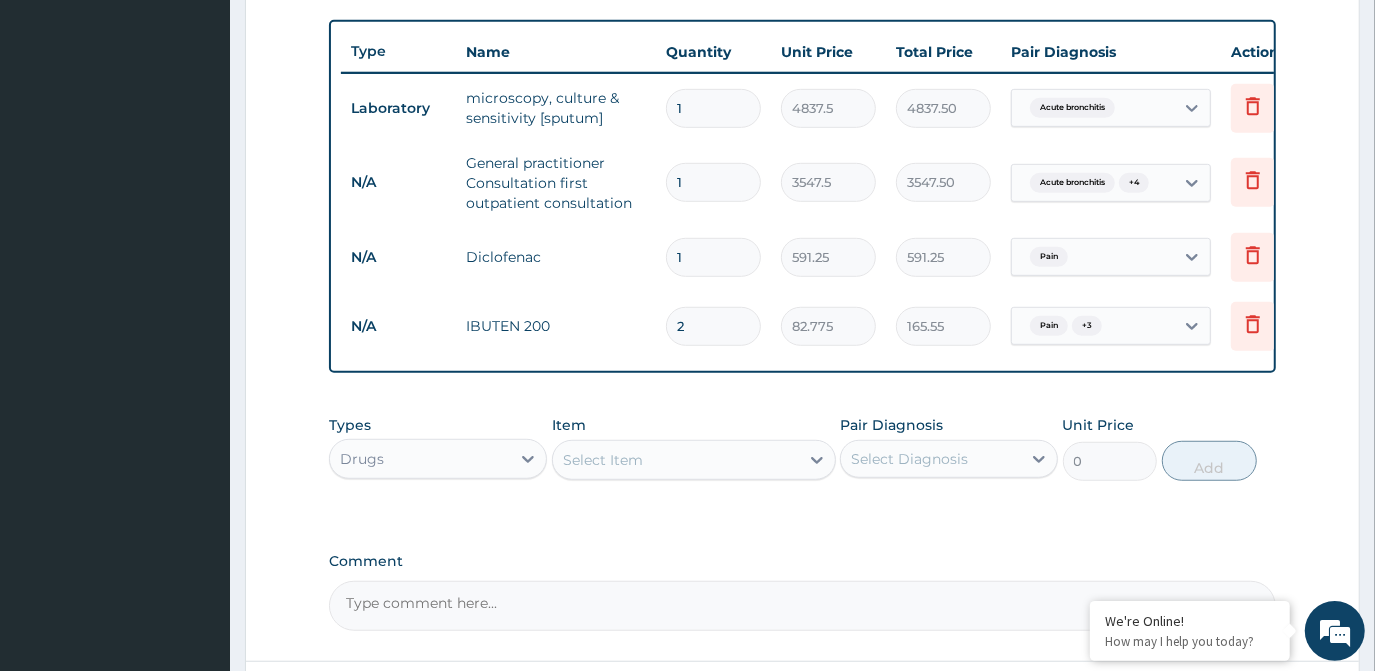 type on "20" 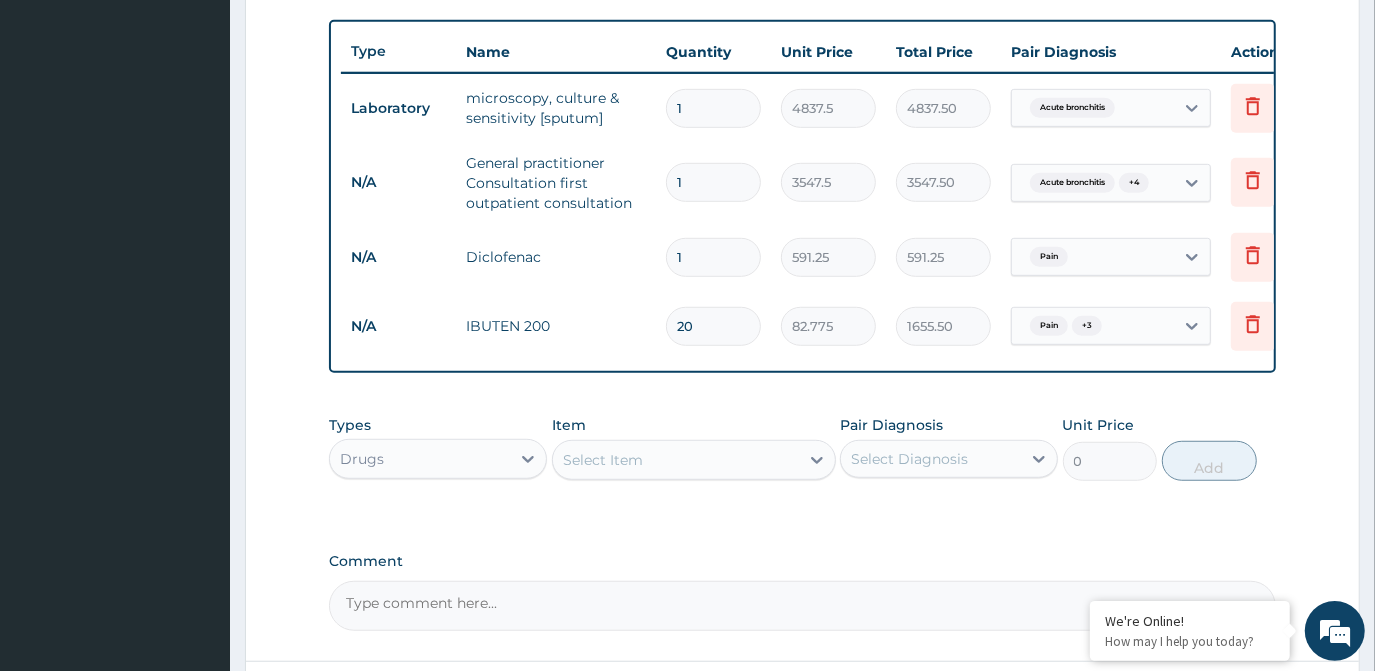 type on "20" 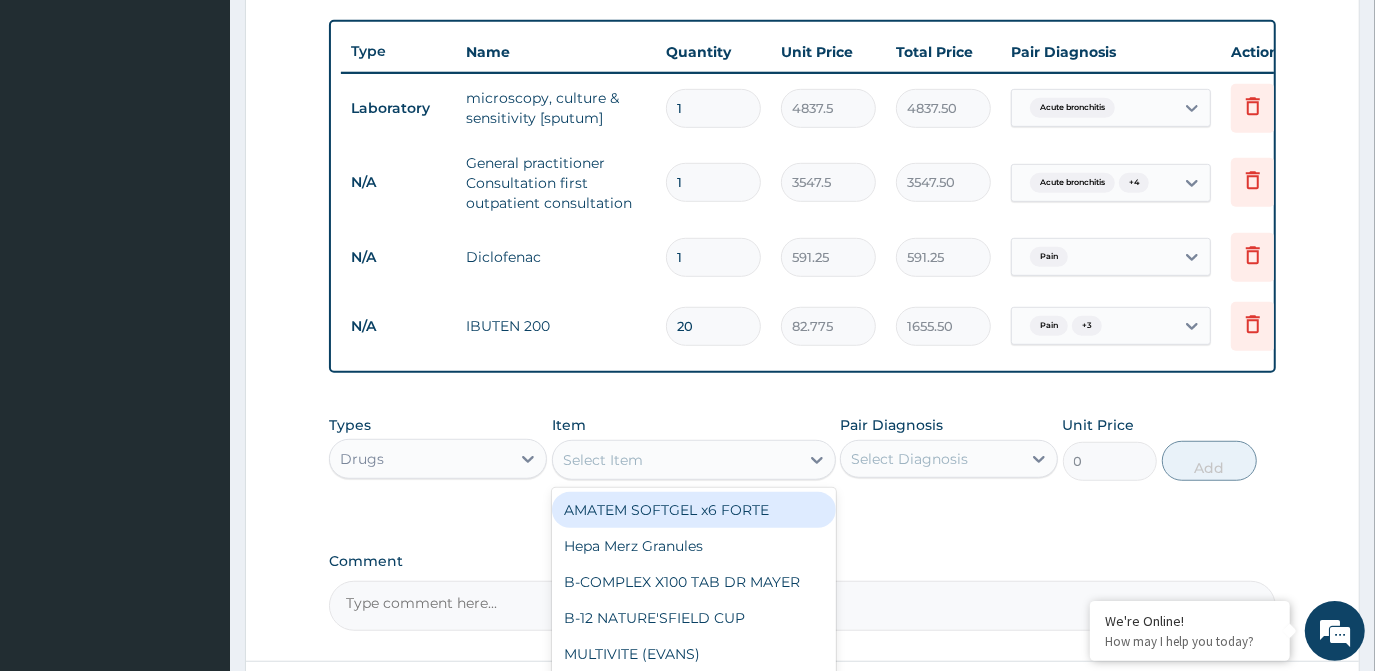 click on "Select Item" at bounding box center (676, 460) 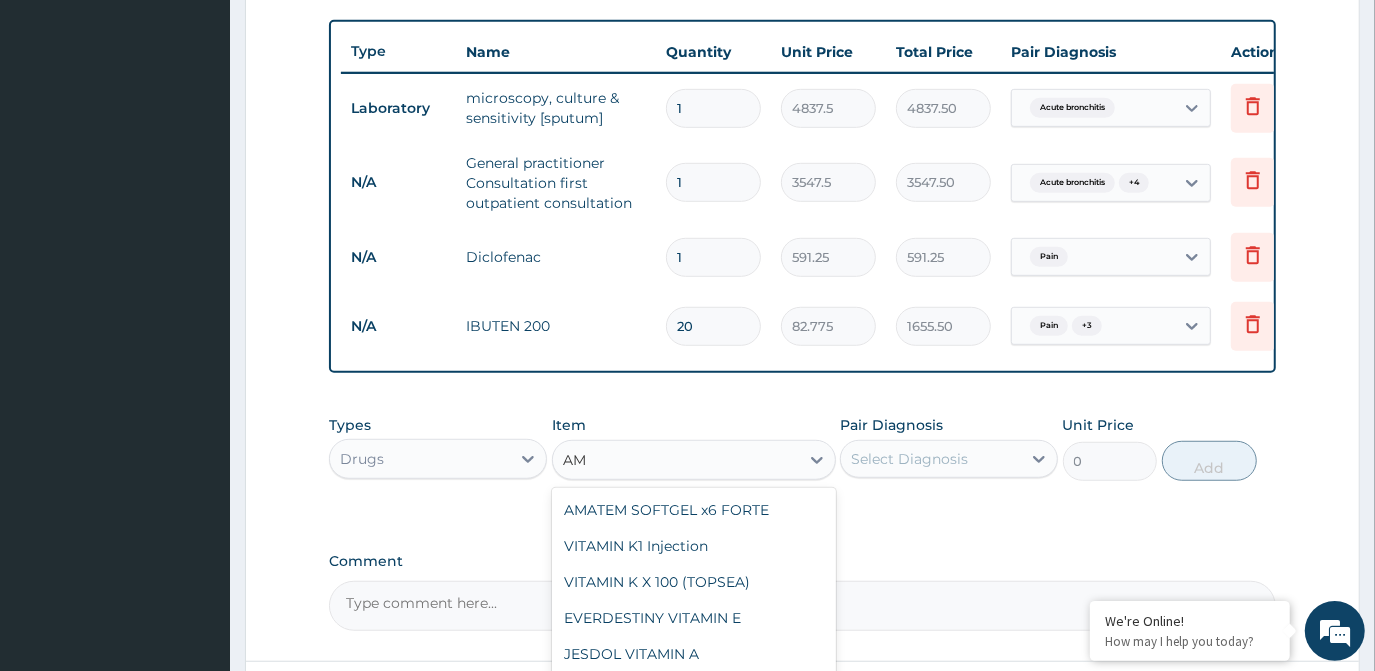 type on "A" 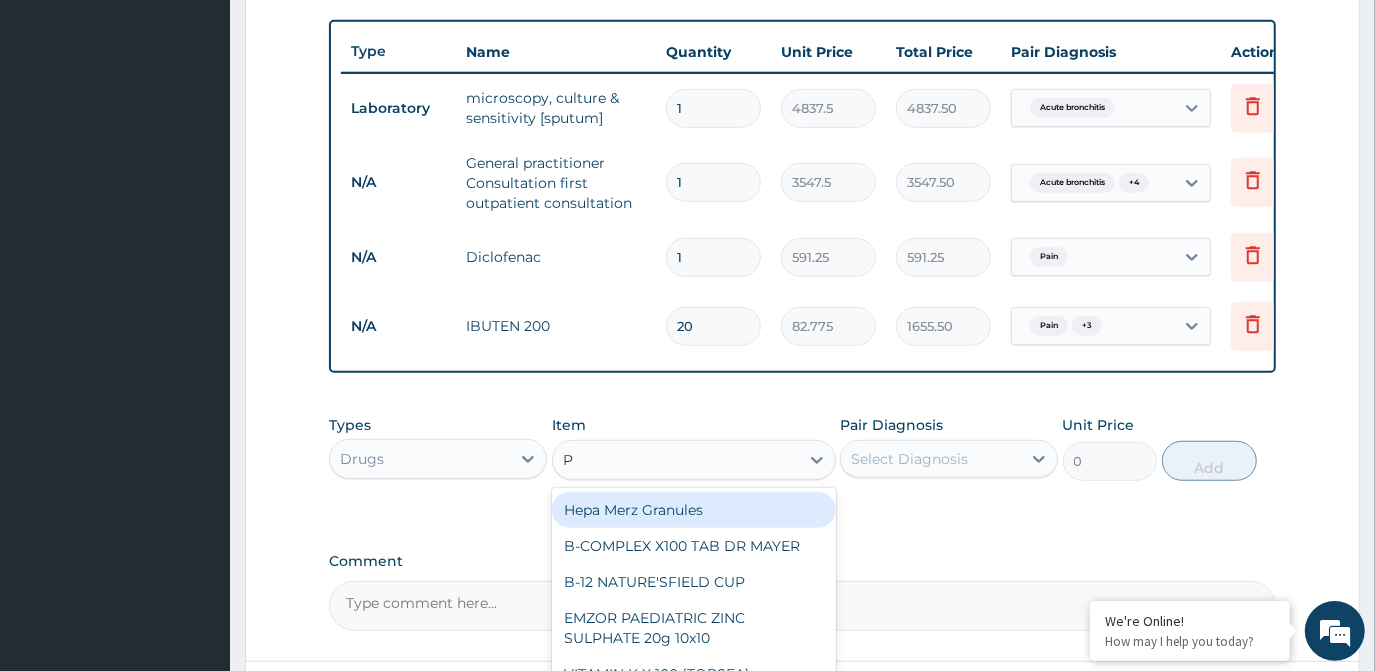 type on "P-" 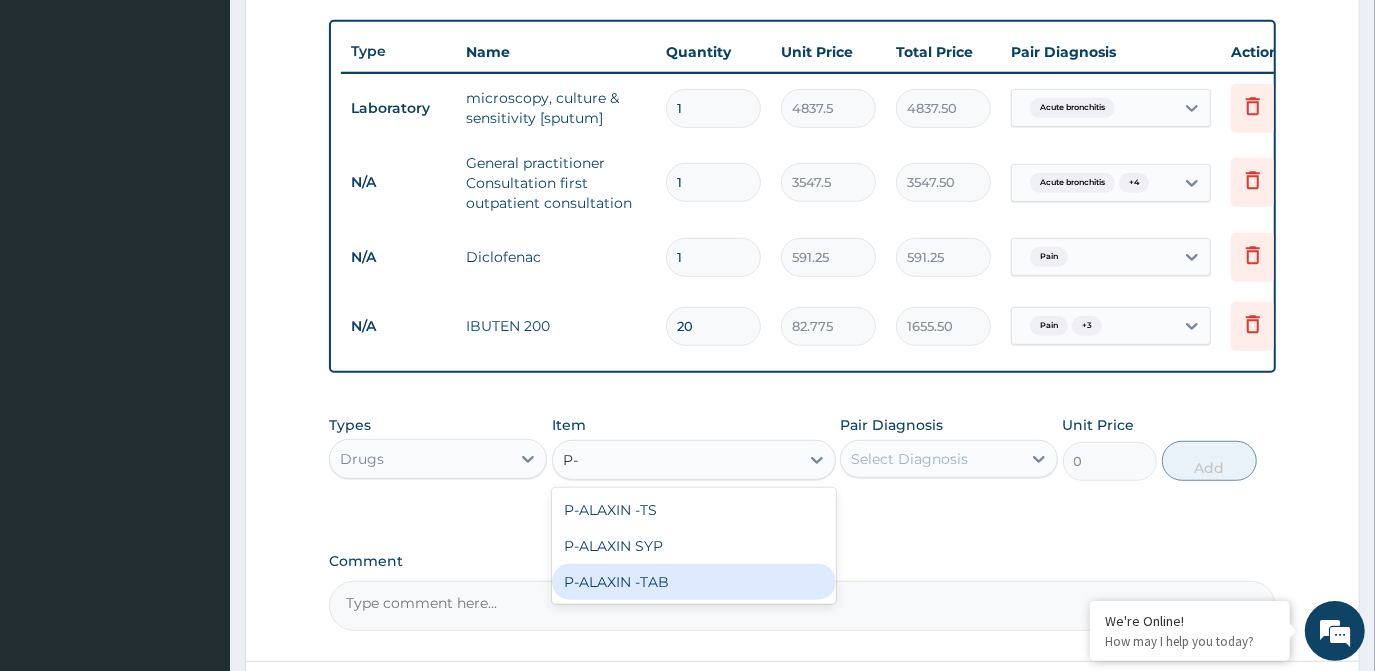 click on "P-ALAXIN -TAB" at bounding box center (694, 582) 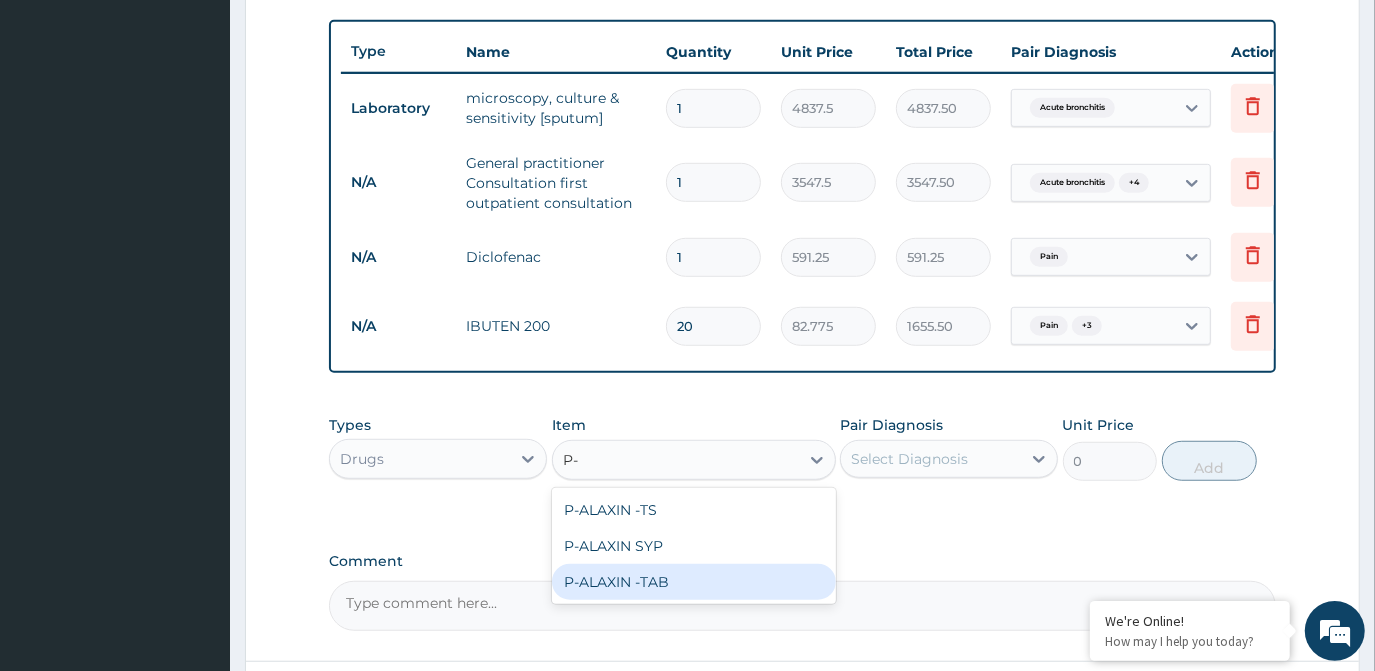 type 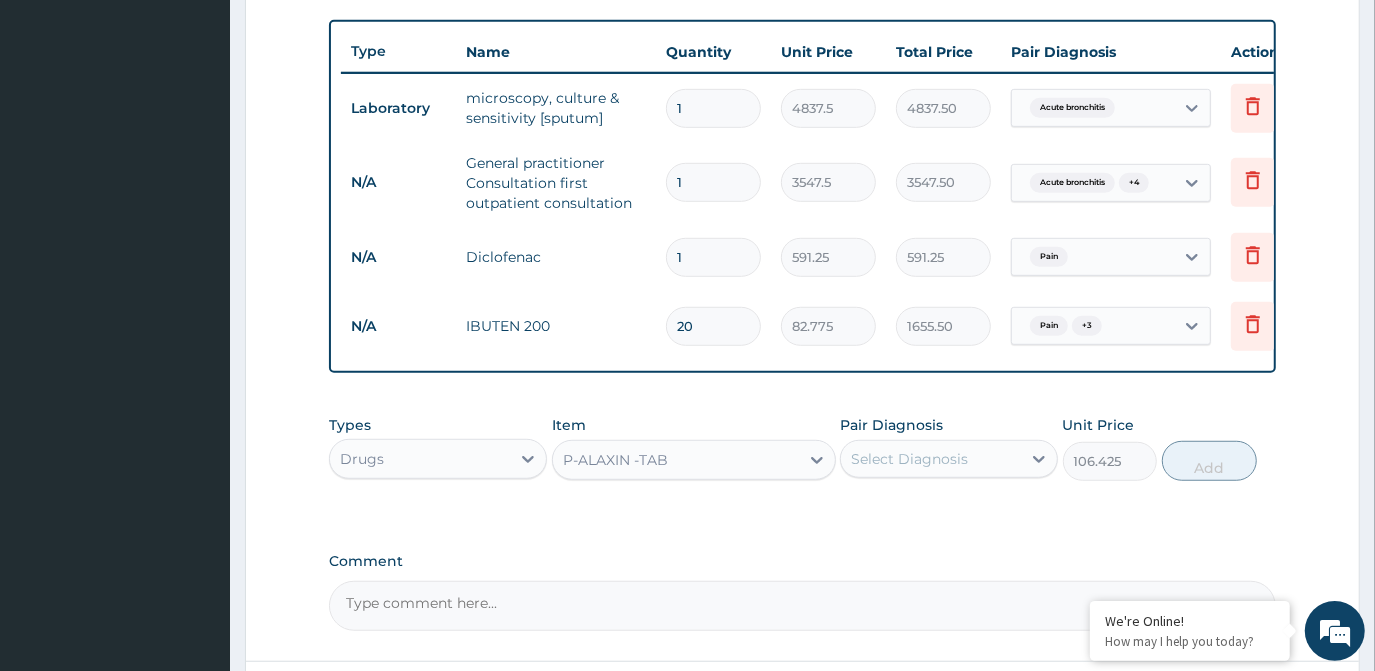 click on "P-ALAXIN -TAB" at bounding box center [676, 460] 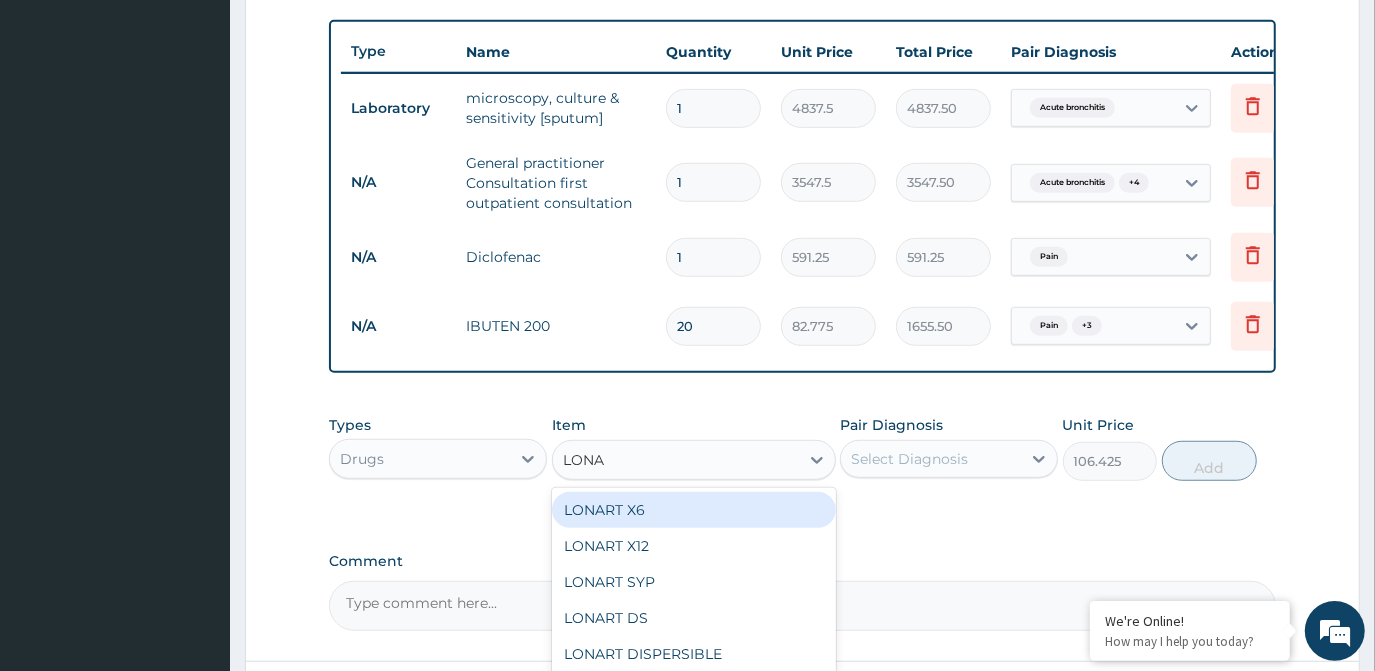 scroll, scrollTop: 0, scrollLeft: 0, axis: both 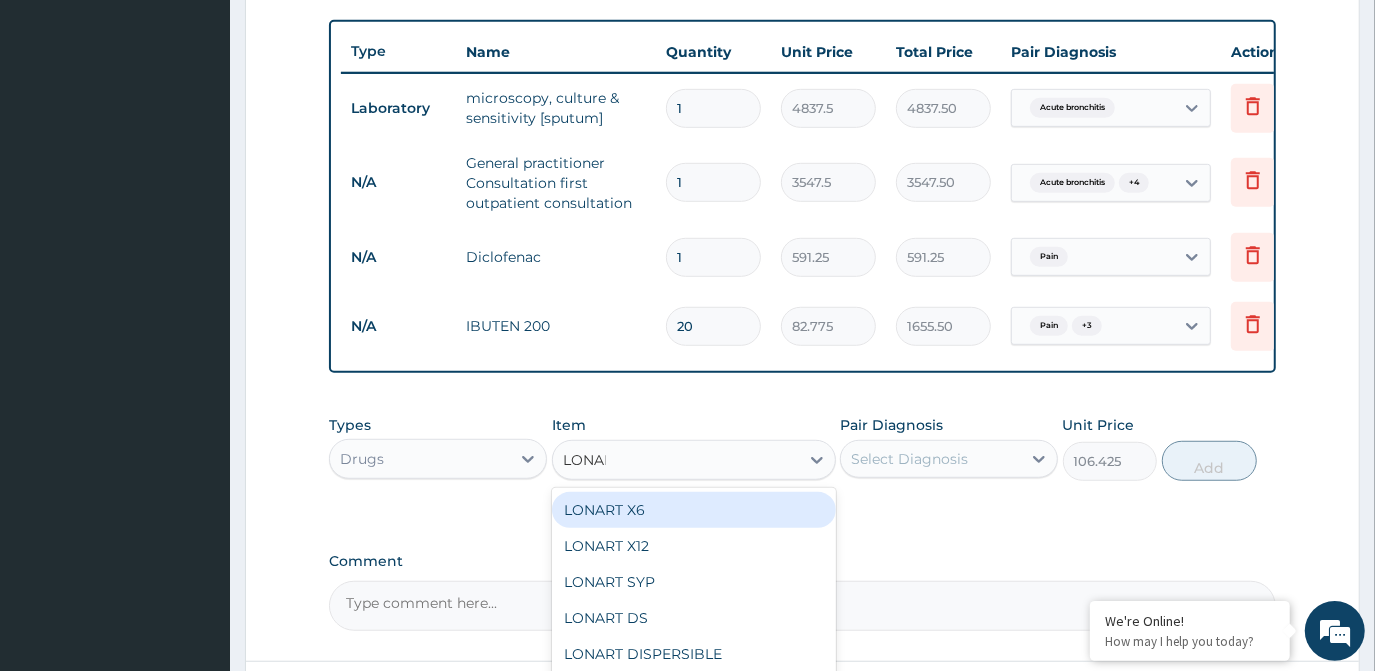type on "LONART" 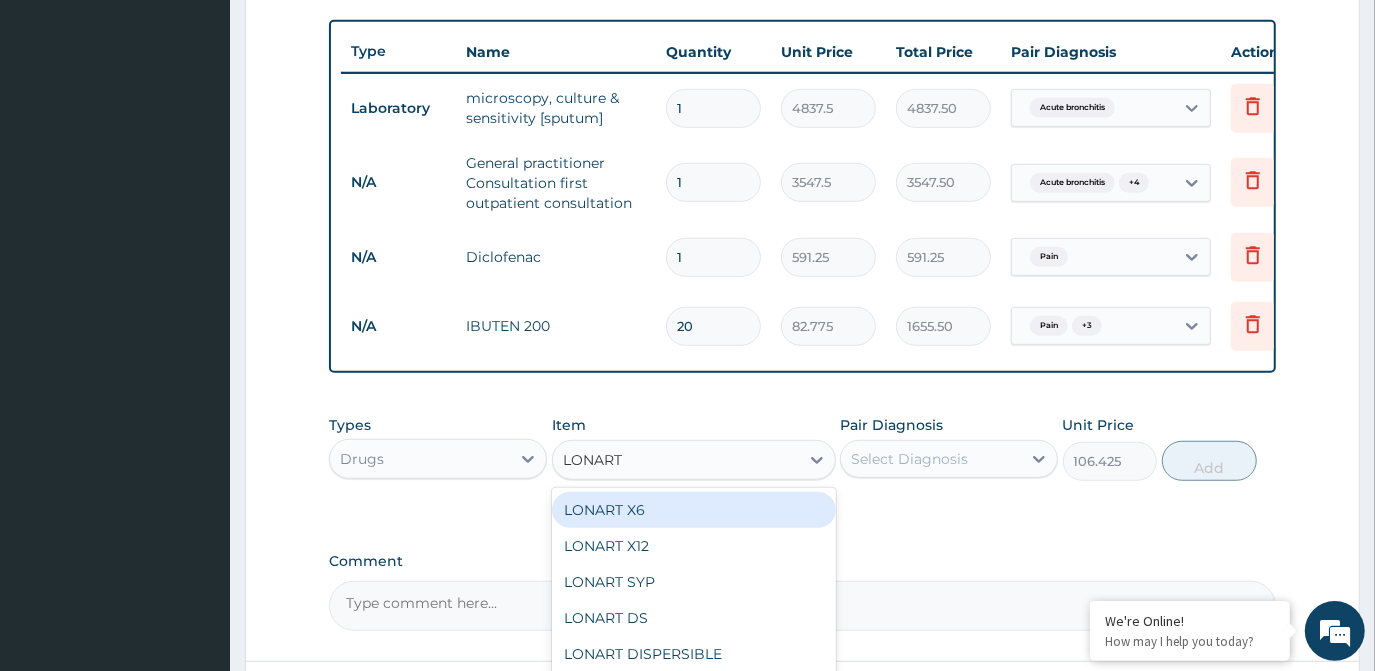 click on "LONART X6" at bounding box center (694, 510) 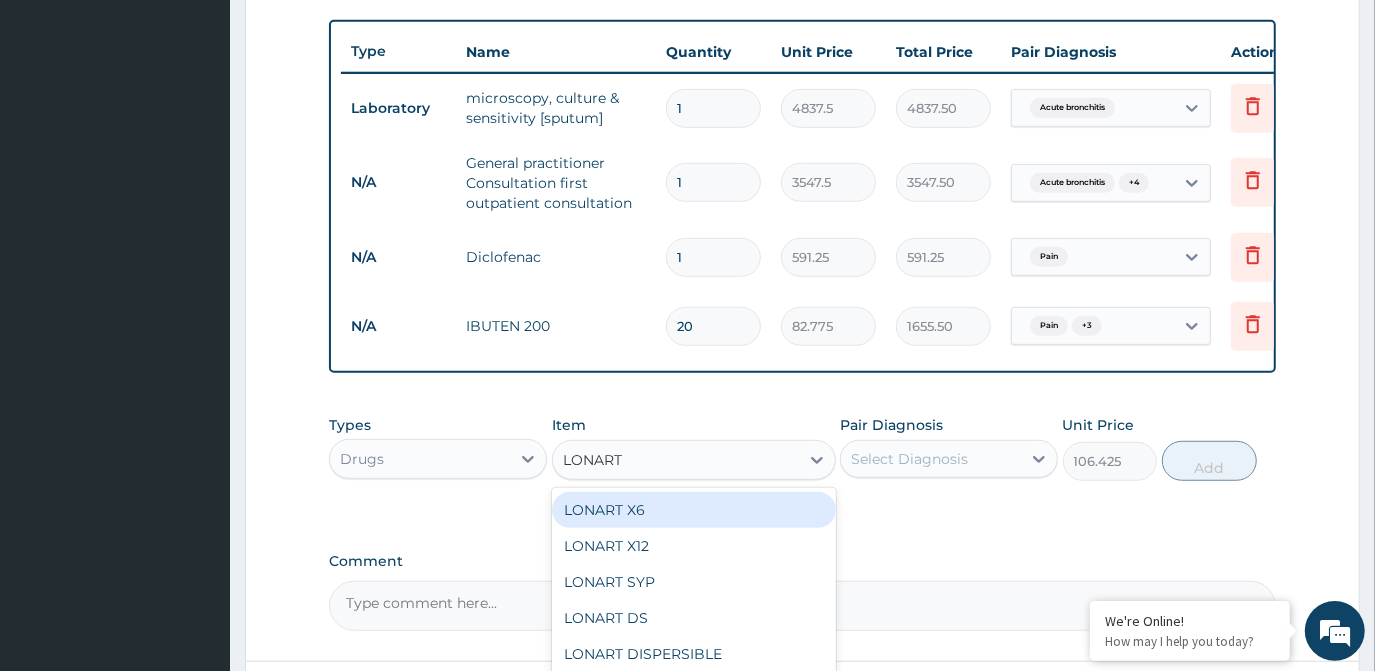 type 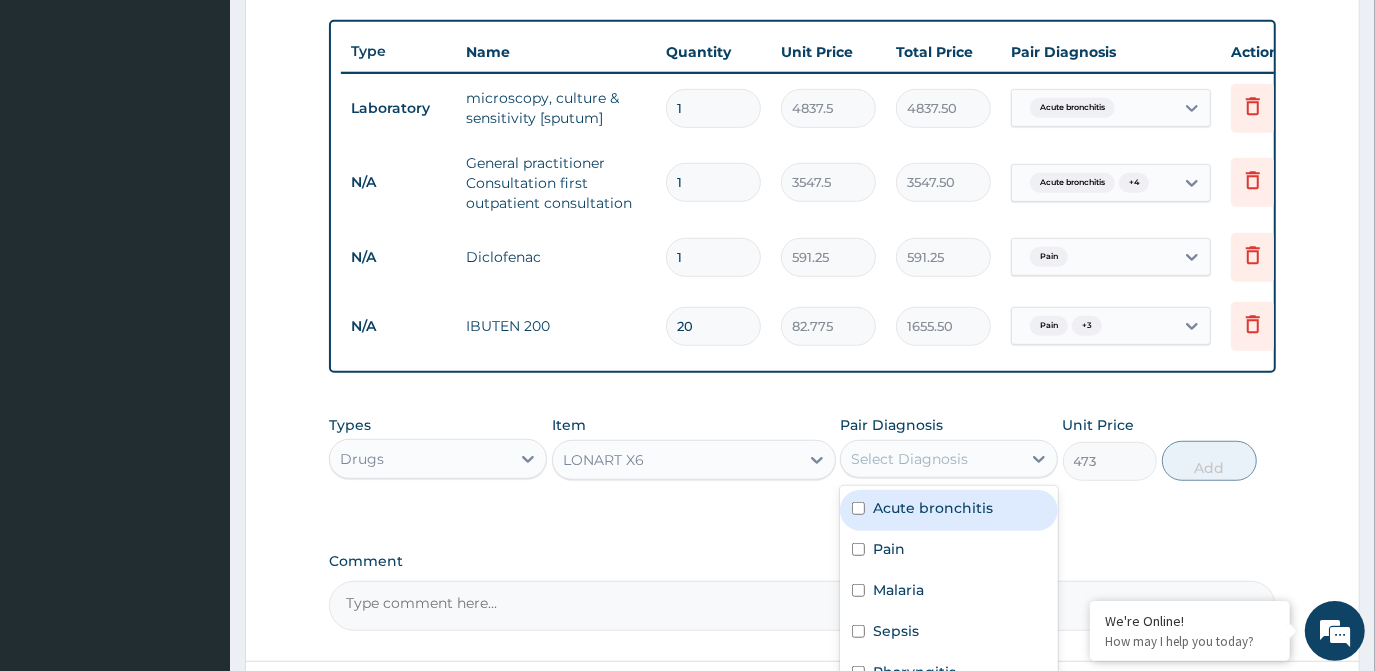 click on "Select Diagnosis" at bounding box center (909, 459) 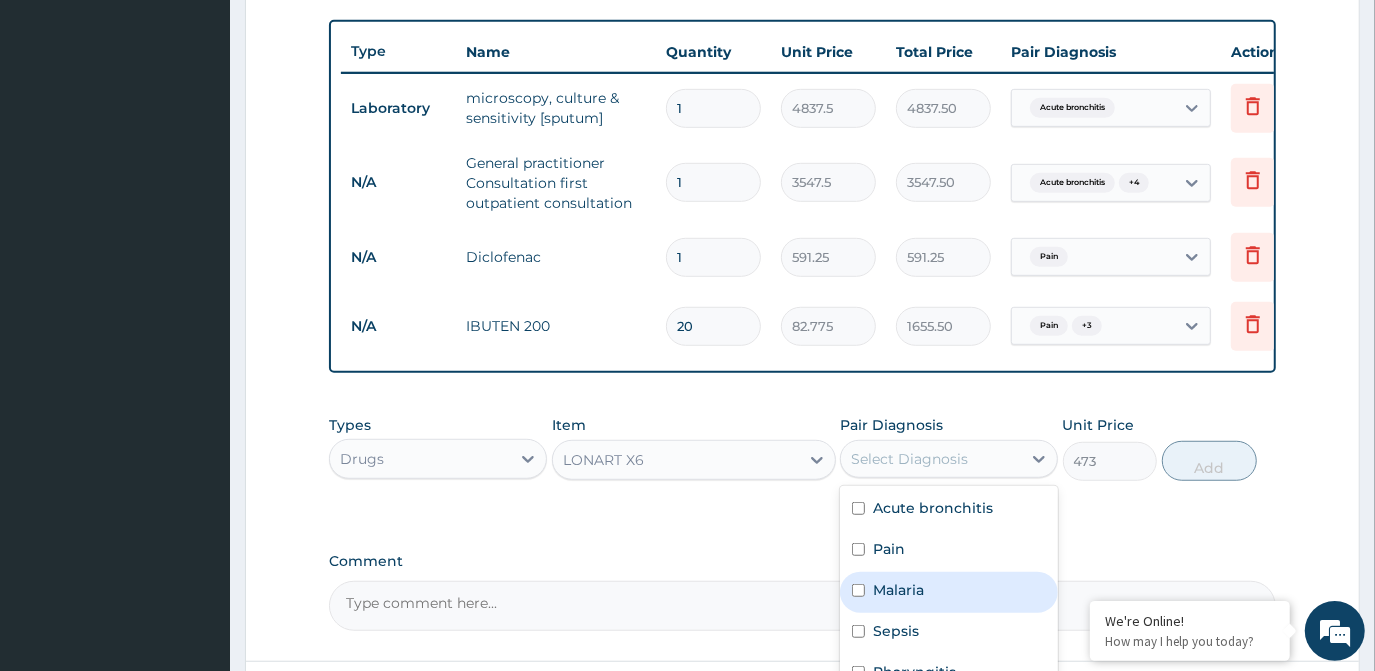 click on "Malaria" at bounding box center [949, 592] 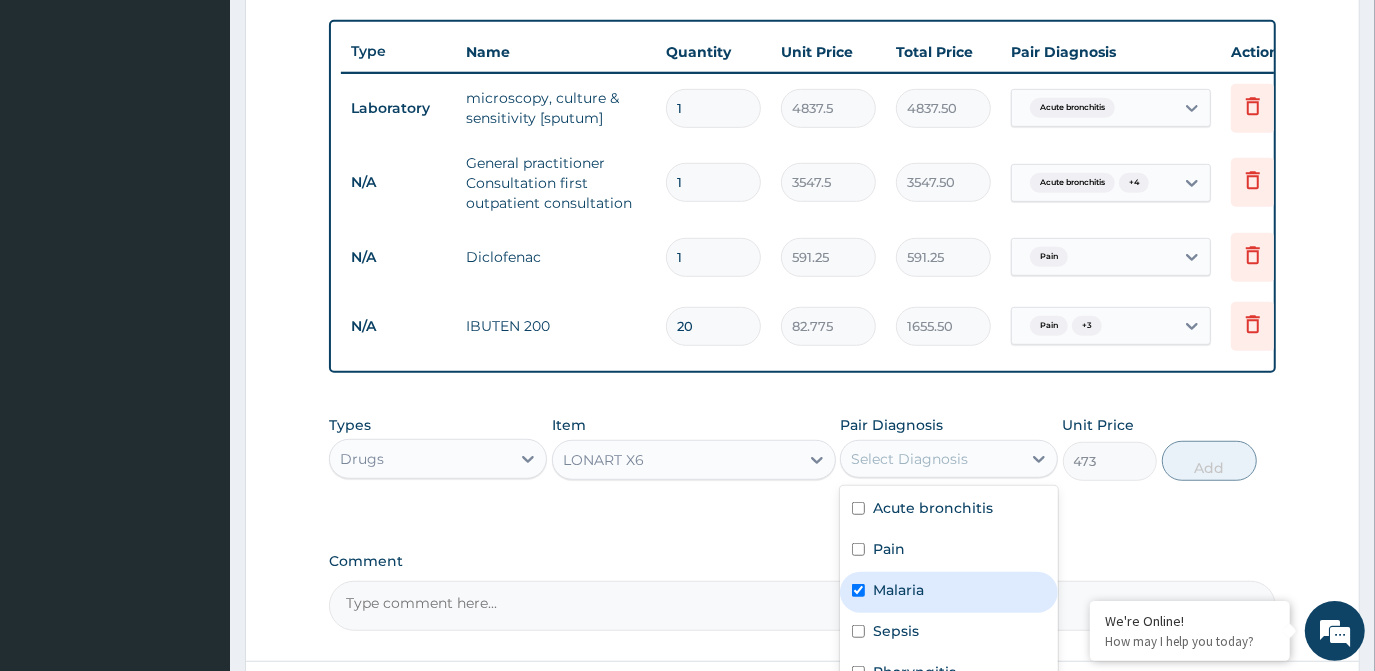 checkbox on "true" 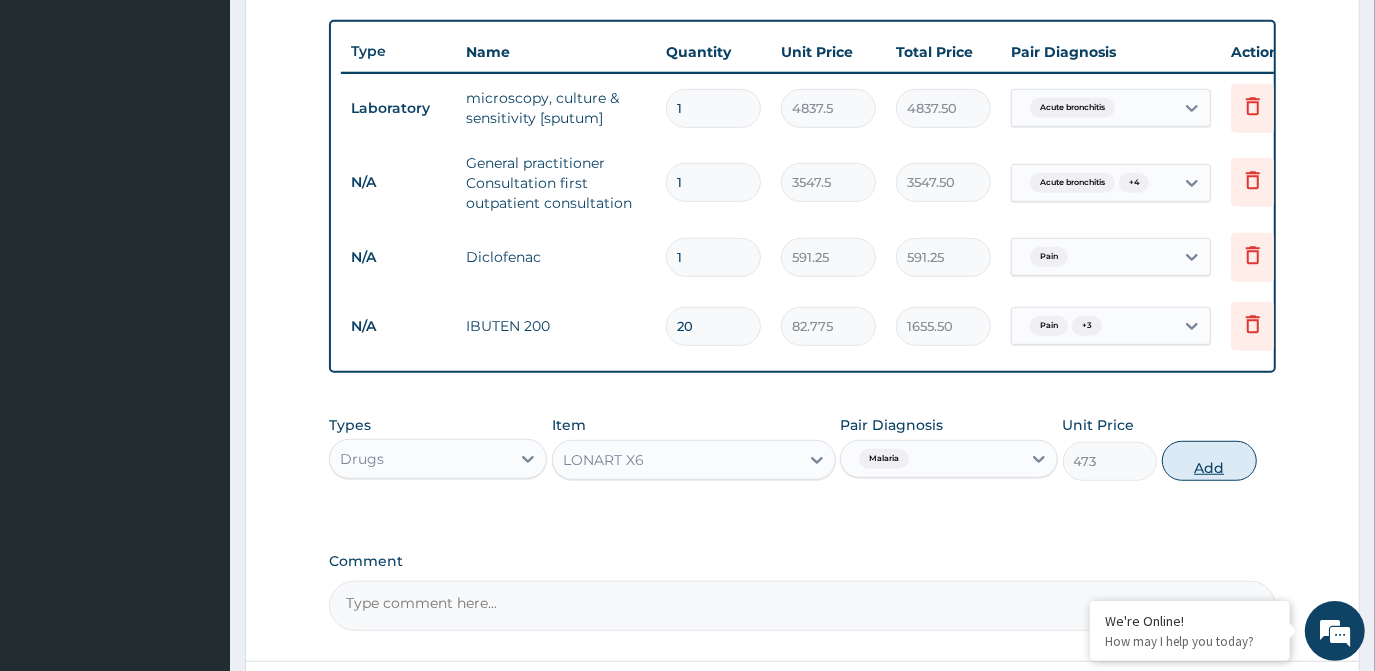 click on "Add" at bounding box center [1209, 461] 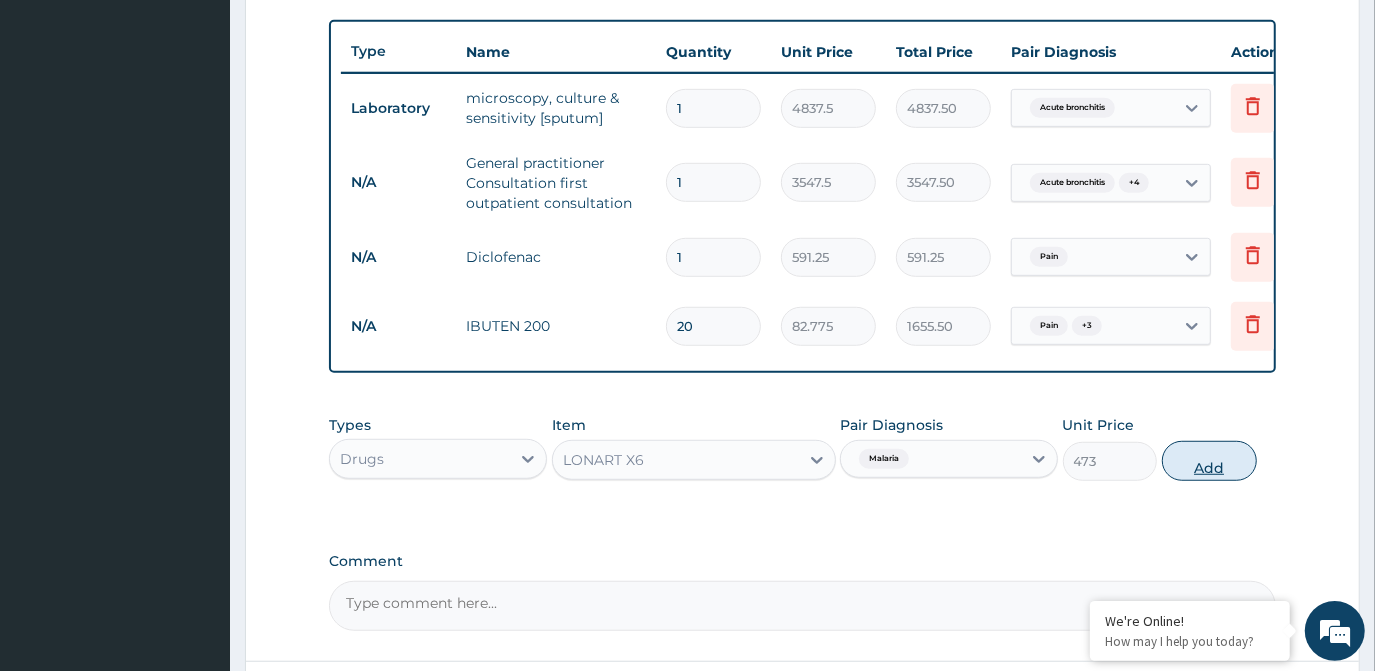 type on "0" 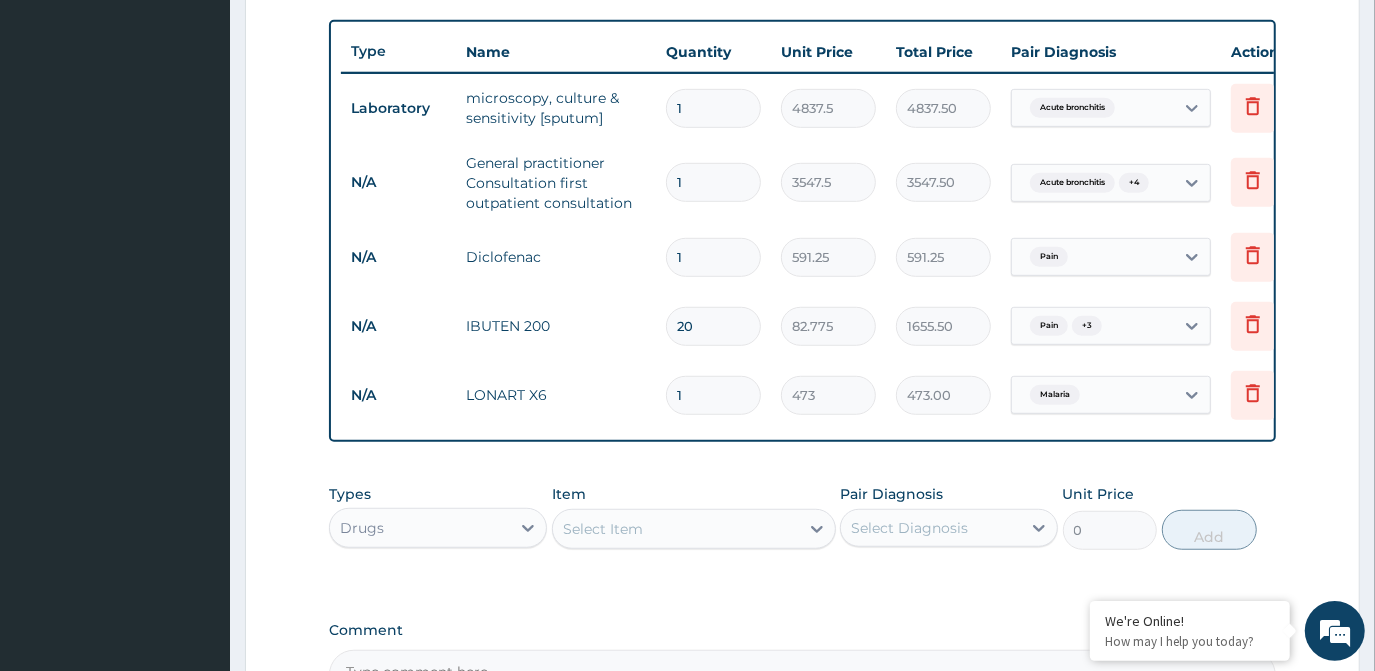 type 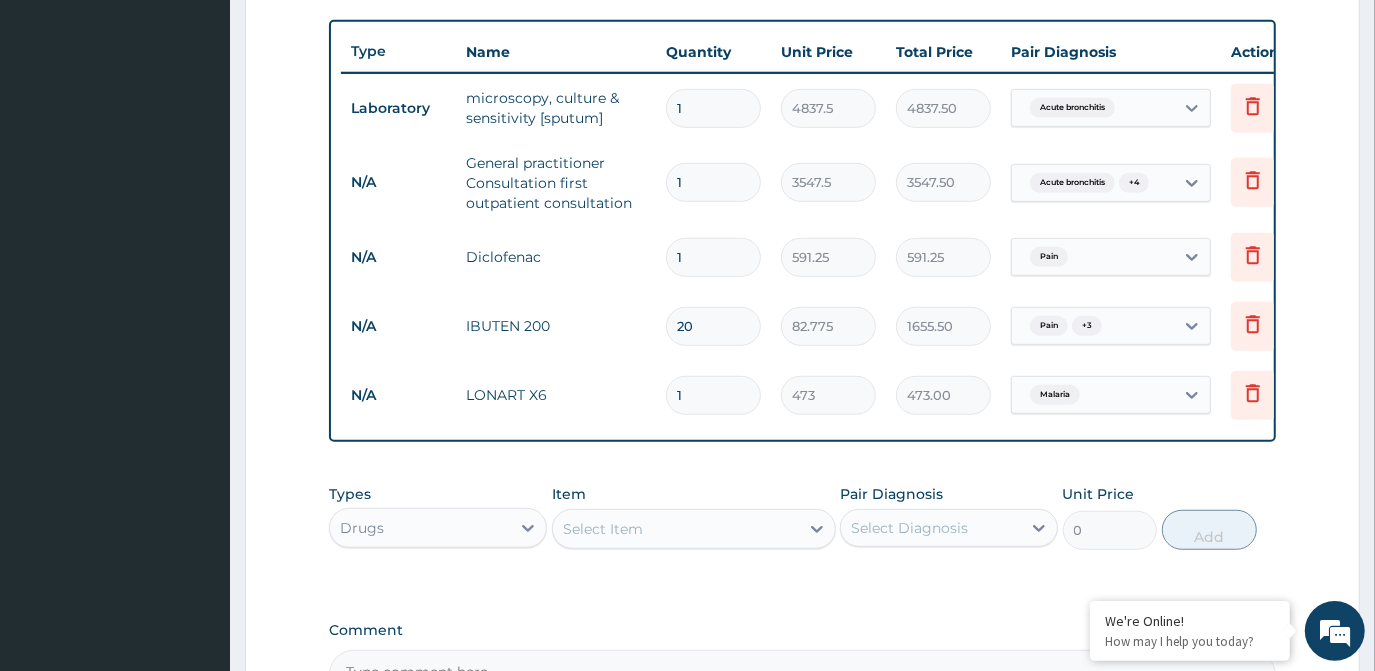 type on "0.00" 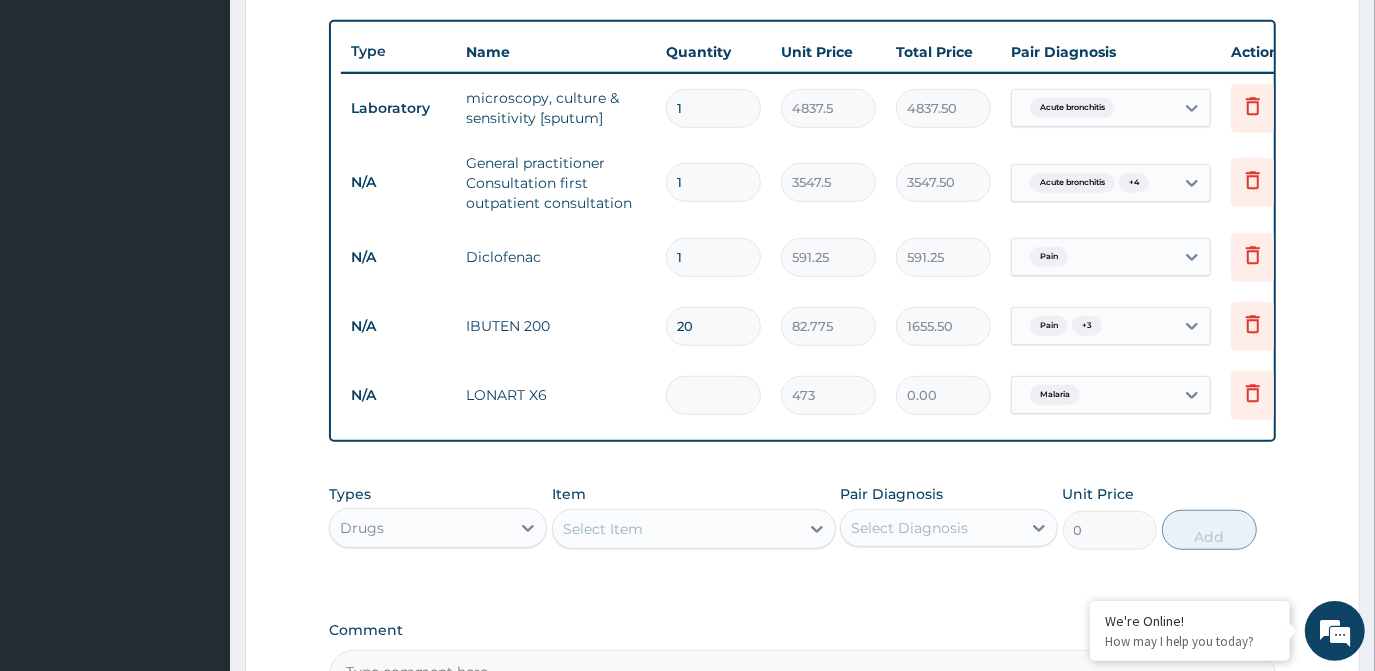 type on "6" 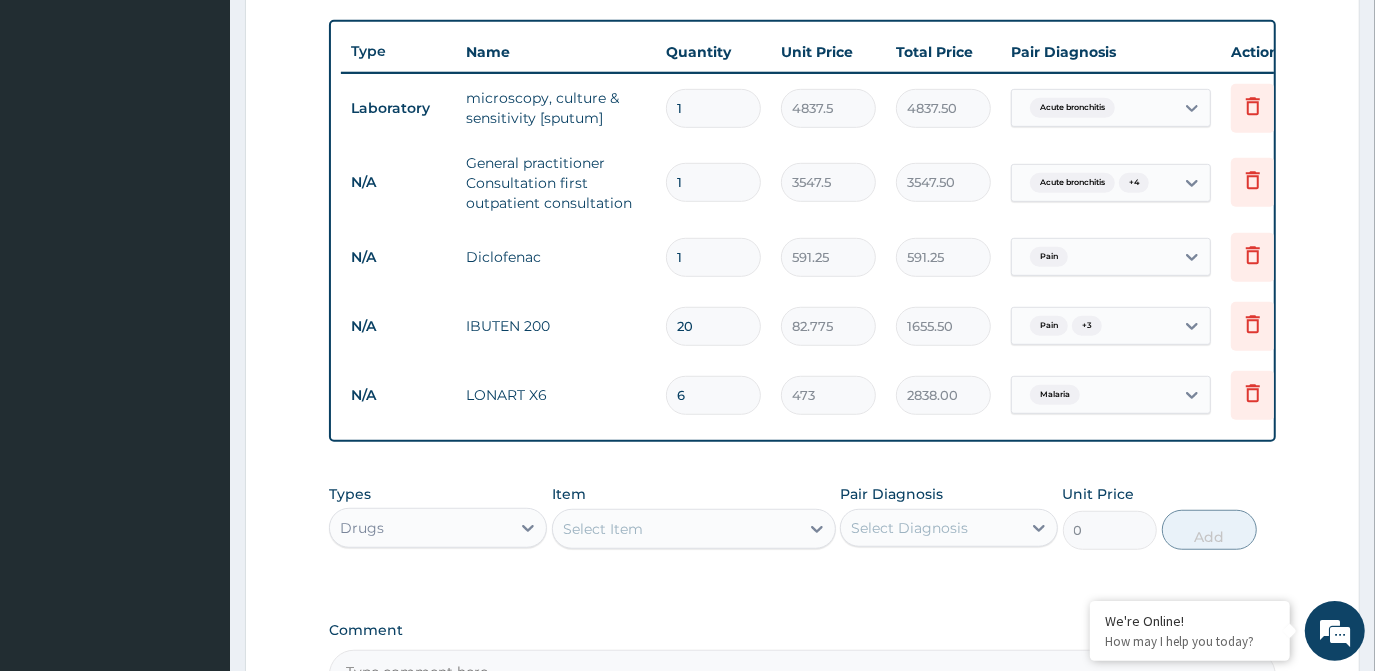 type on "6" 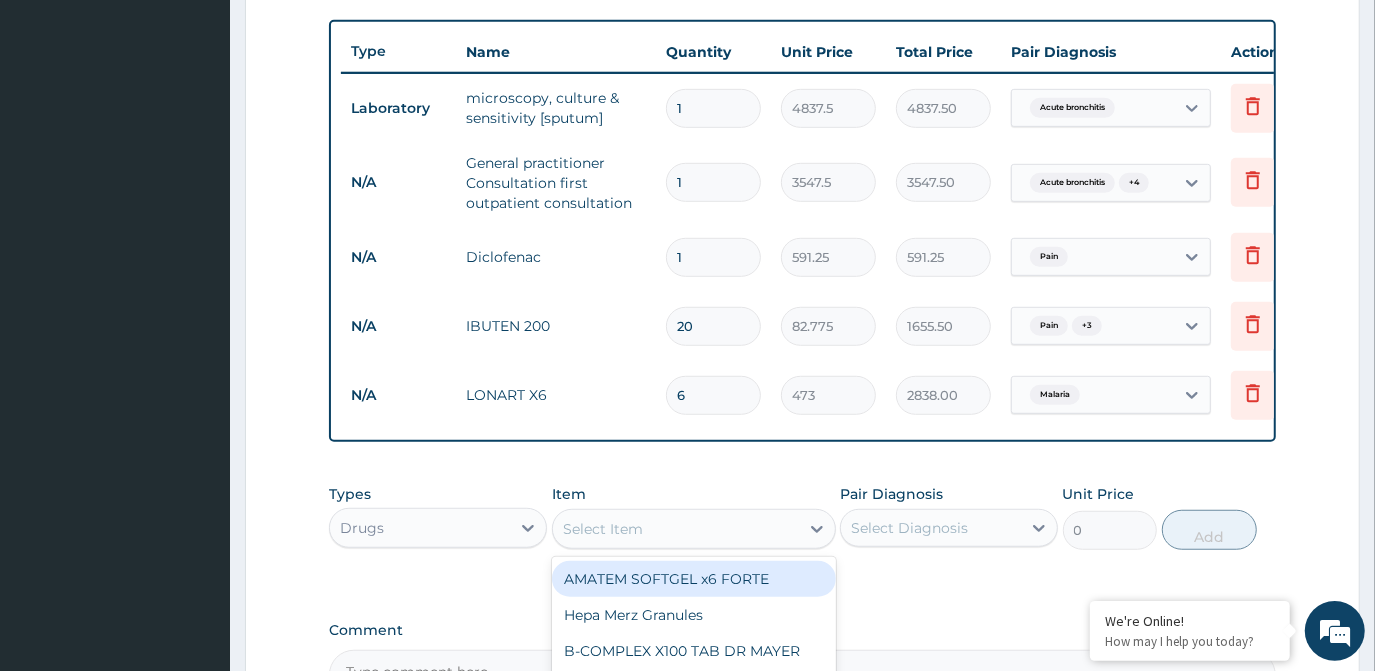 click on "Select Item" at bounding box center (676, 529) 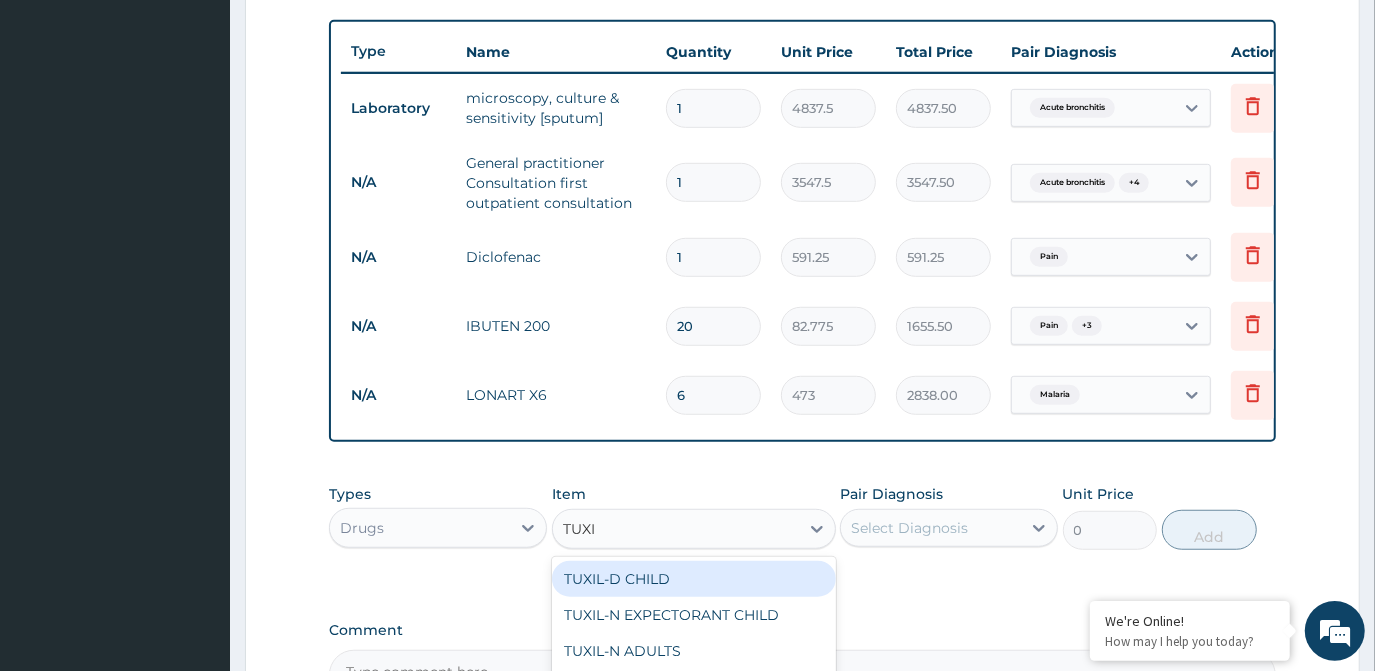 type on "TUXIL" 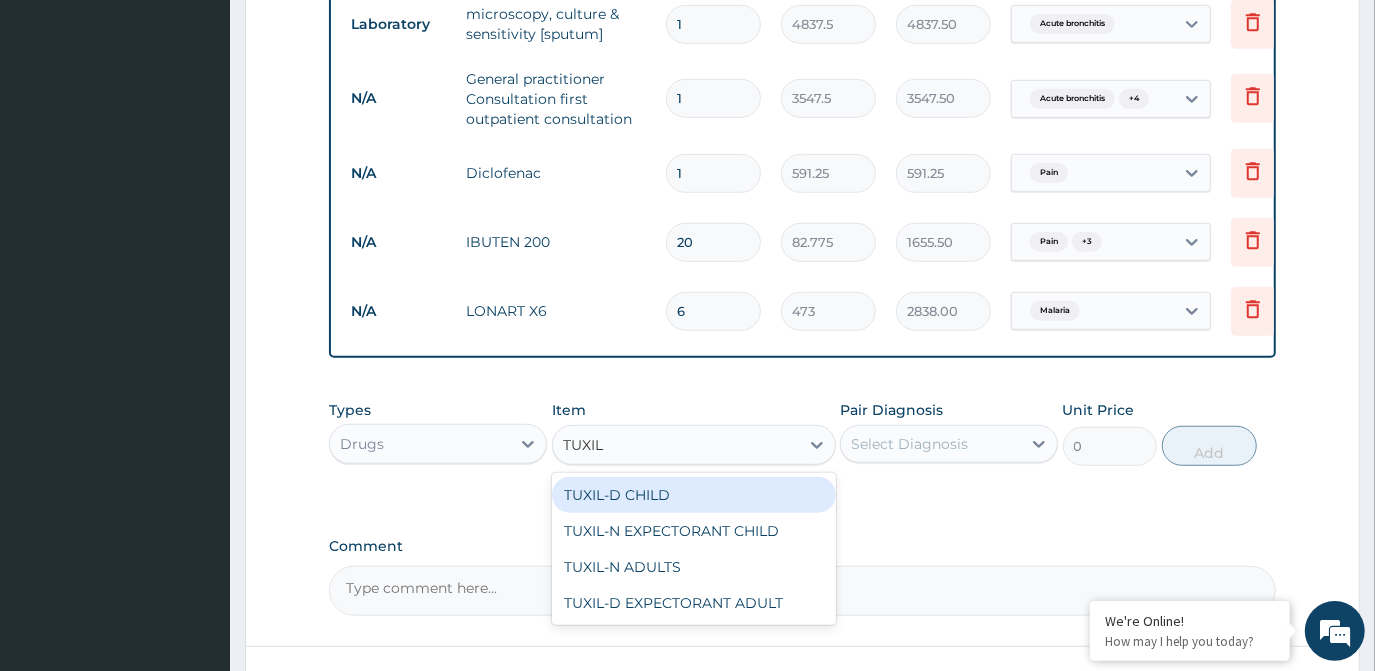 scroll, scrollTop: 906, scrollLeft: 0, axis: vertical 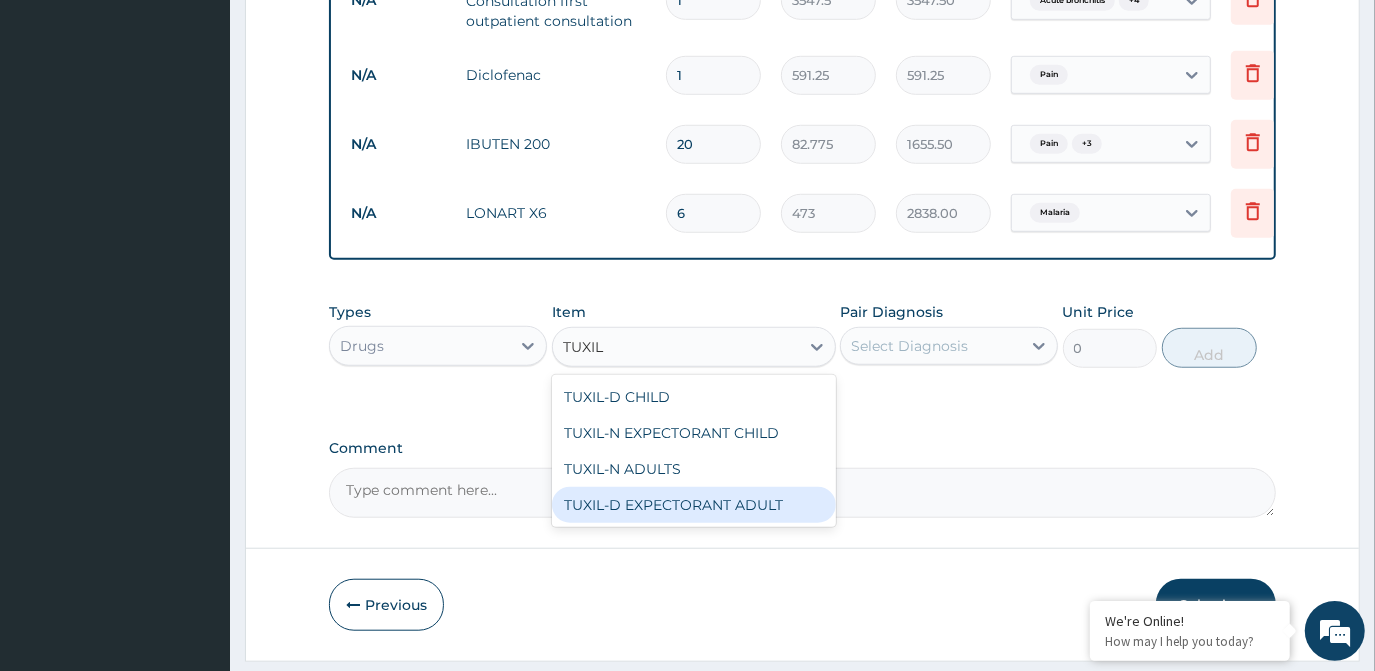 click on "TUXIL-D EXPECTORANT ADULT" at bounding box center (694, 505) 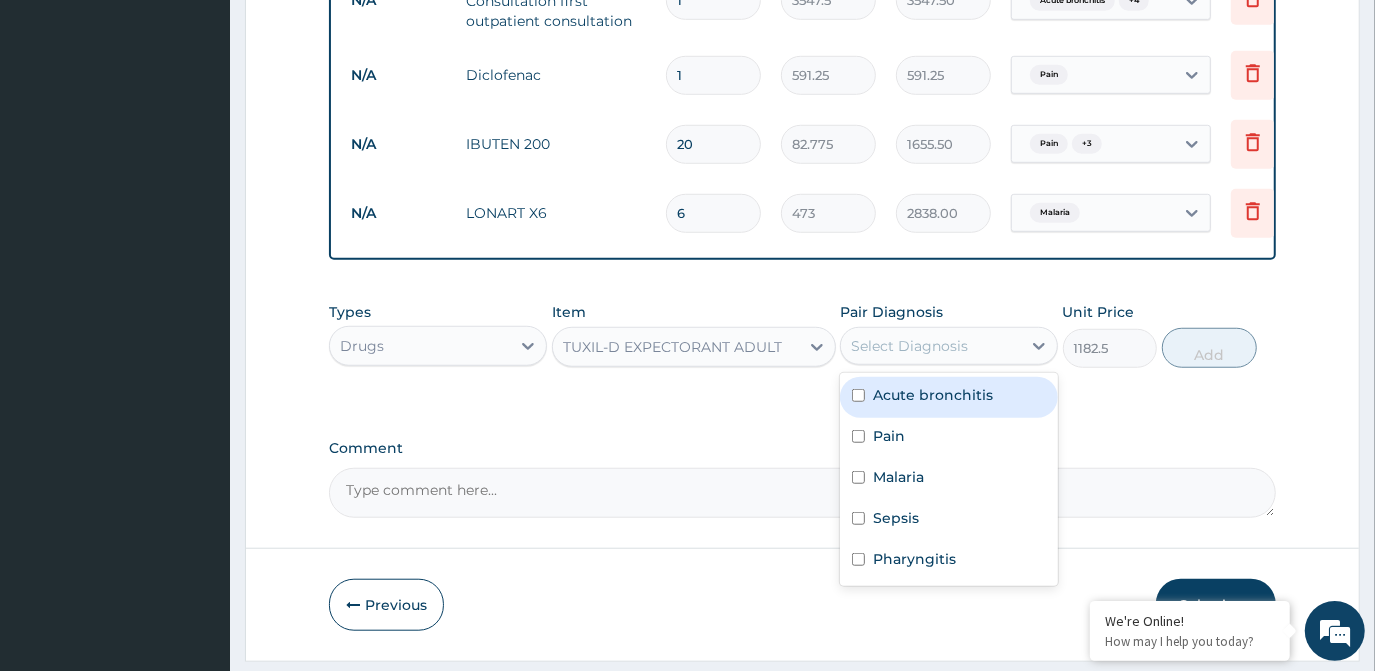 click on "Select Diagnosis" at bounding box center [909, 346] 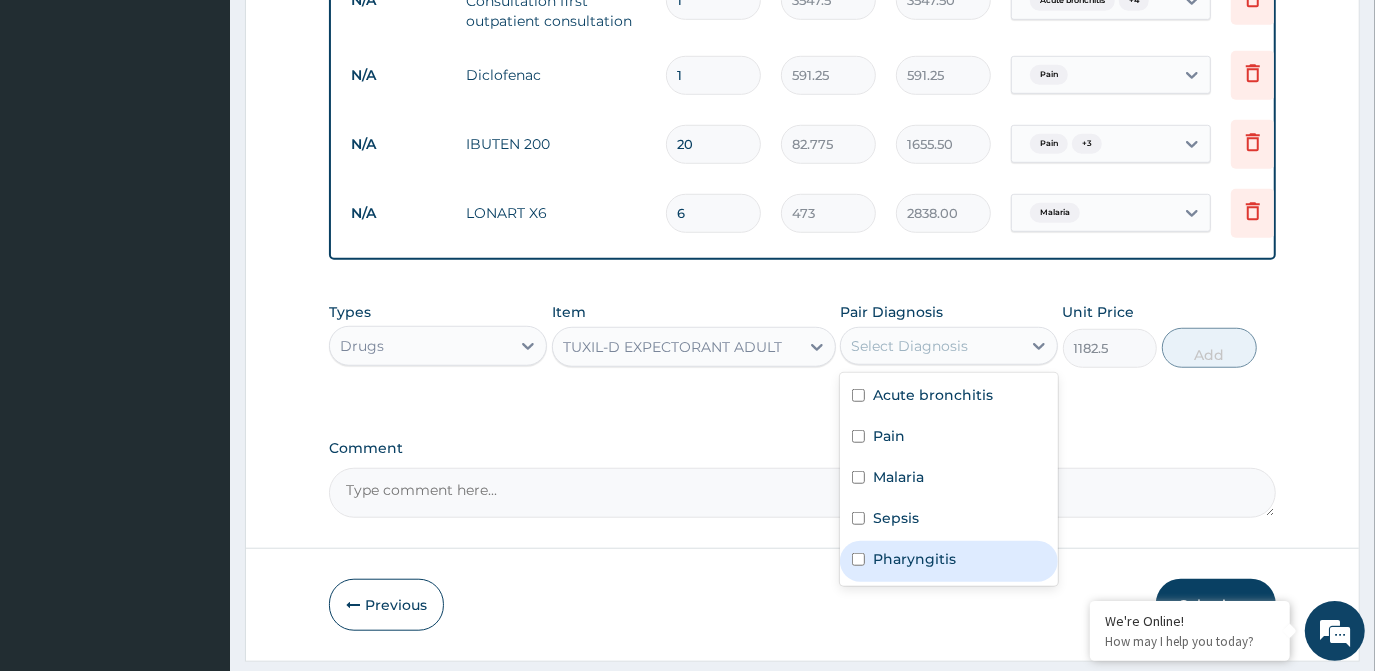click on "Pharyngitis" at bounding box center (914, 559) 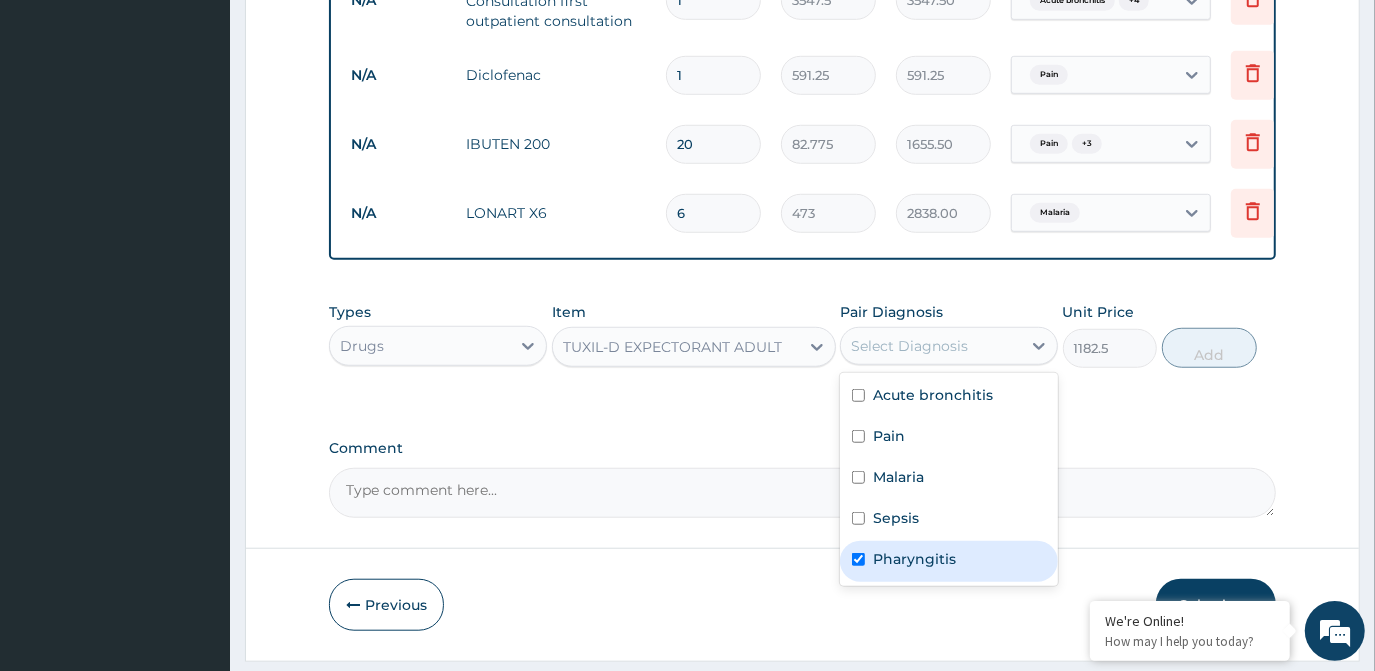 checkbox on "true" 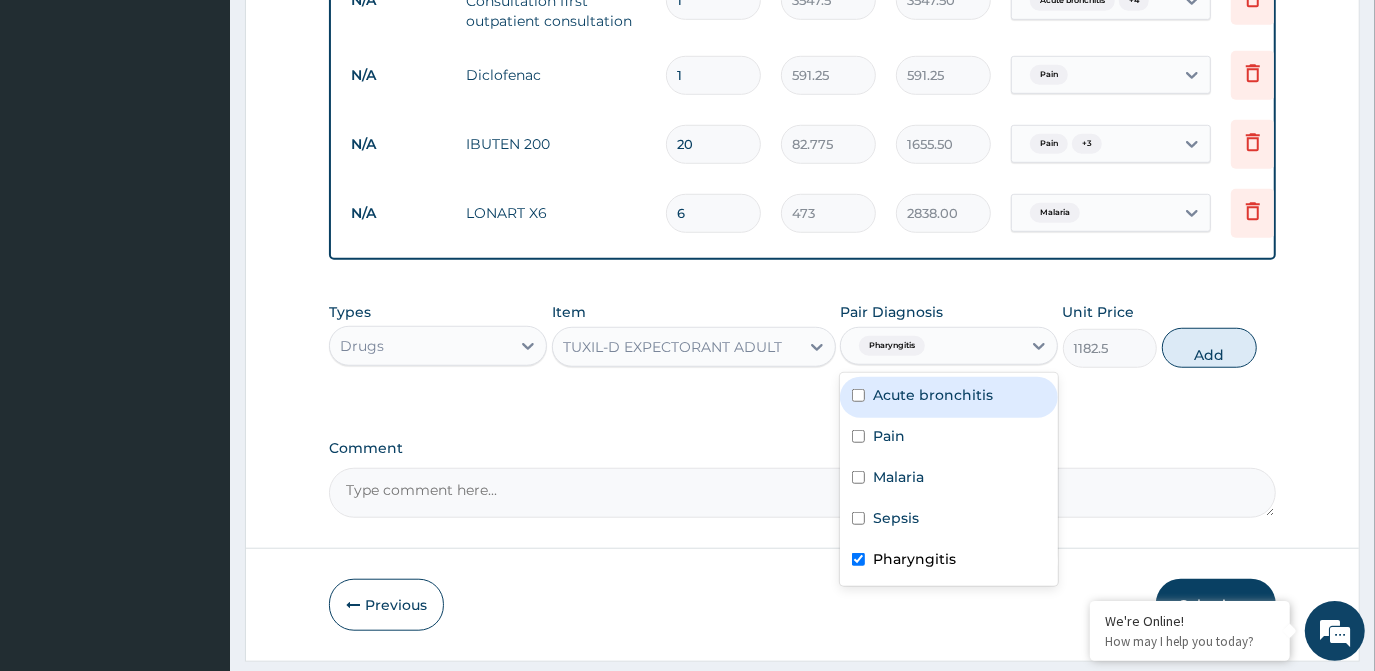 click on "Acute bronchitis" at bounding box center (933, 395) 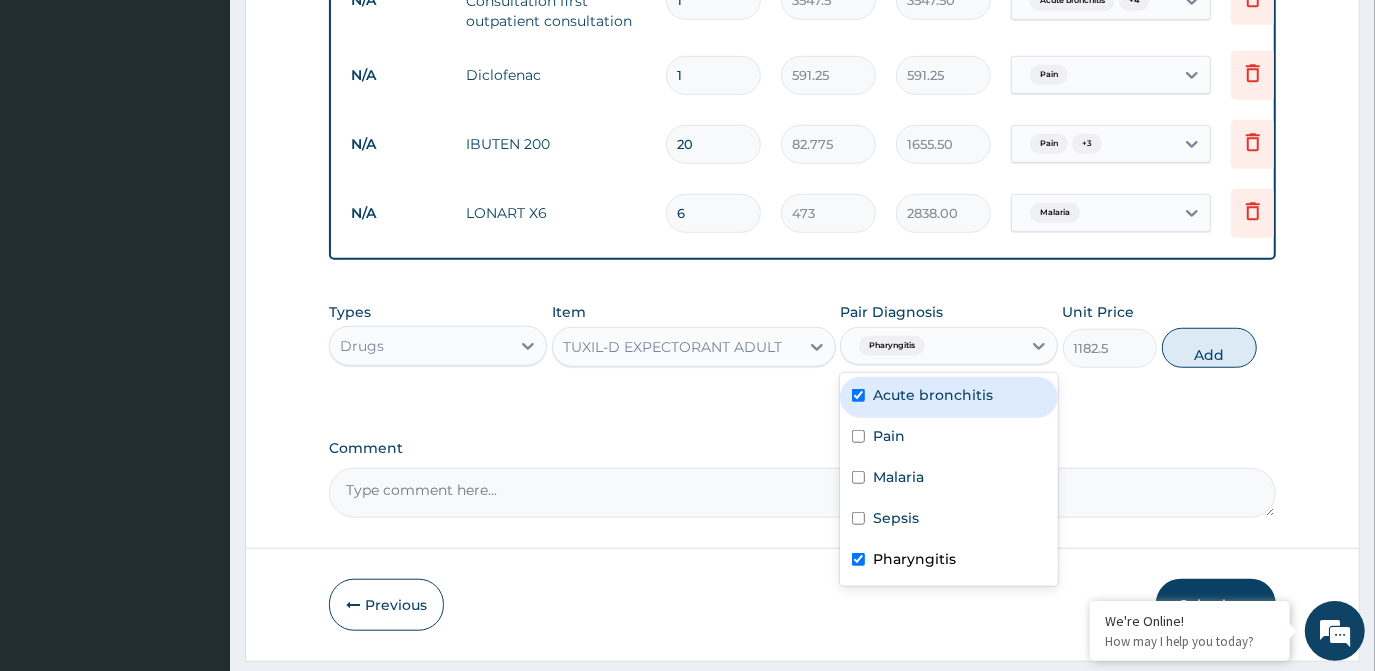checkbox on "true" 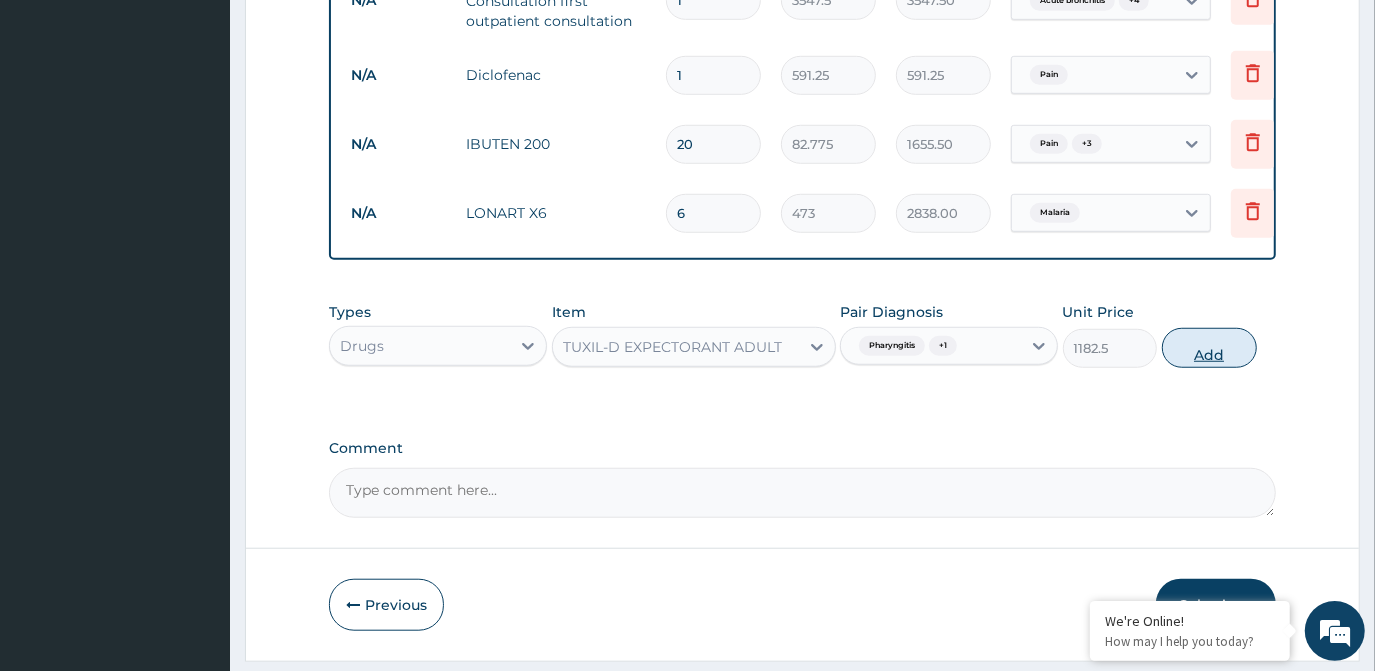 click on "Add" at bounding box center (1209, 348) 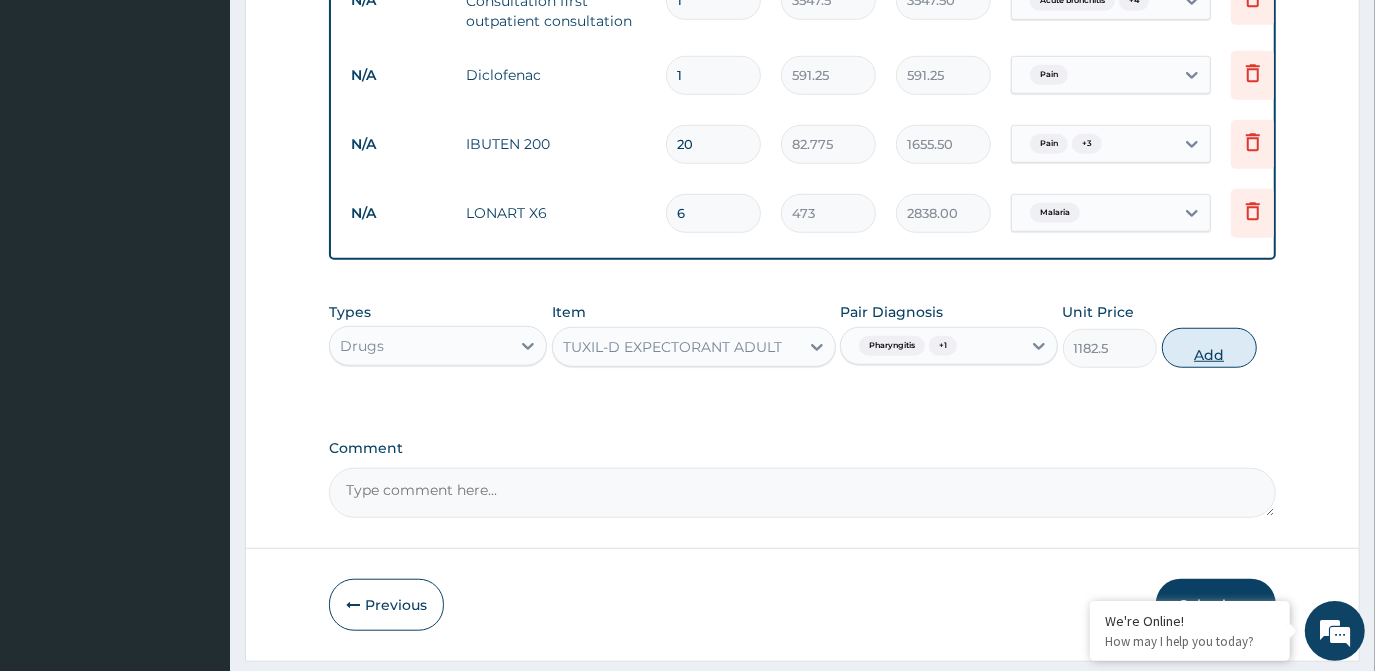 type on "0" 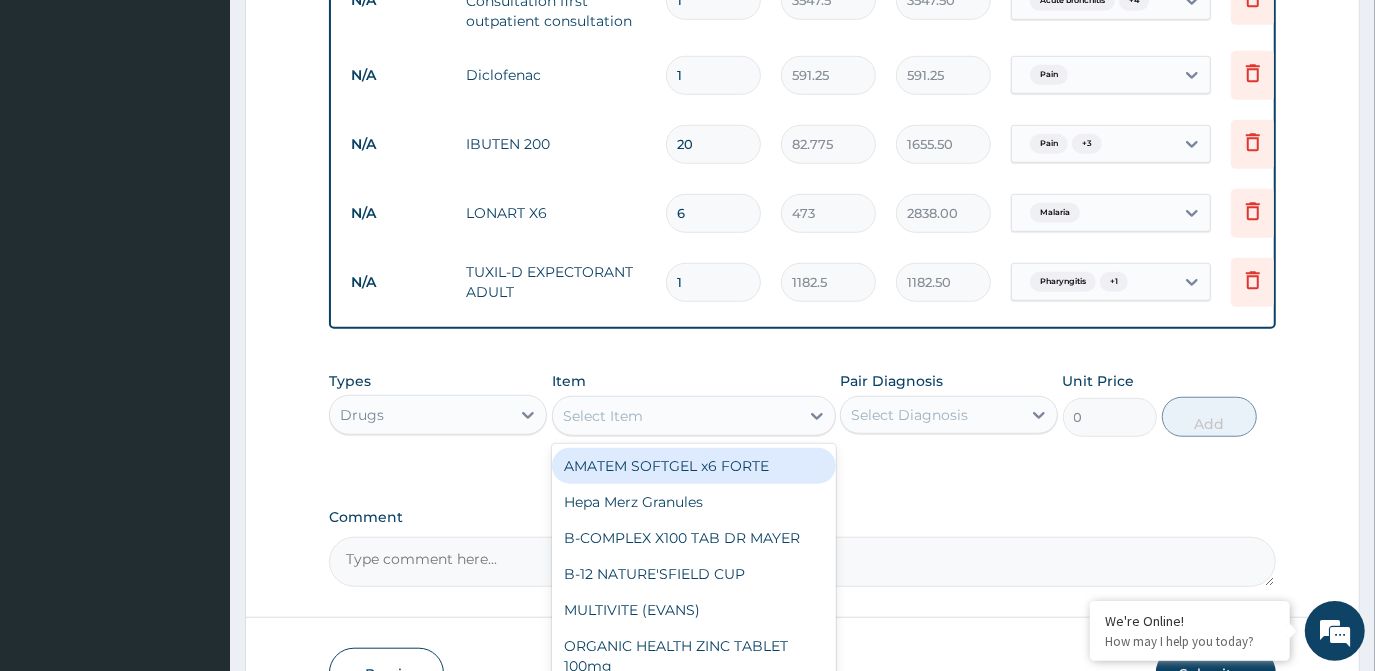 click on "Select Item" at bounding box center [676, 416] 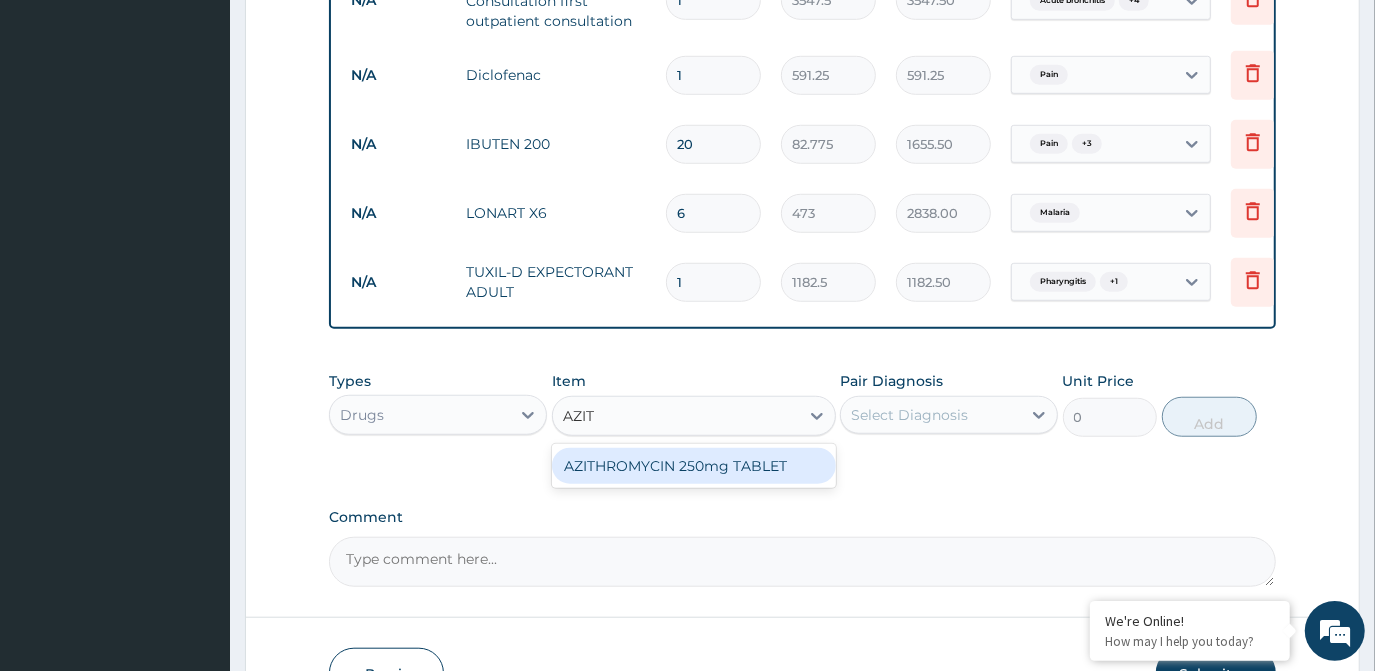 type on "AZITH" 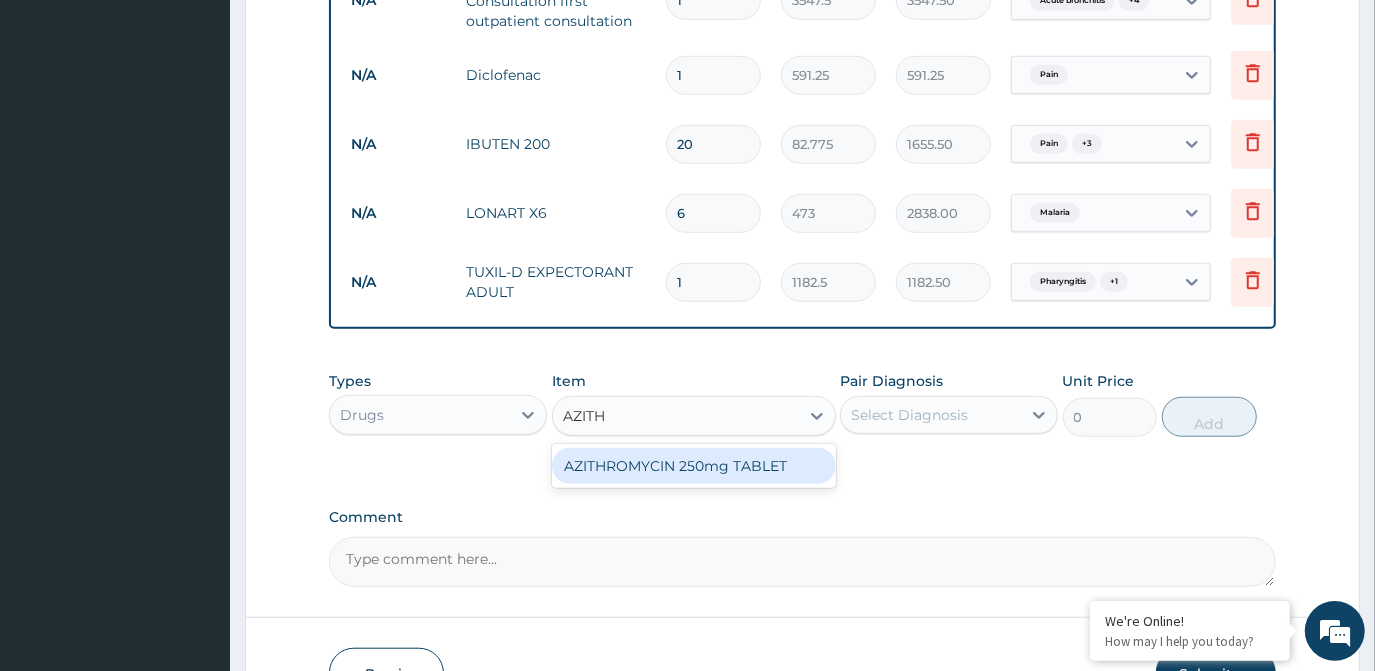 click on "AZITHROMYCIN 250mg TABLET" at bounding box center (694, 466) 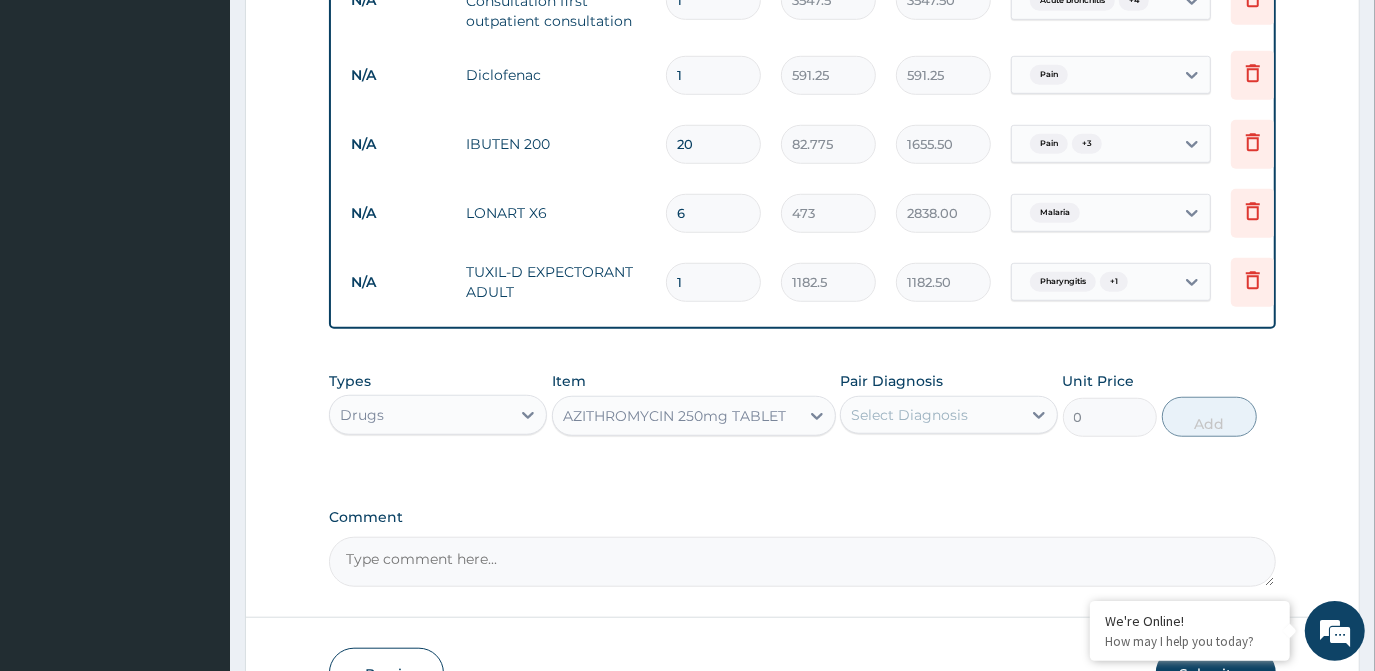 type 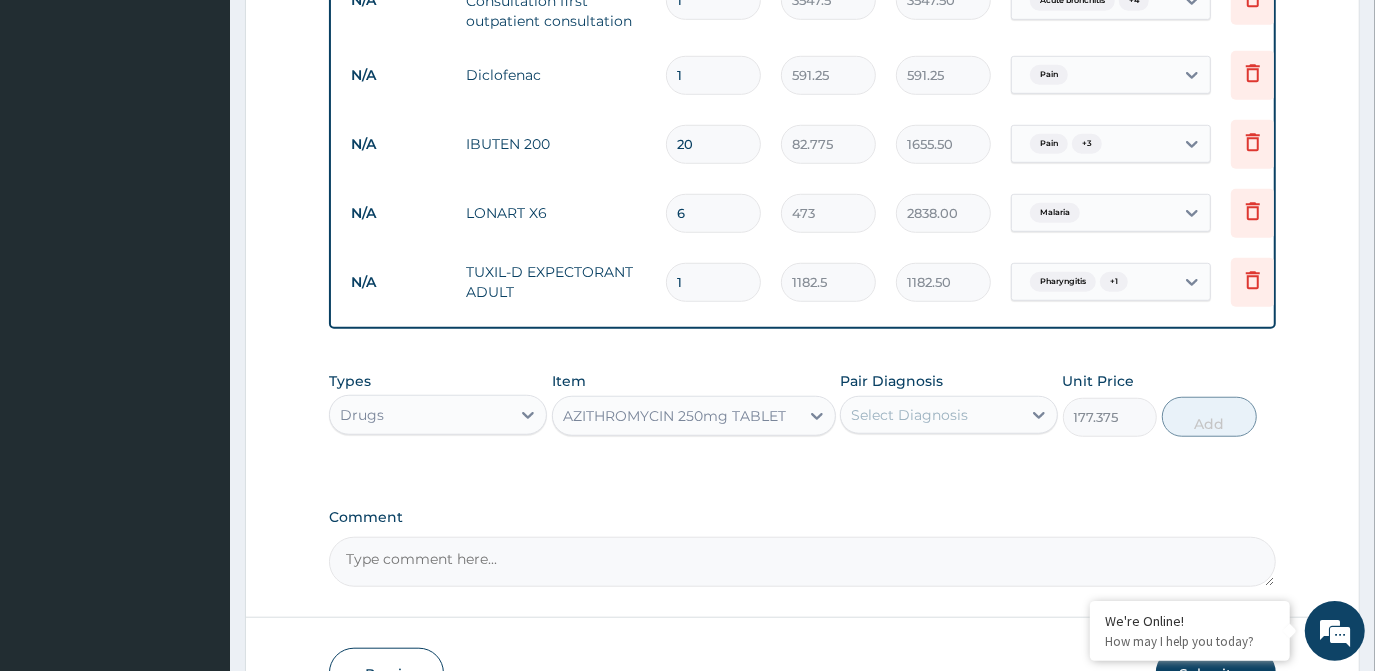 click on "Select Diagnosis" at bounding box center (931, 415) 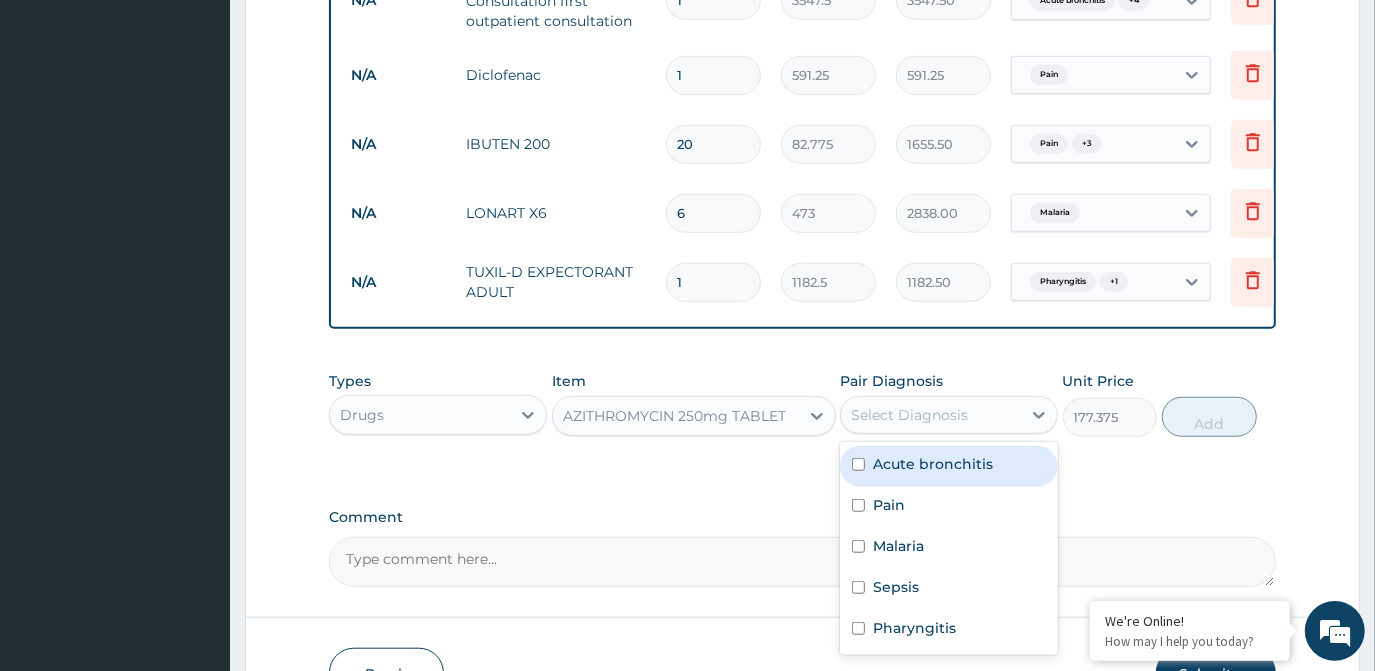click on "Acute bronchitis" at bounding box center (949, 466) 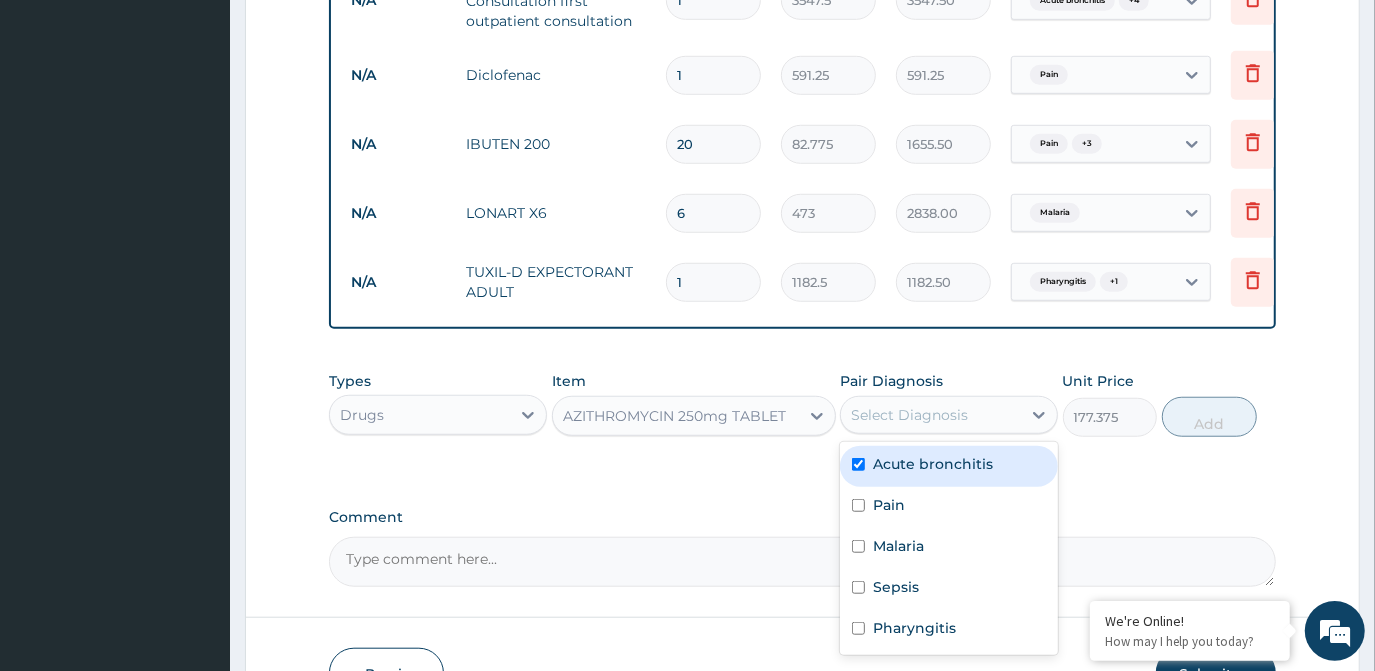 checkbox on "true" 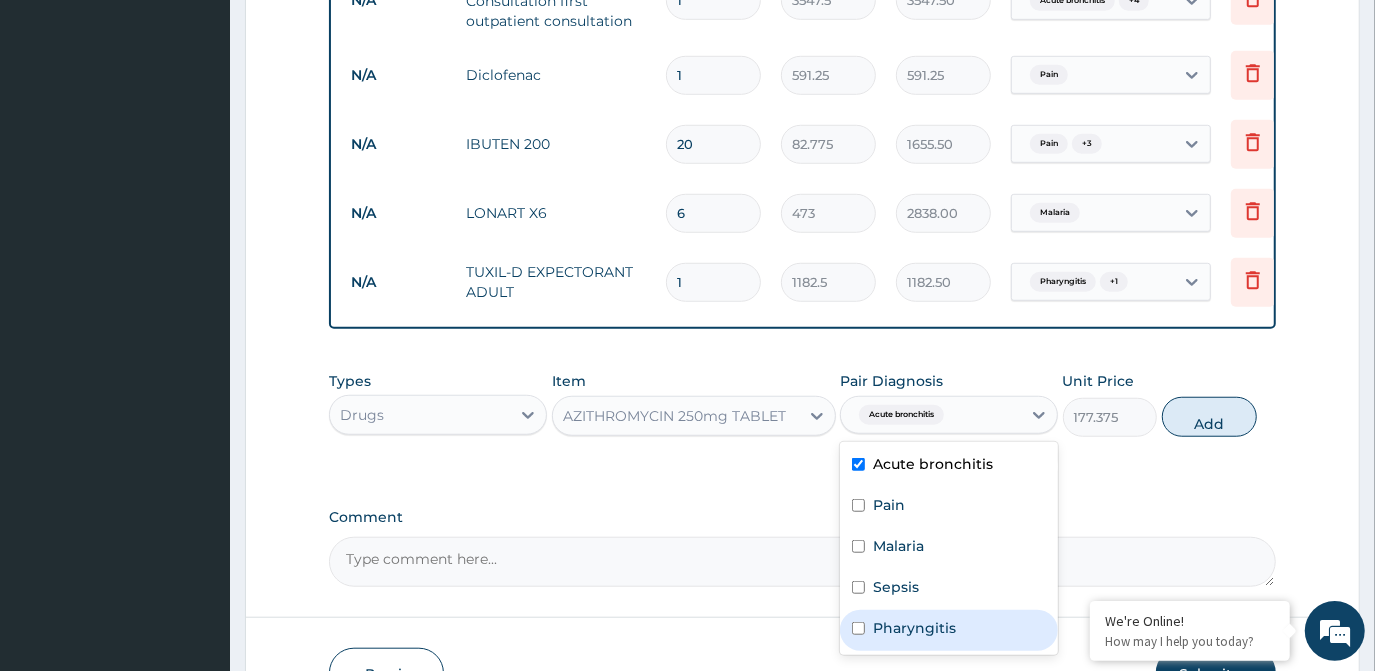 click on "Pharyngitis" at bounding box center (914, 628) 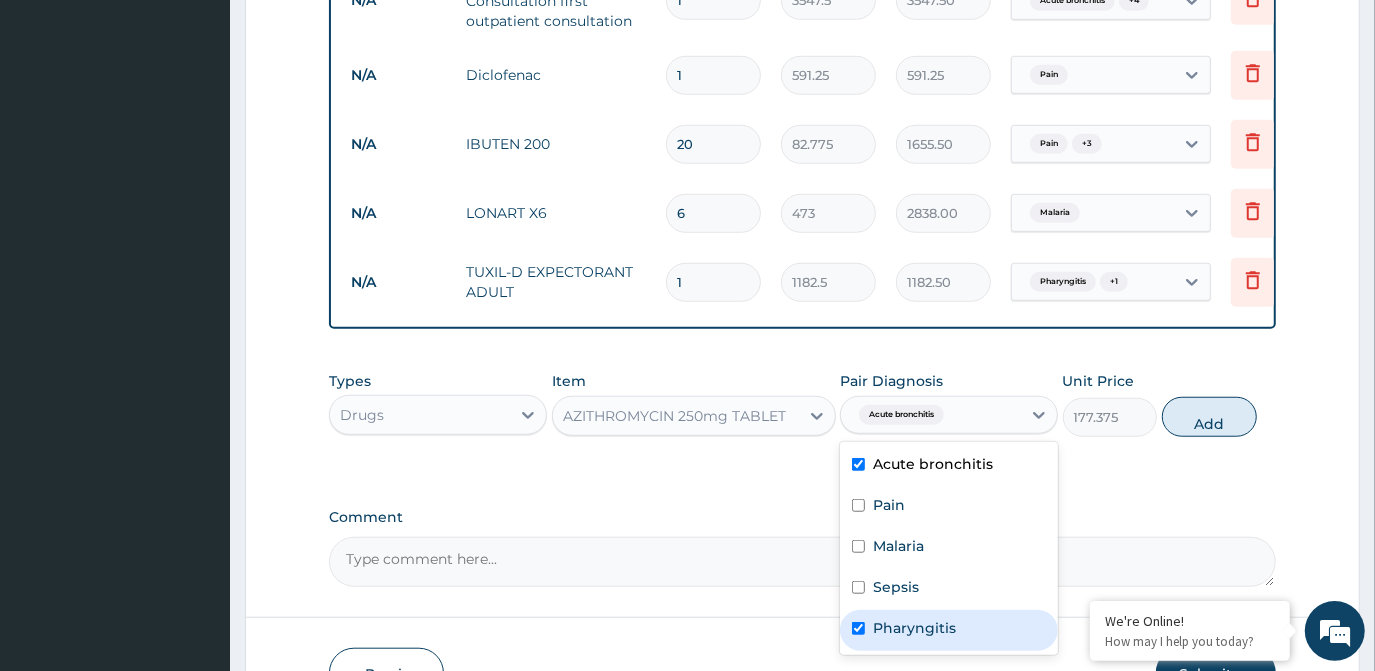 checkbox on "true" 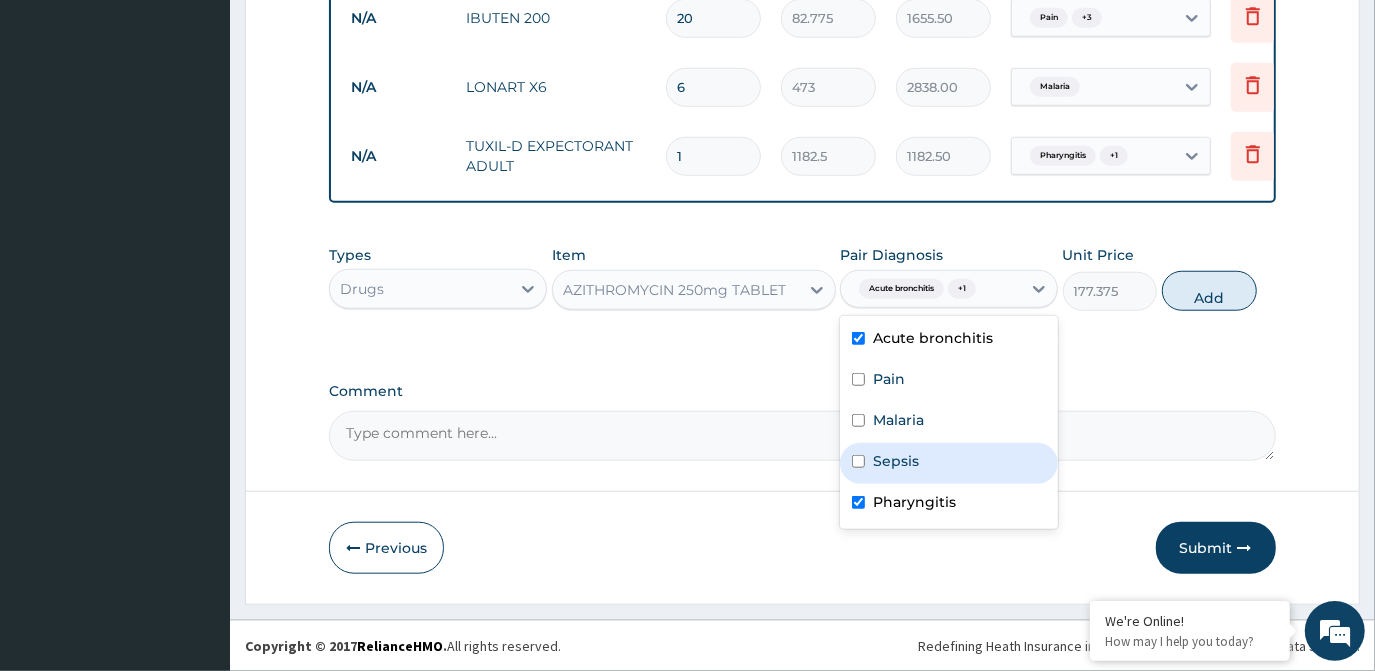 scroll, scrollTop: 1043, scrollLeft: 0, axis: vertical 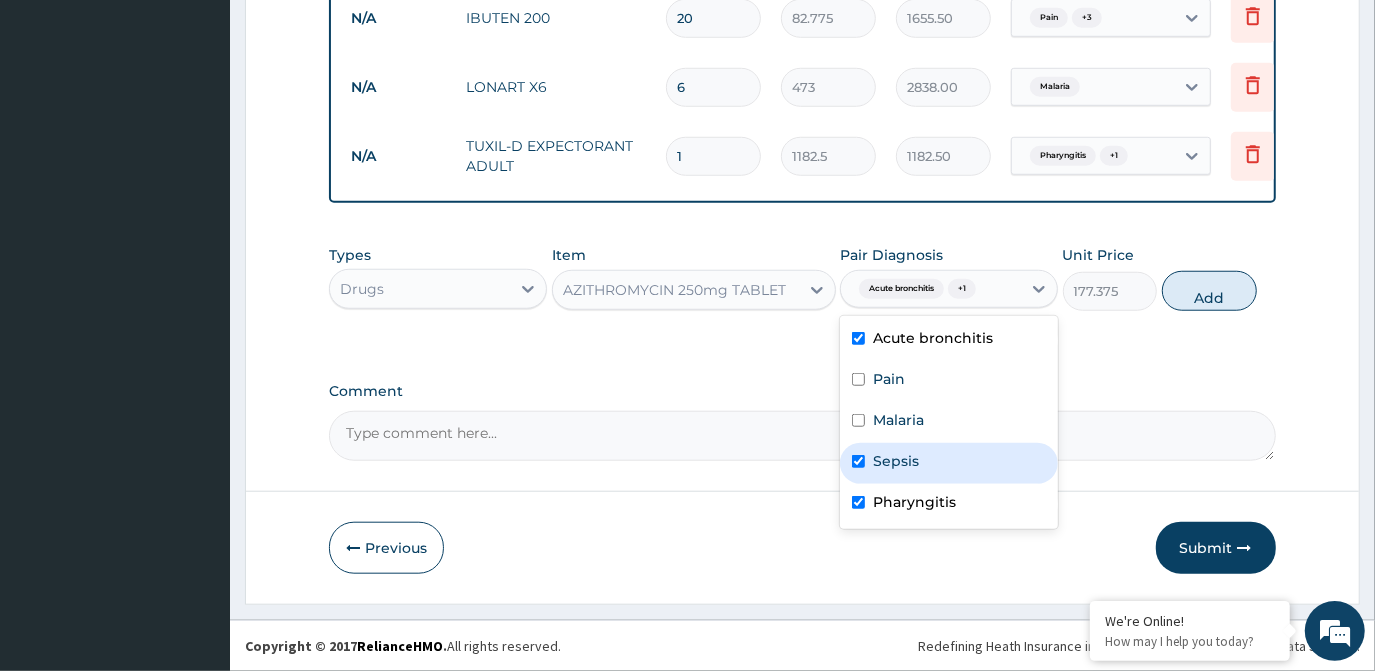 checkbox on "true" 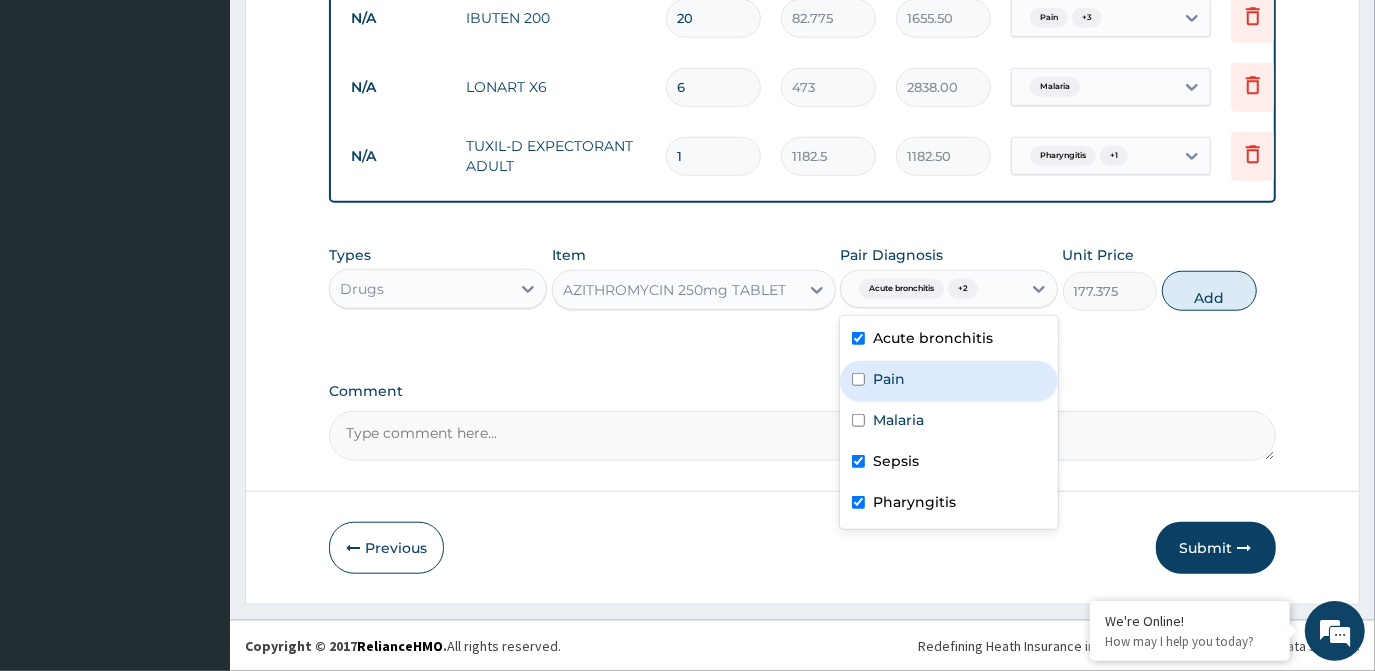 click on "Pain" at bounding box center [949, 381] 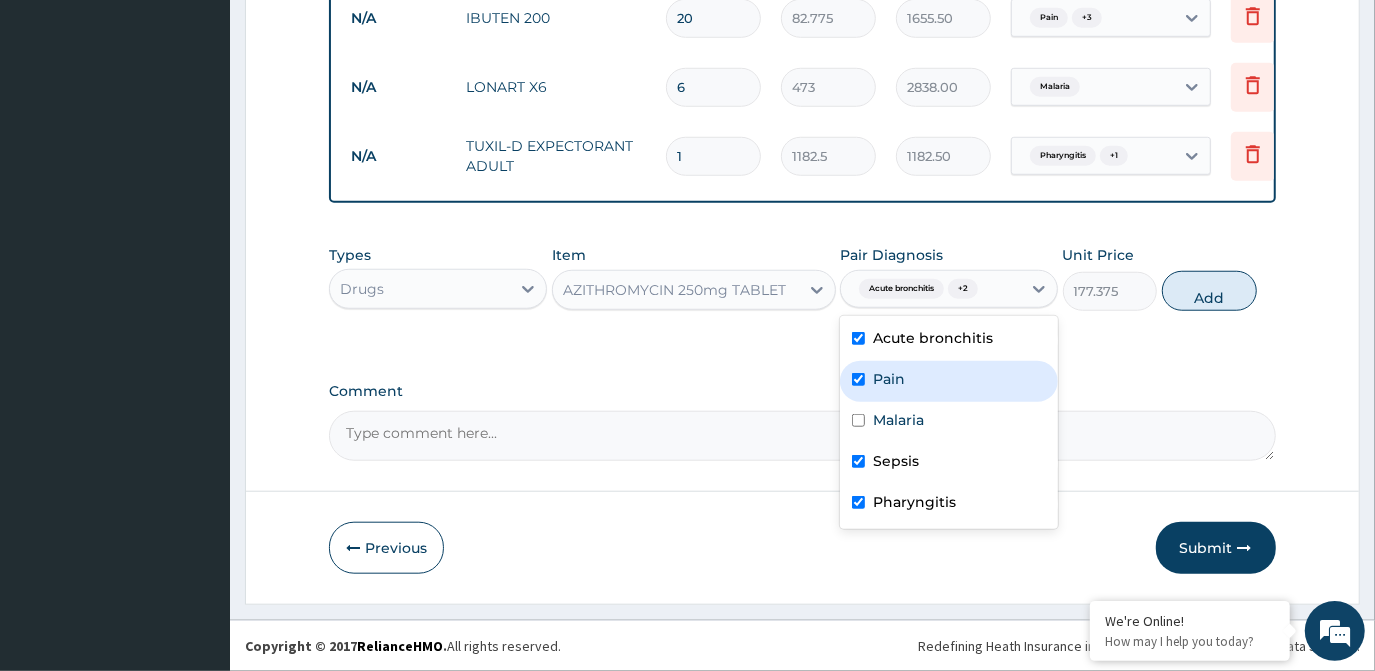 checkbox on "true" 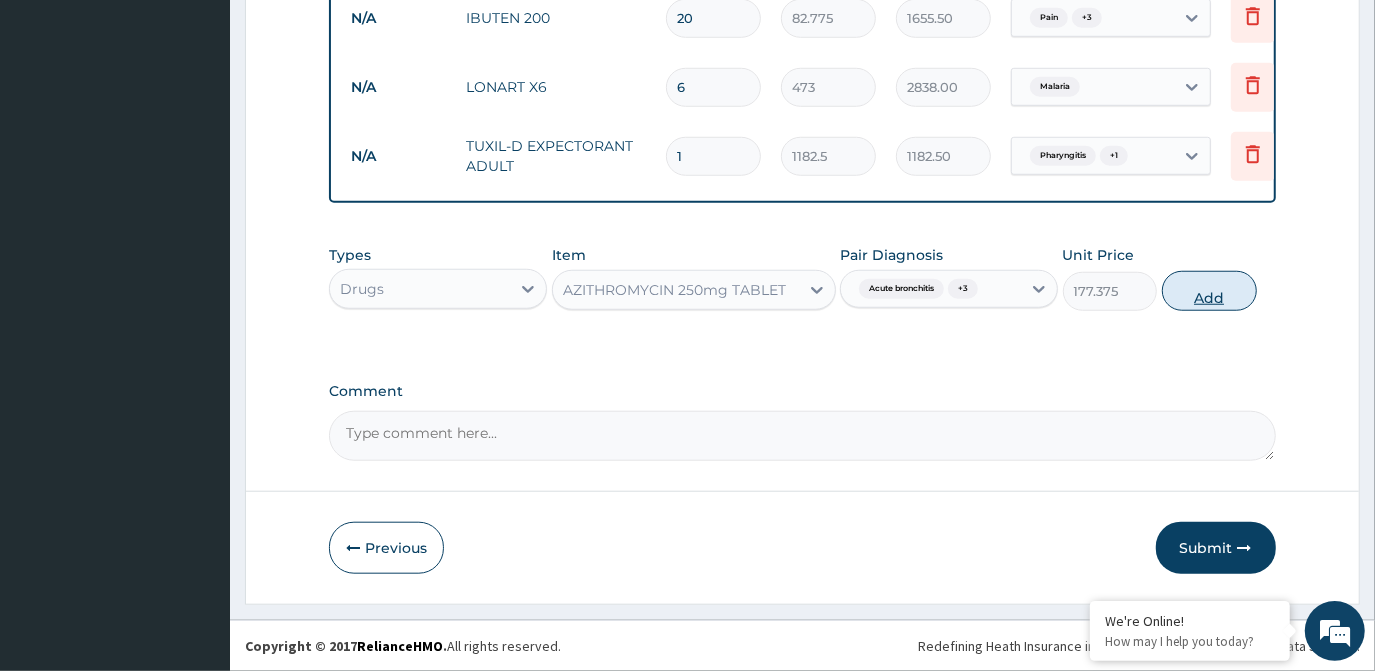 click on "Add" at bounding box center (1209, 291) 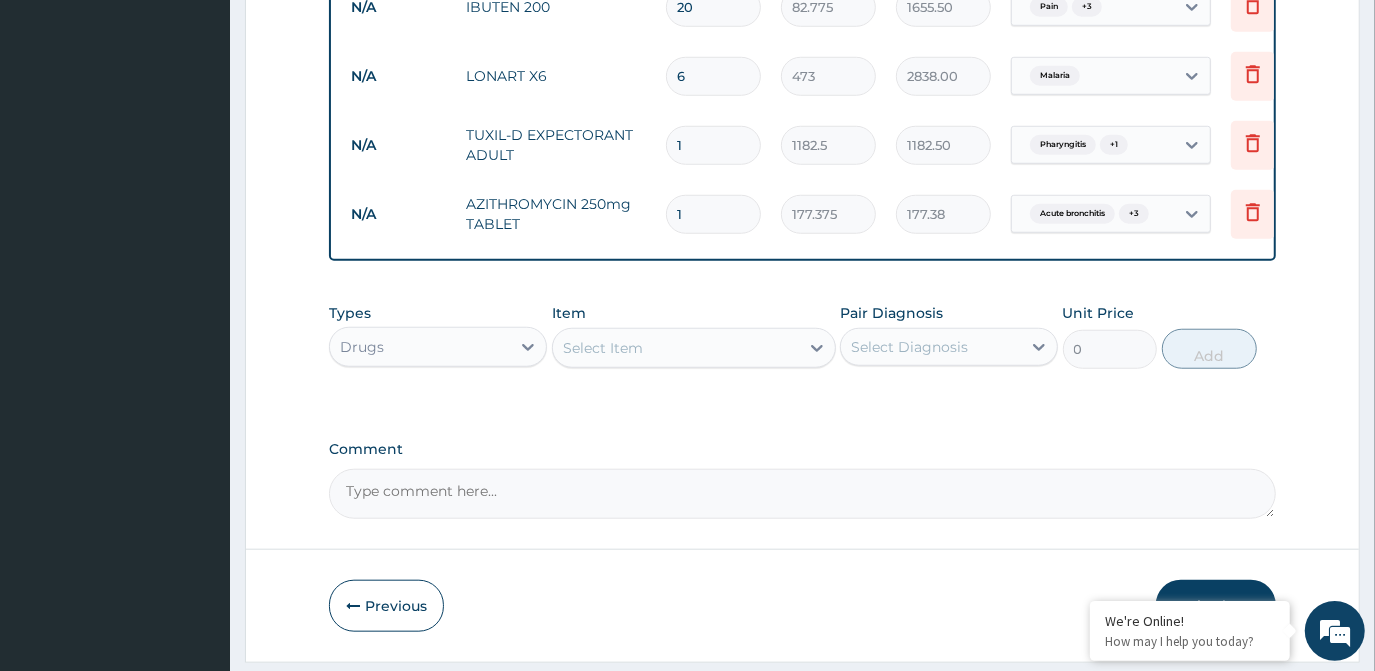 type on "11" 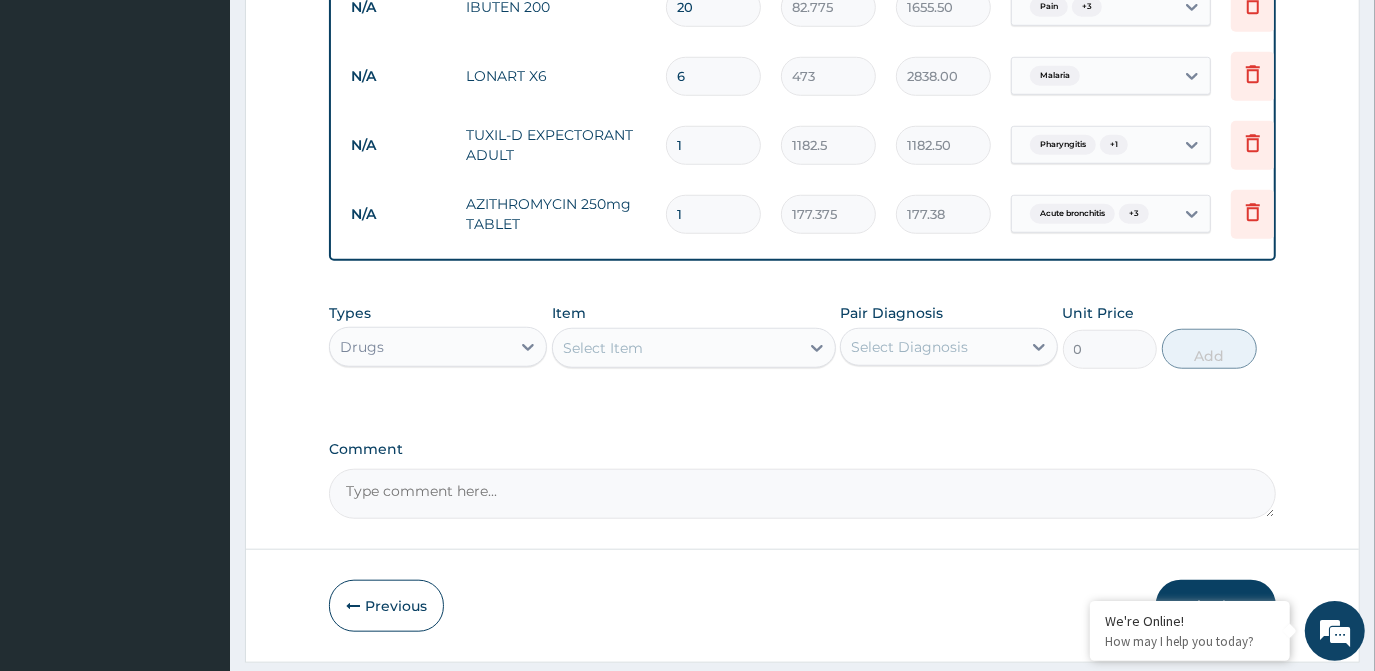 type on "1951.13" 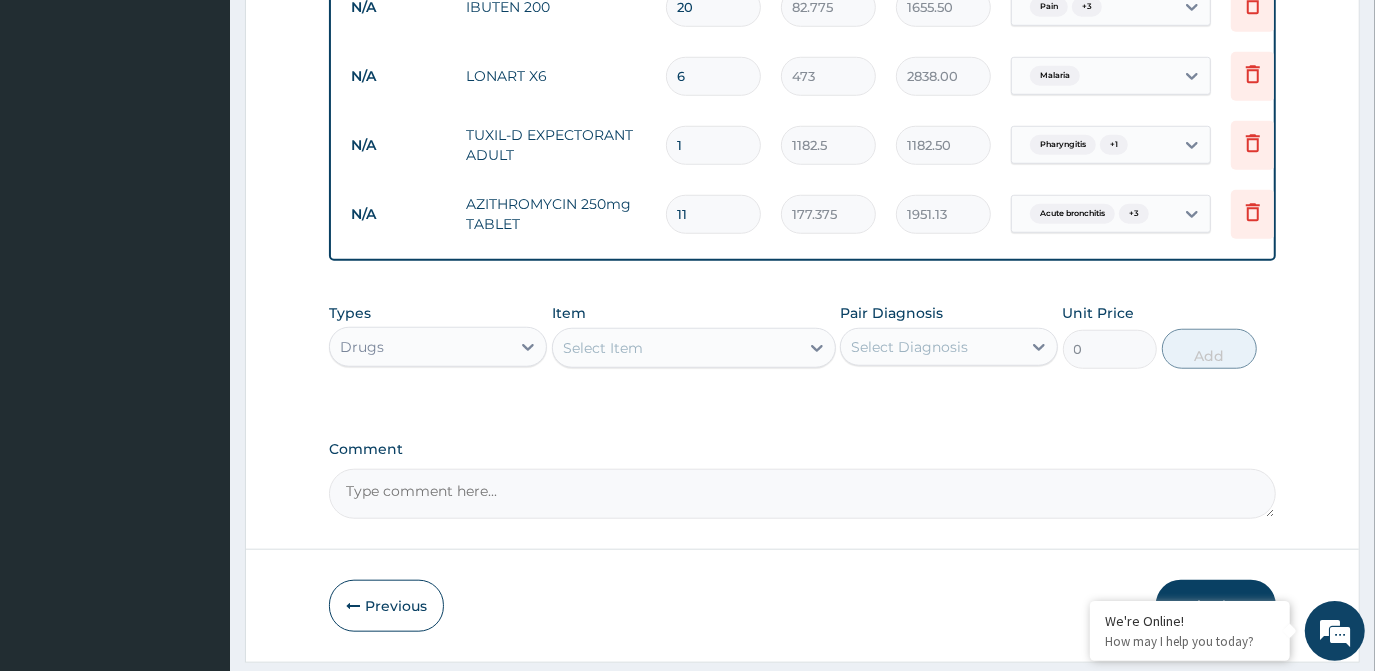 type on "114" 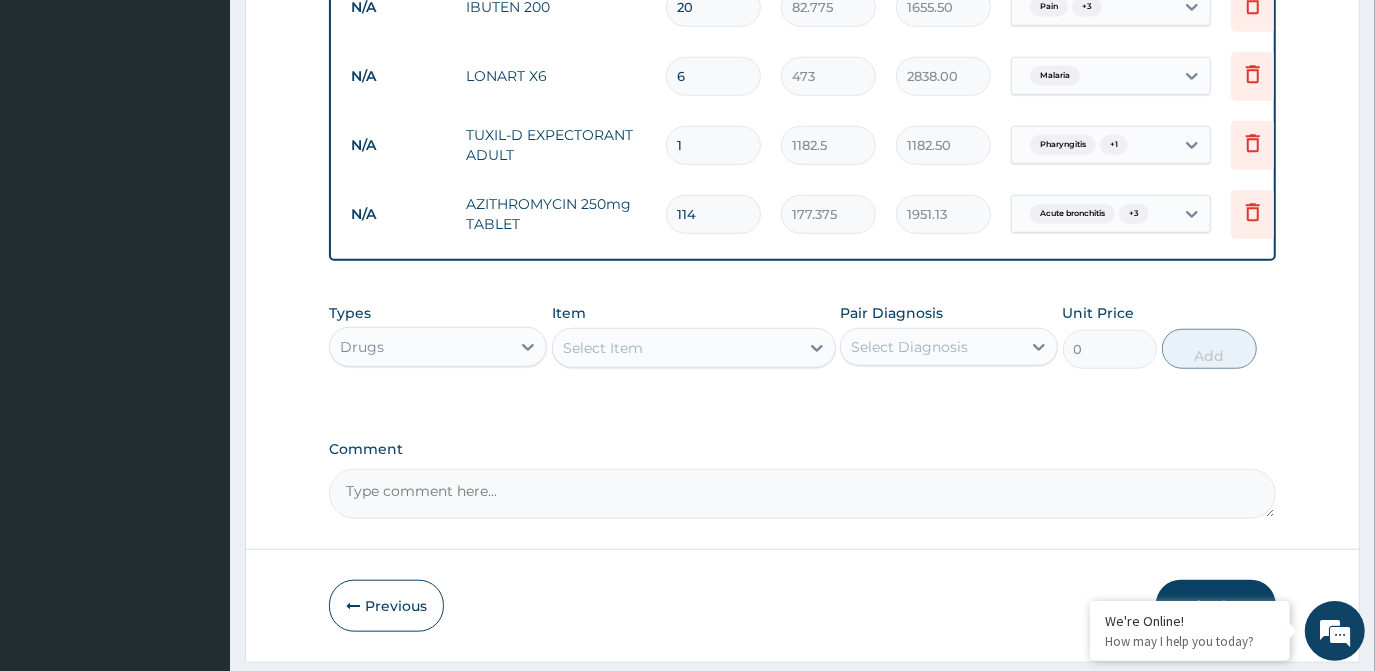 type on "11" 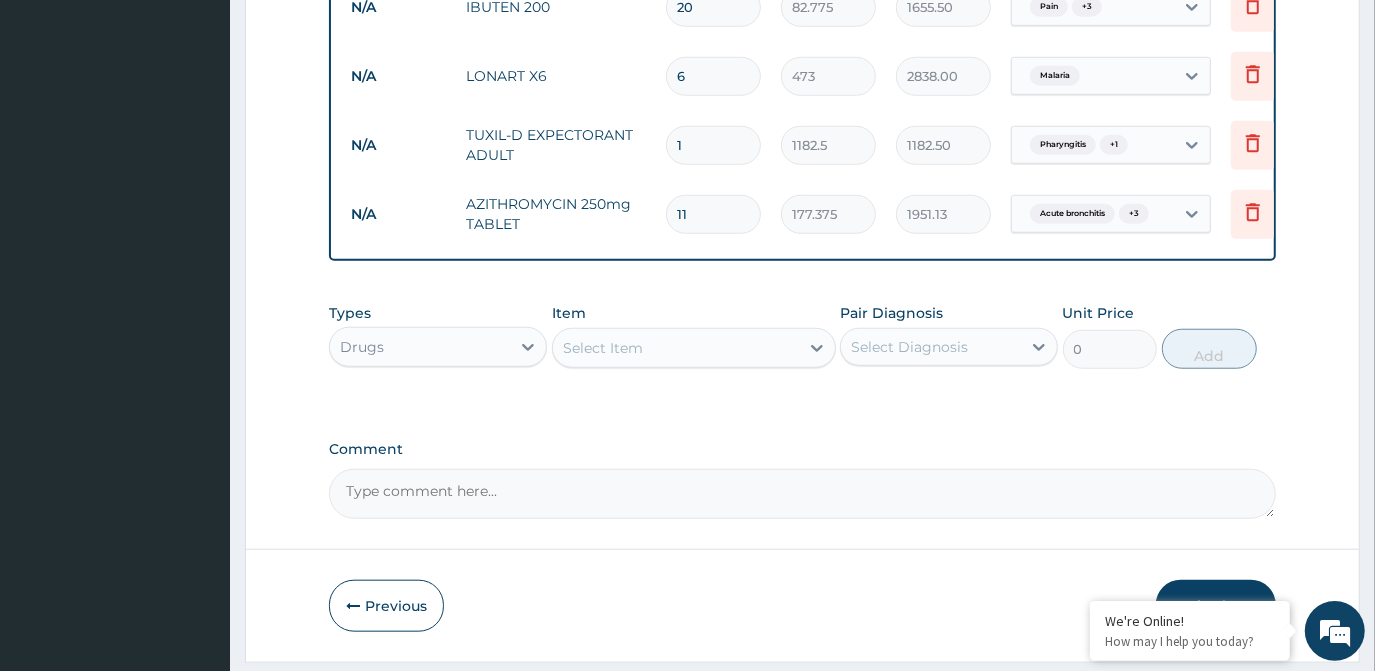type on "1951.13" 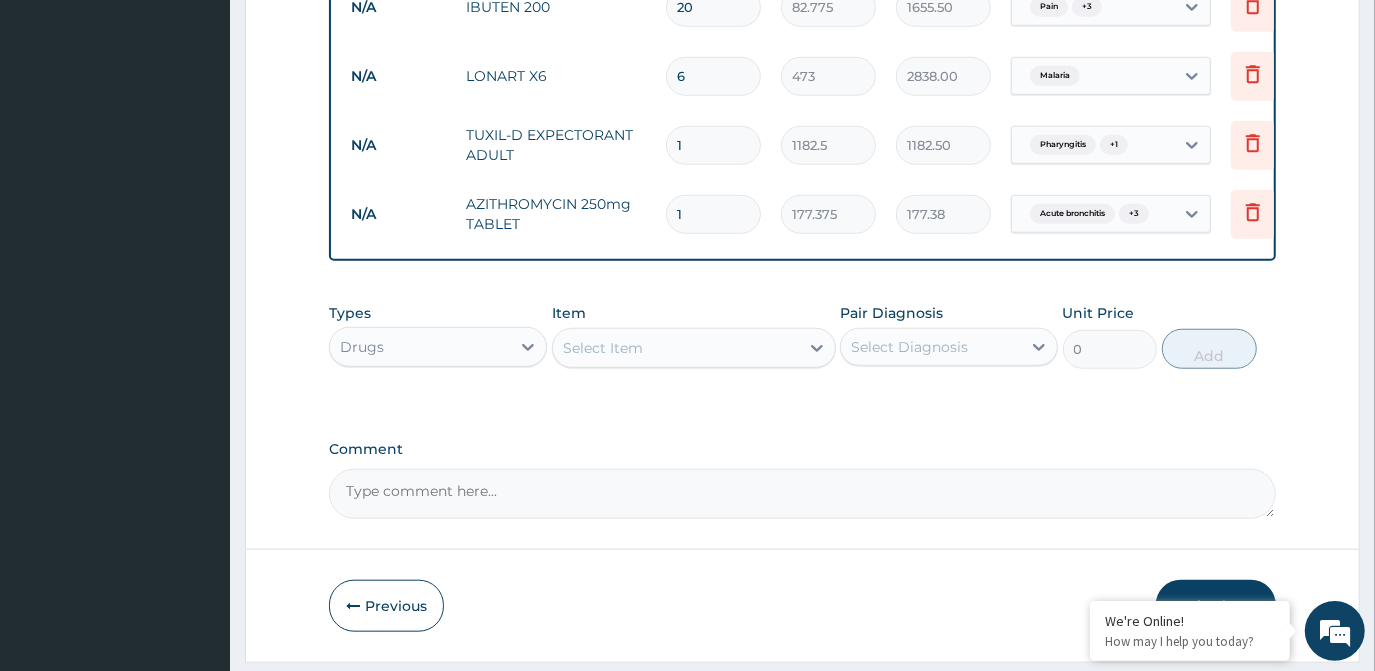 type on "14" 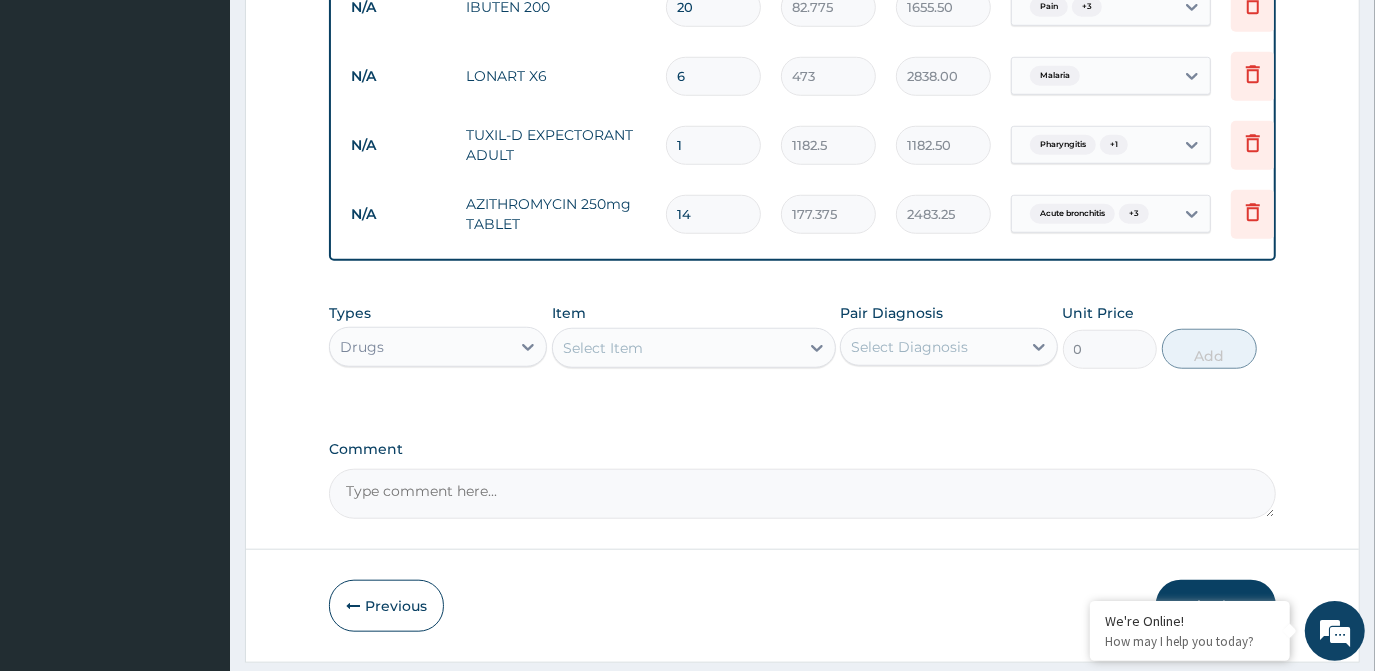 type on "15" 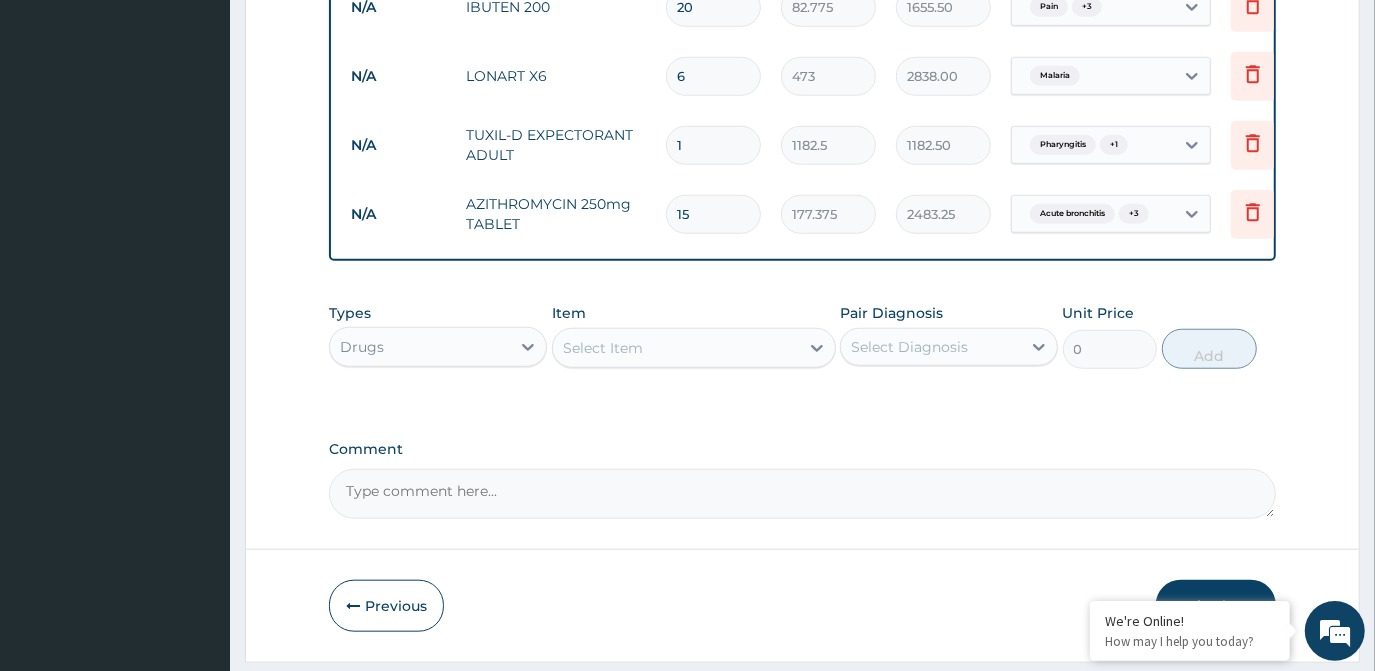 type on "2660.63" 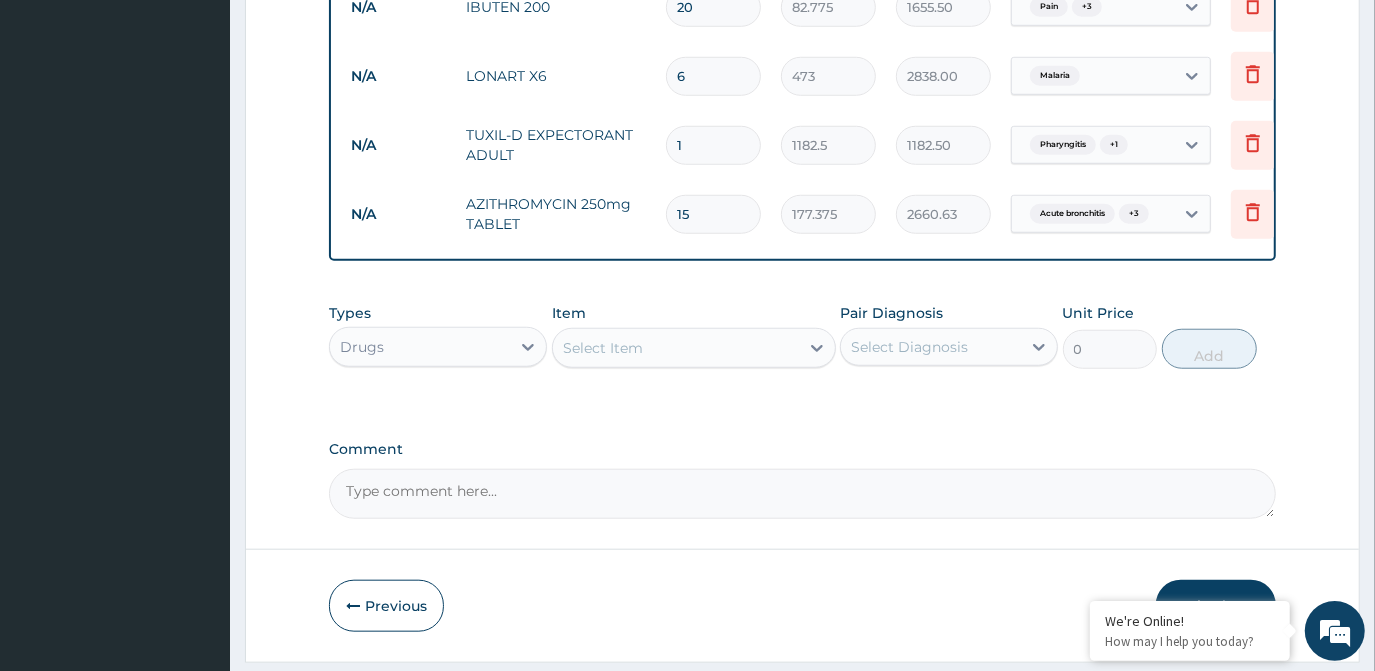 type on "16" 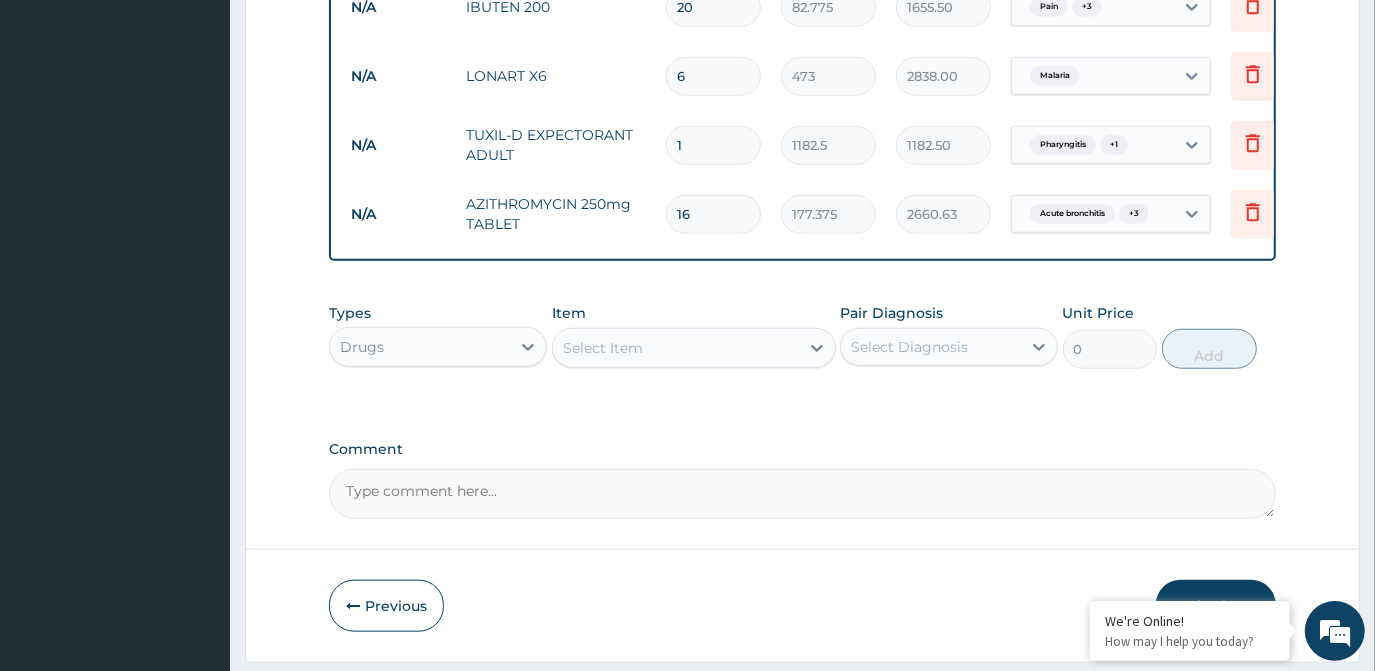 type on "2838.00" 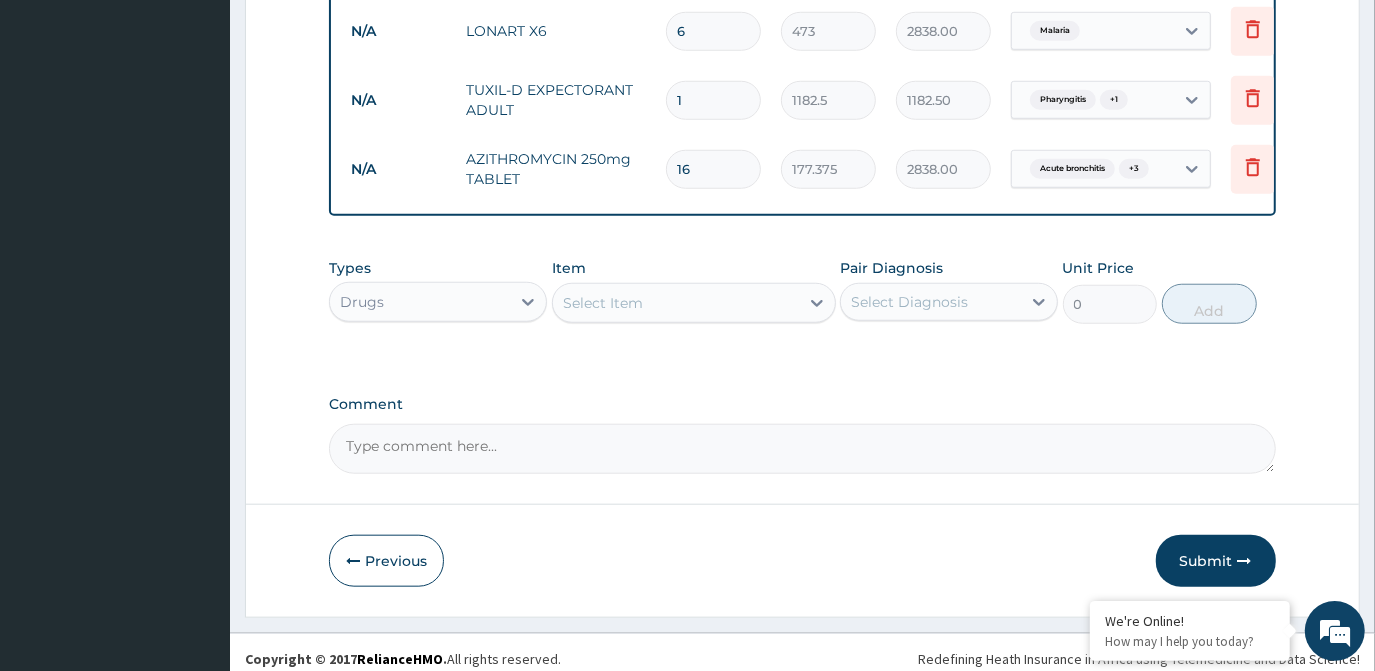 scroll, scrollTop: 1112, scrollLeft: 0, axis: vertical 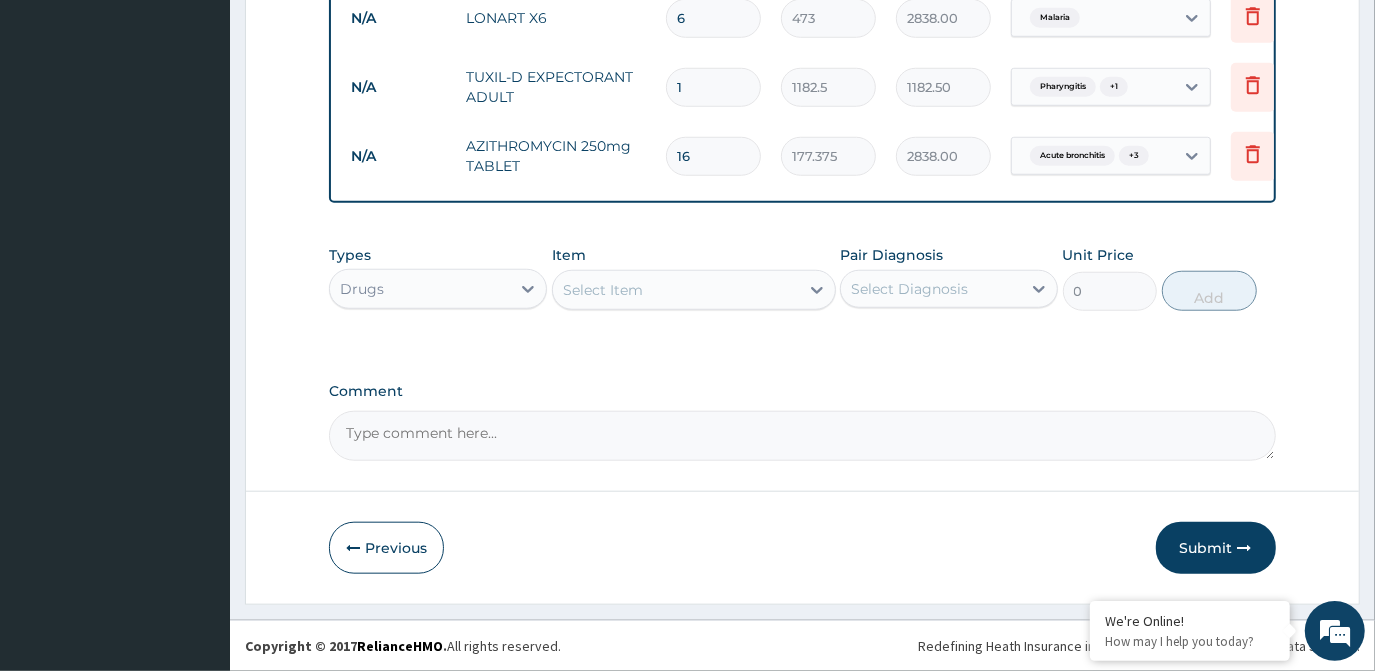 type on "16" 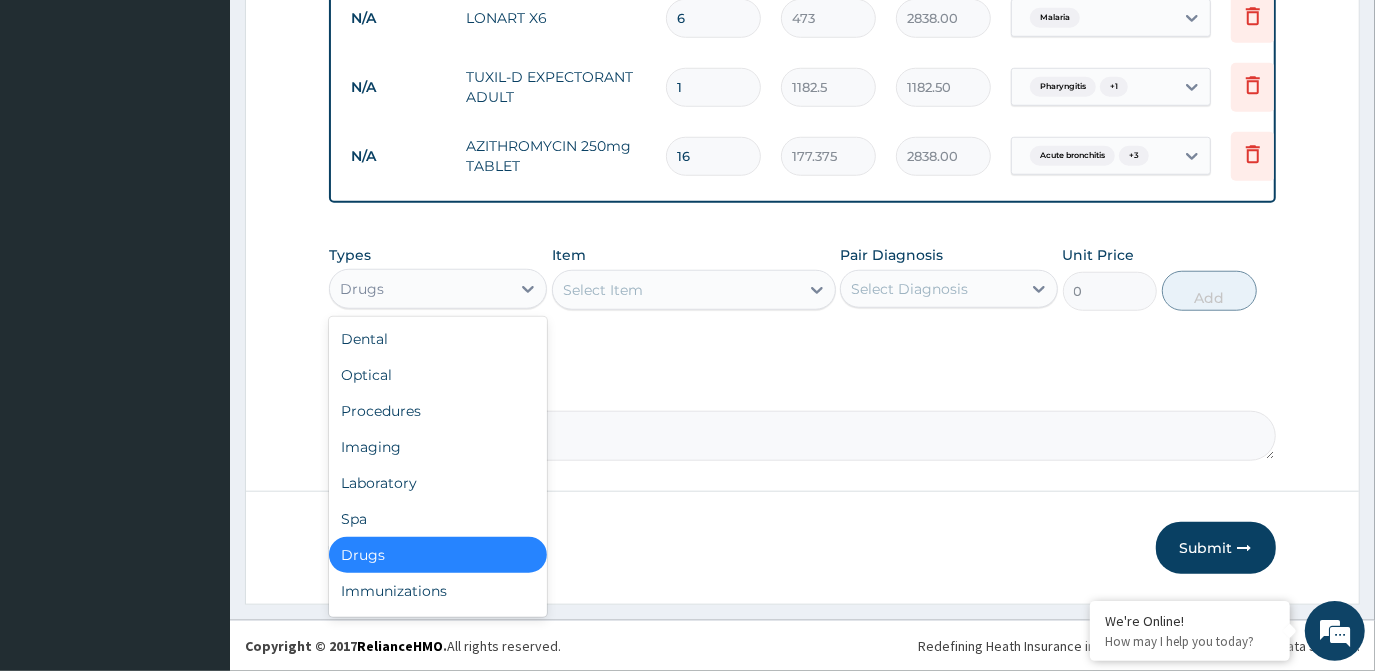 click on "Drugs" at bounding box center [420, 289] 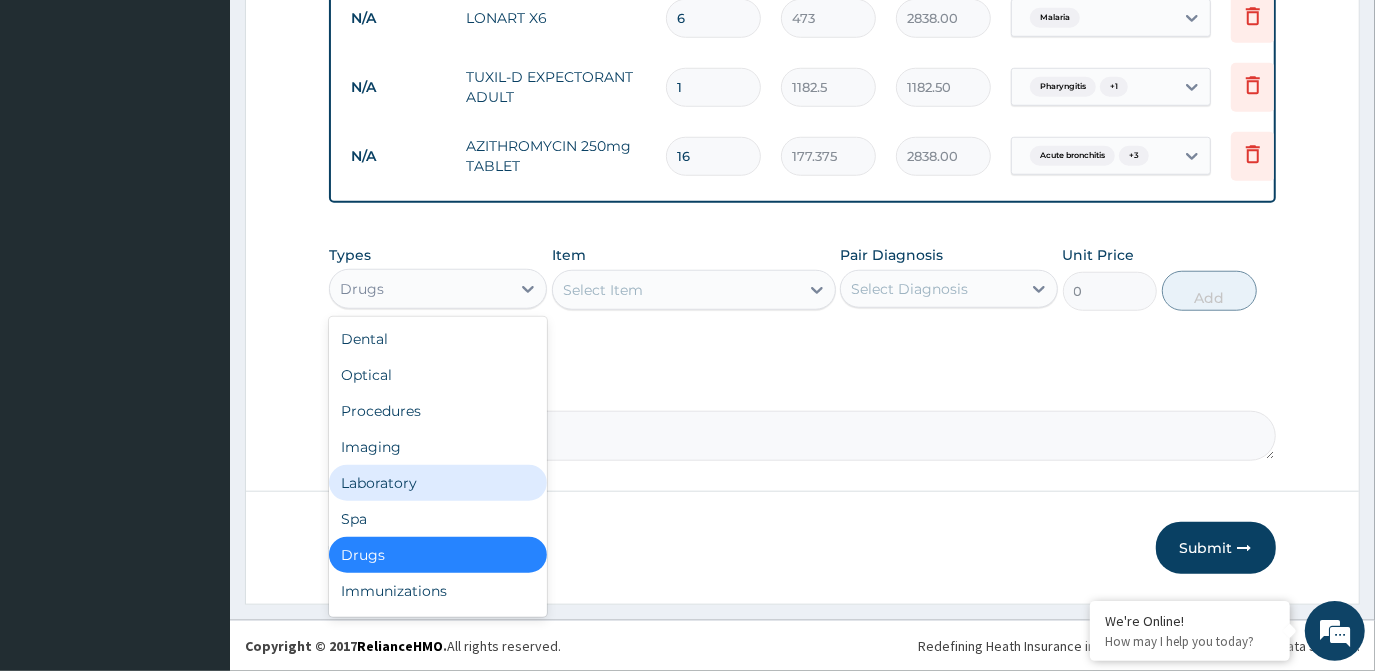 click on "Laboratory" at bounding box center (438, 483) 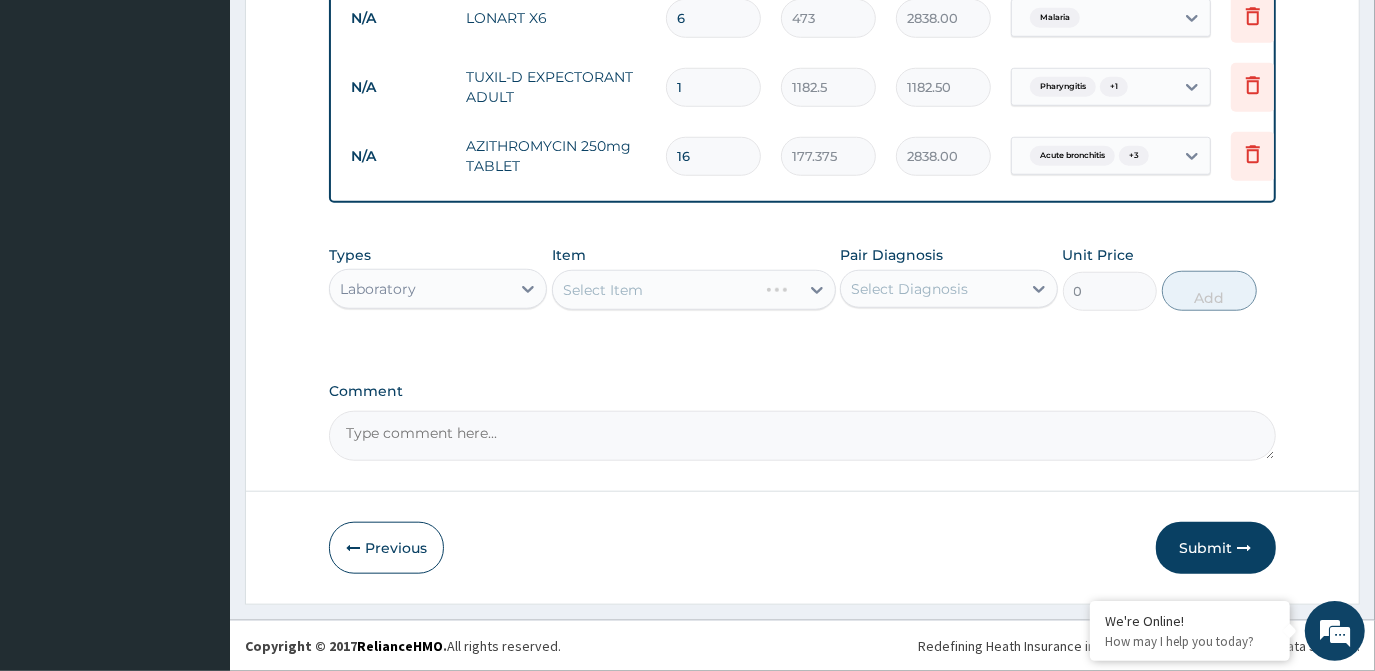 click on "Select Item" at bounding box center (694, 290) 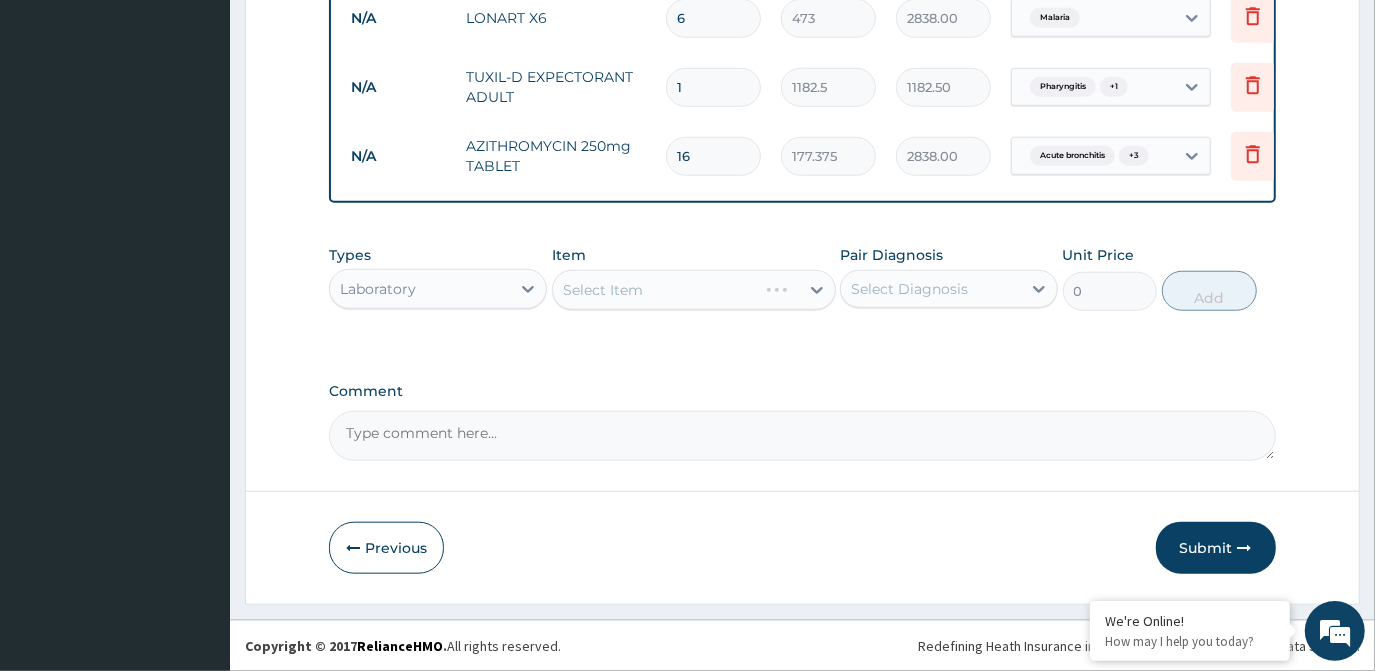click on "Select Item" at bounding box center (694, 290) 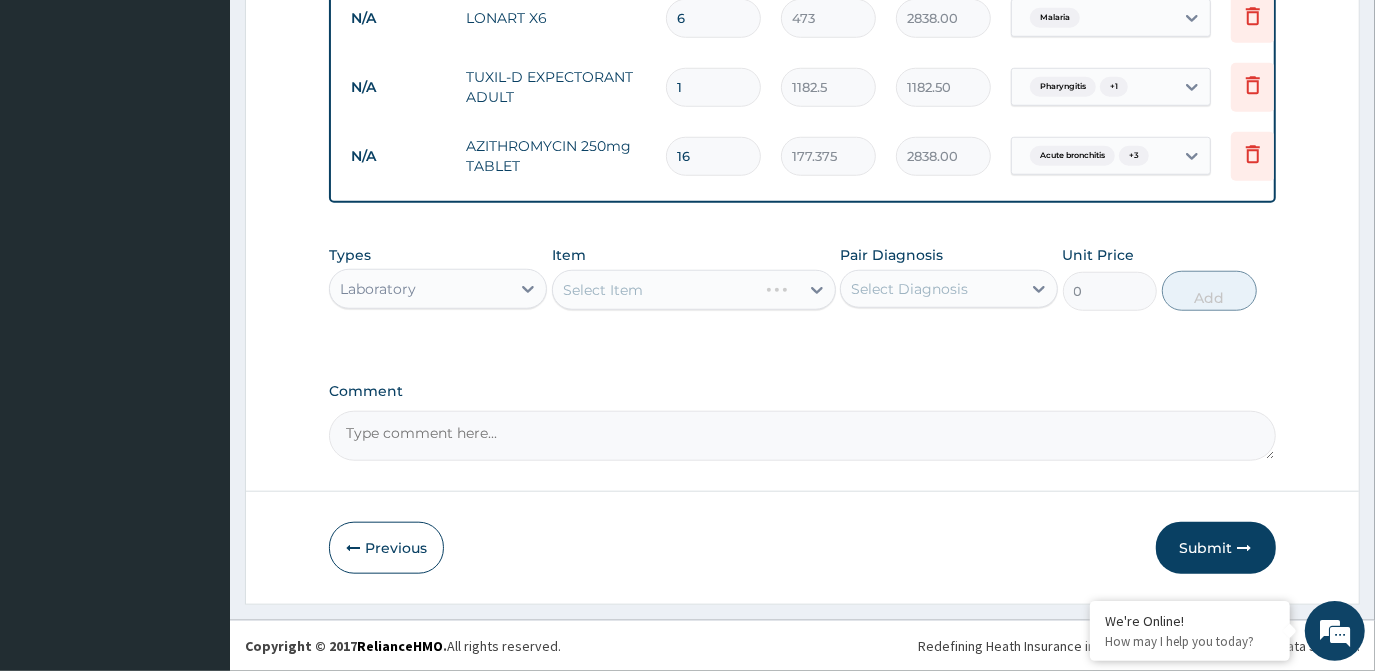 click on "Select Item" at bounding box center (694, 290) 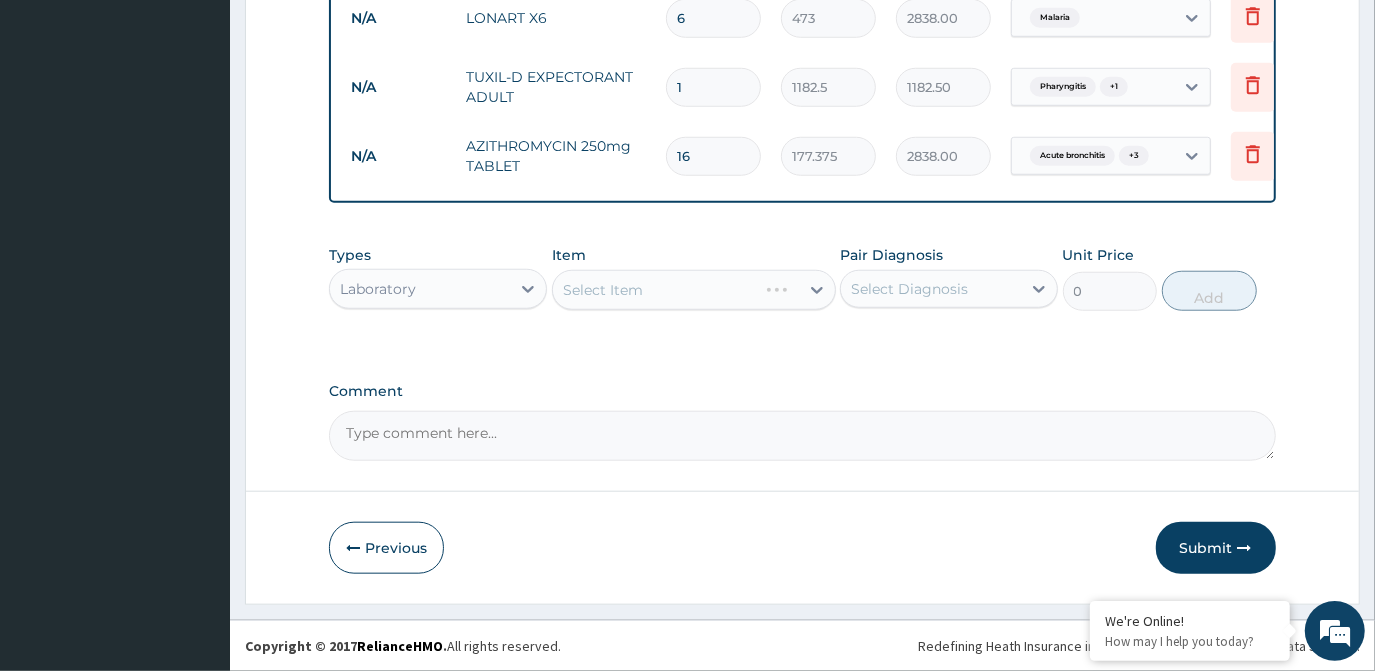 click on "Select Item" at bounding box center (694, 290) 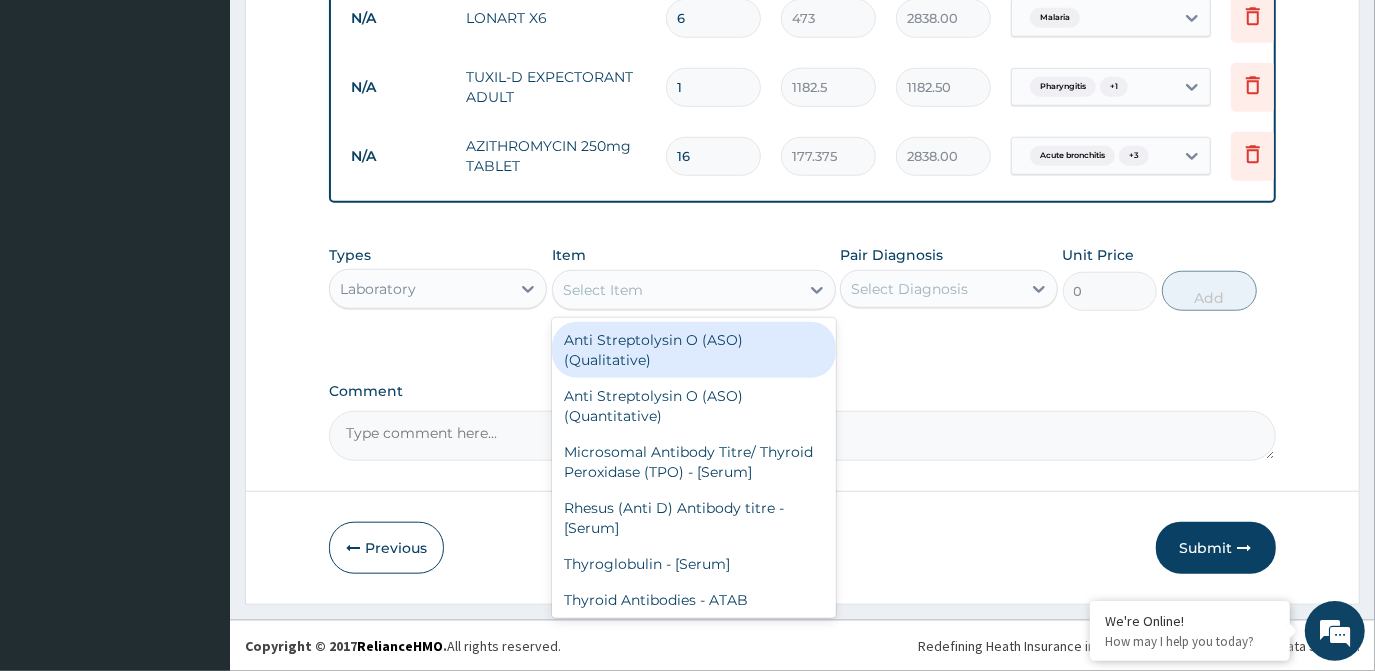 click on "Select Item" at bounding box center (676, 290) 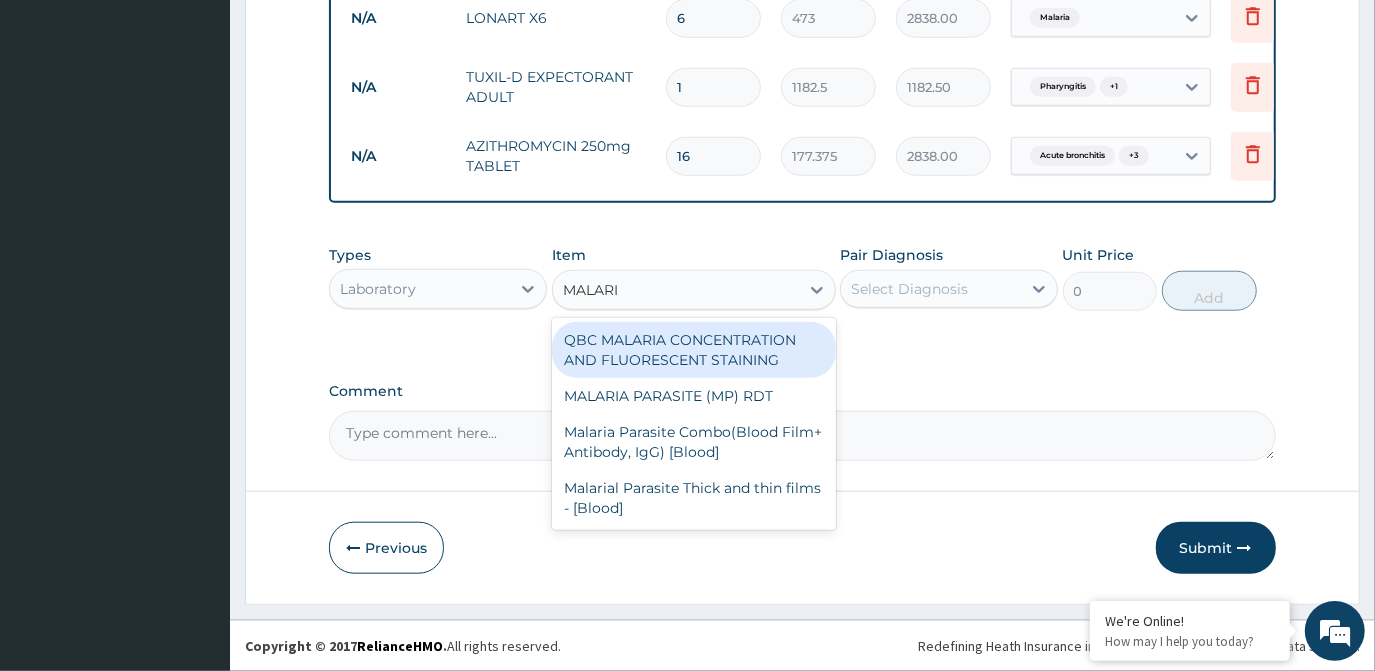 type on "MALARIA" 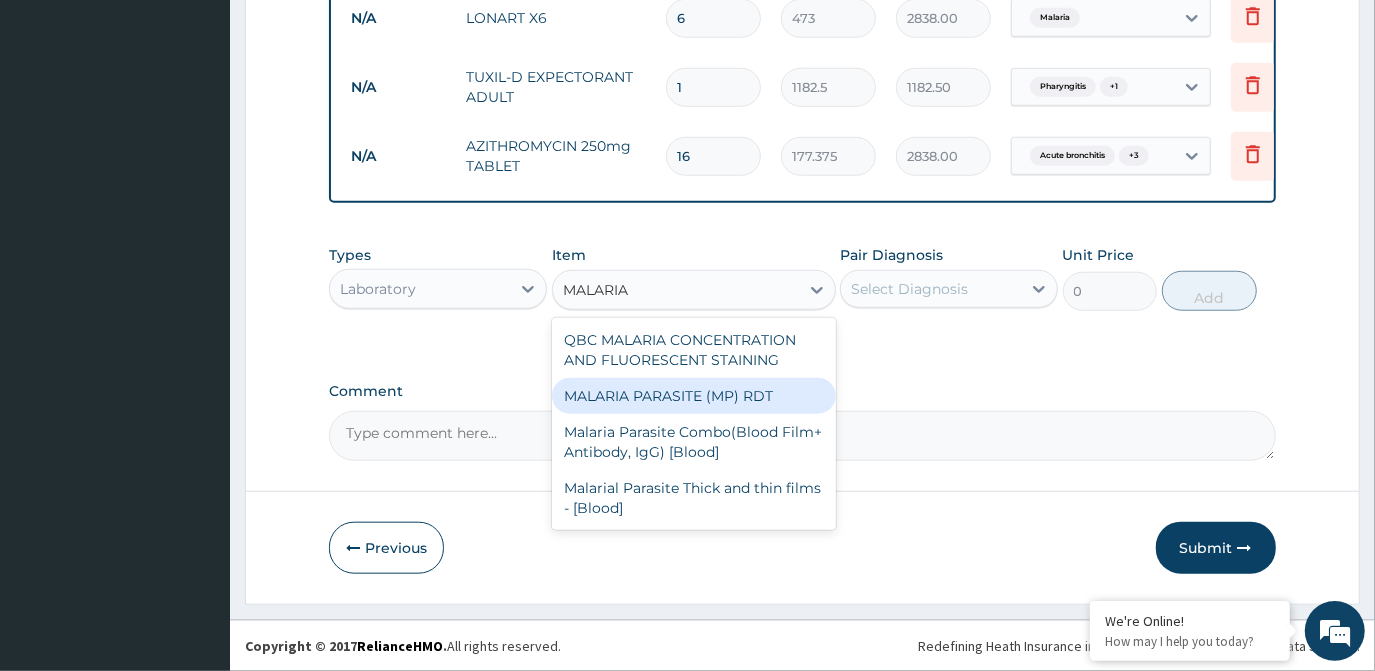 click on "MALARIA PARASITE (MP) RDT" at bounding box center [694, 396] 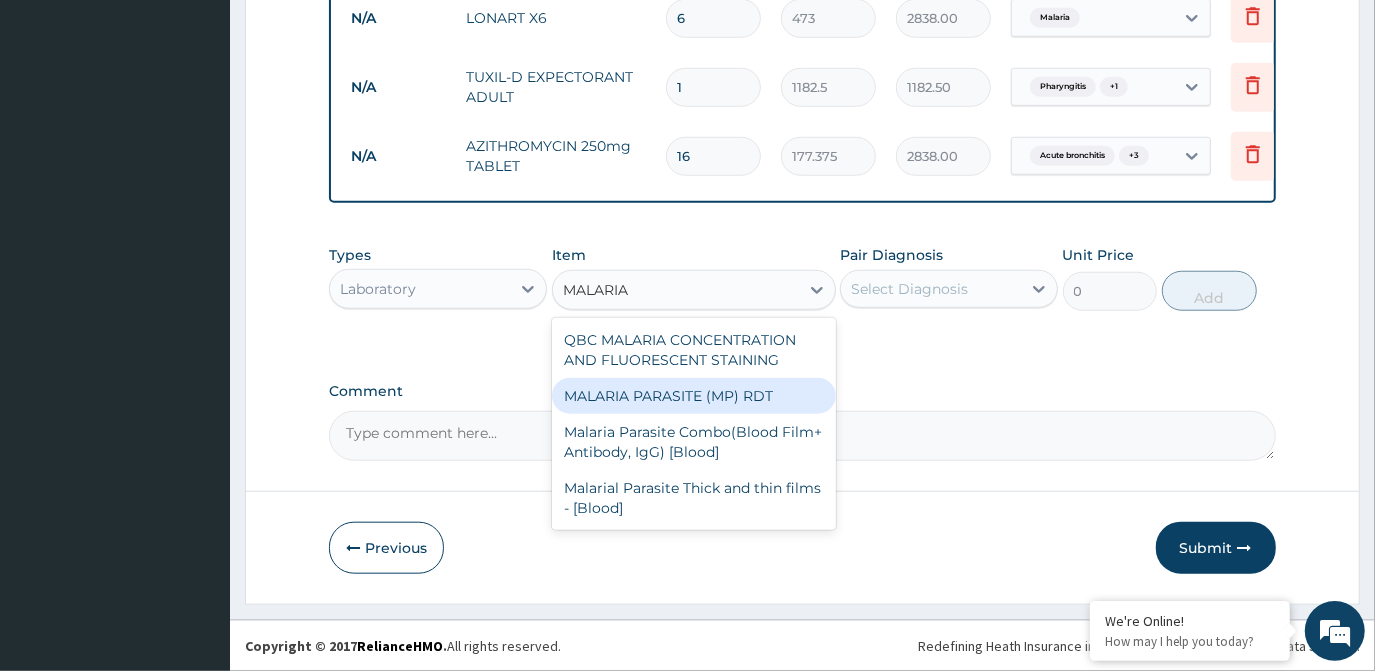 type 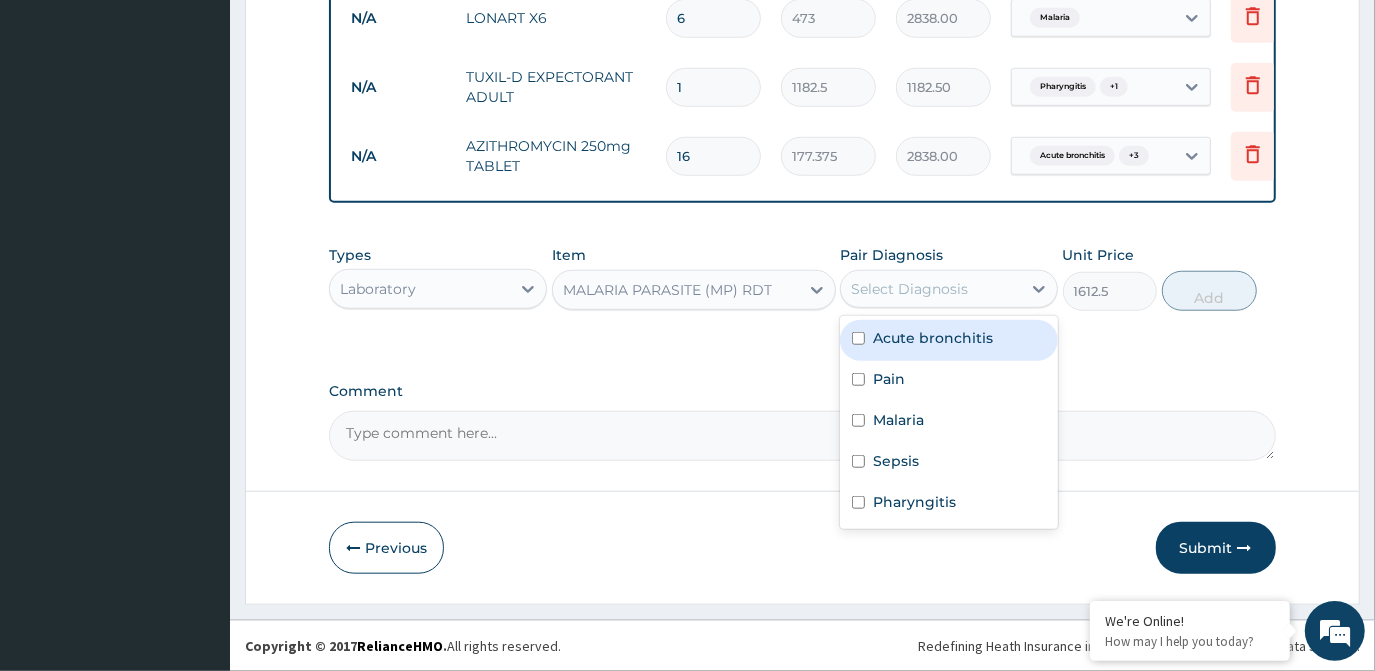 click on "Select Diagnosis" at bounding box center [931, 289] 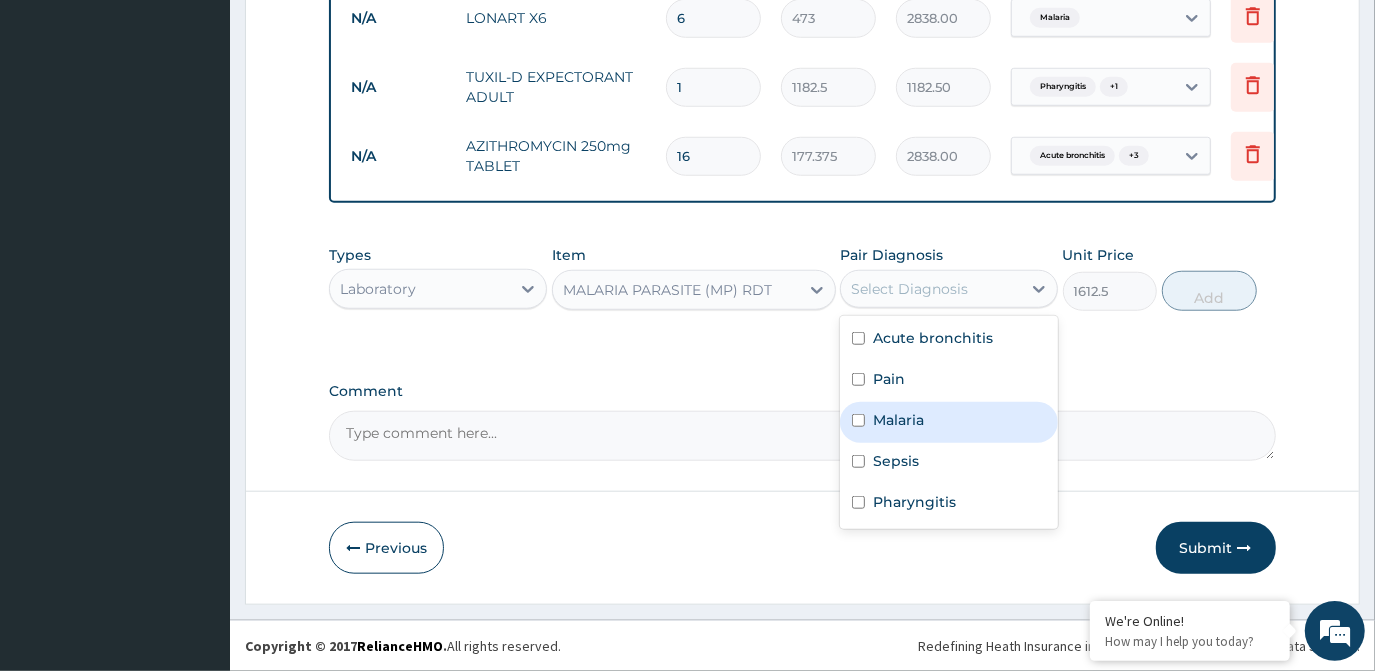 click on "Malaria" at bounding box center [898, 420] 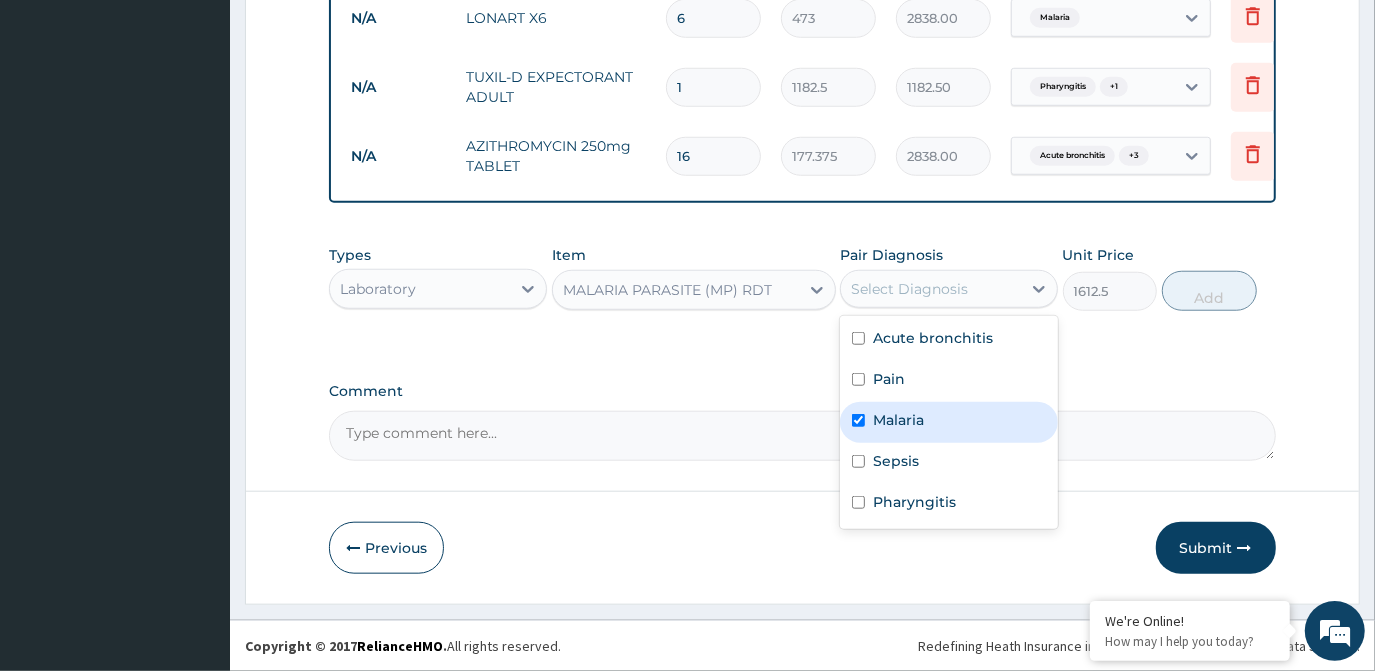 checkbox on "true" 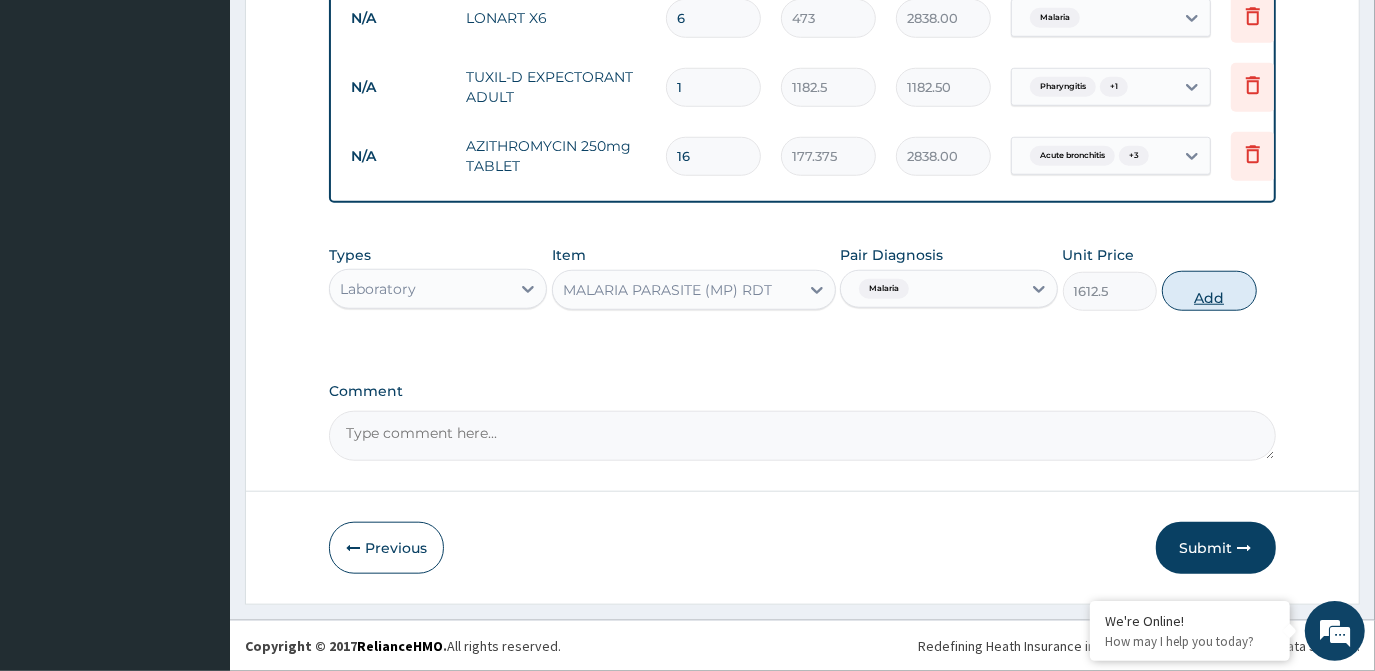 click on "Add" at bounding box center [1209, 291] 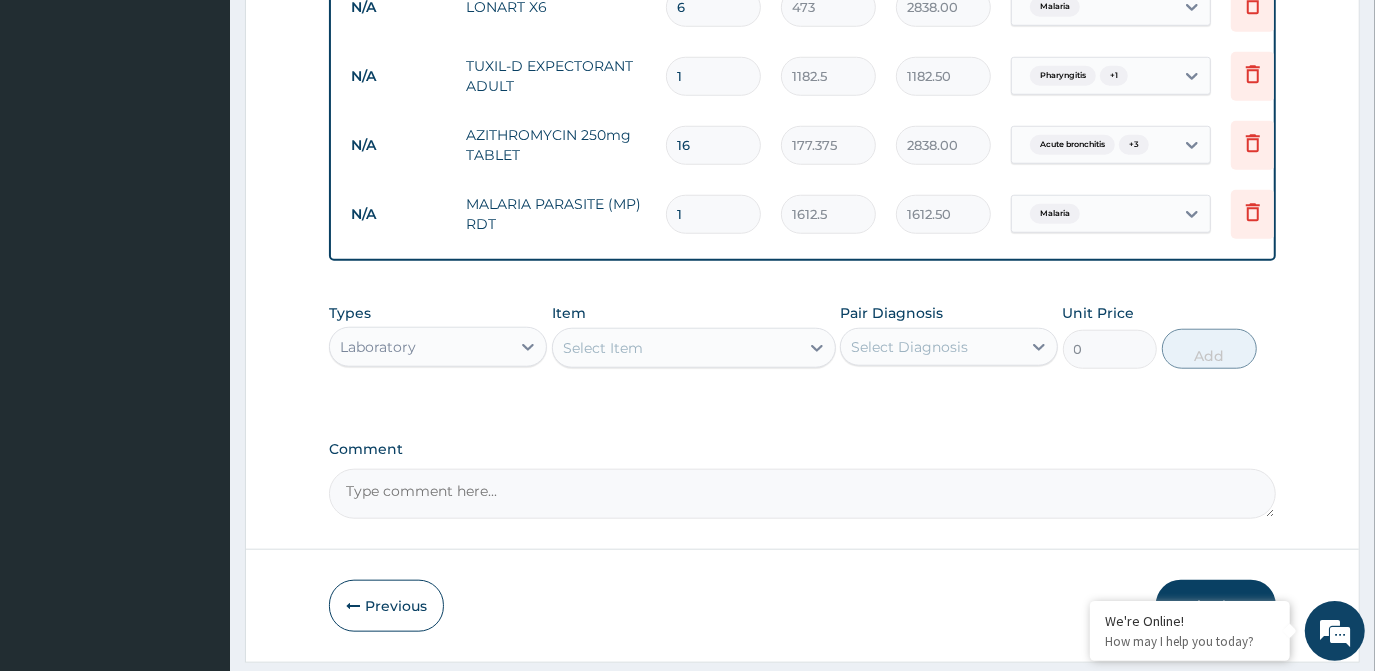 click on "Select Item" at bounding box center (676, 348) 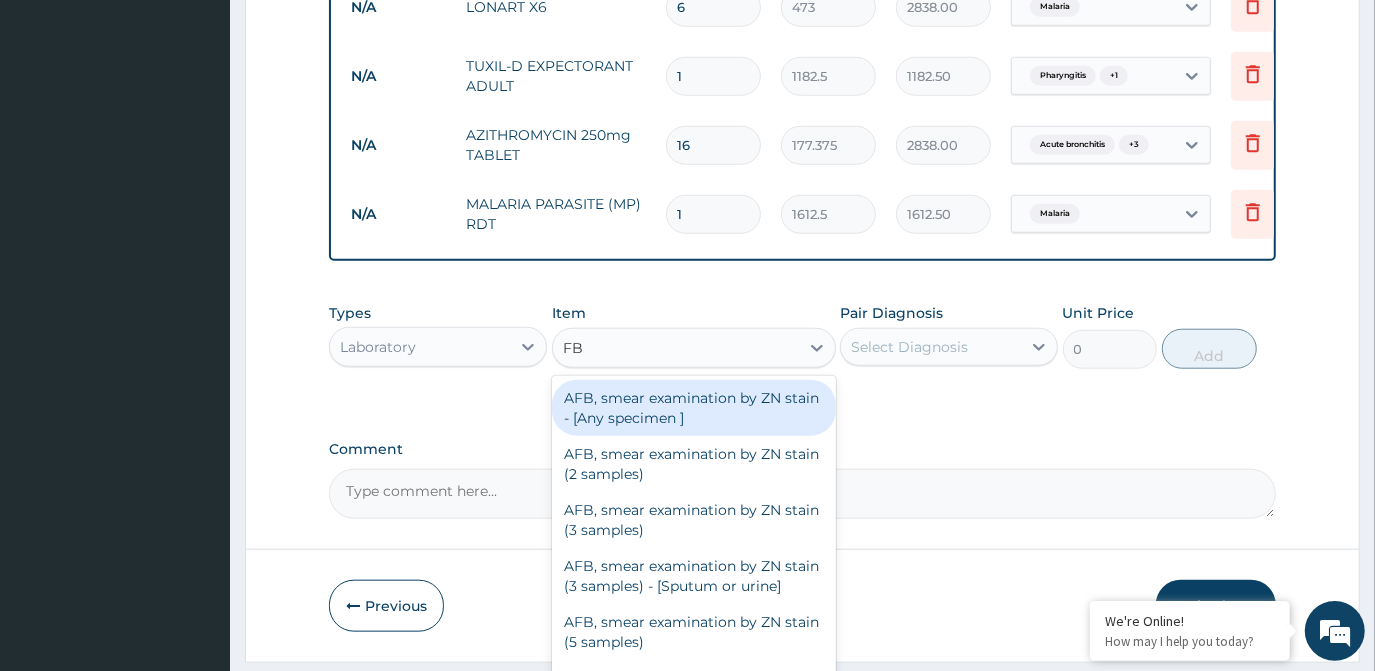 type on "FBC" 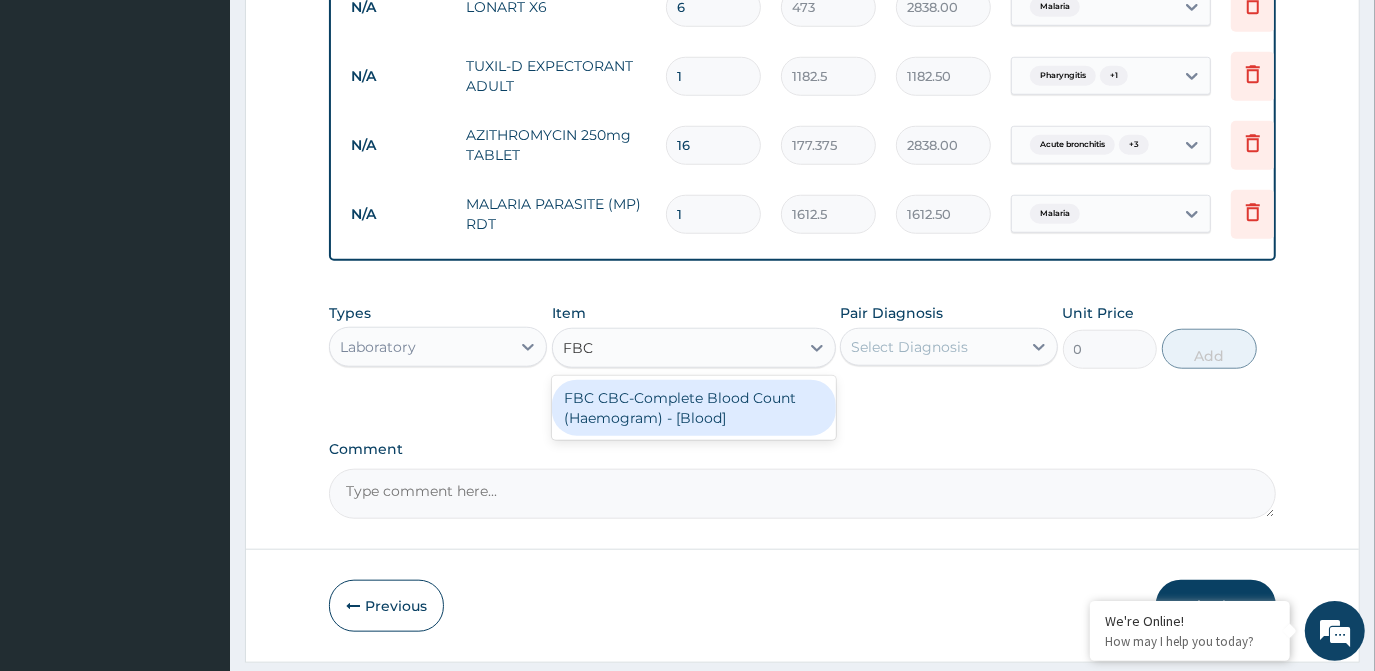 click on "FBC CBC-Complete Blood Count (Haemogram) - [Blood]" at bounding box center (694, 408) 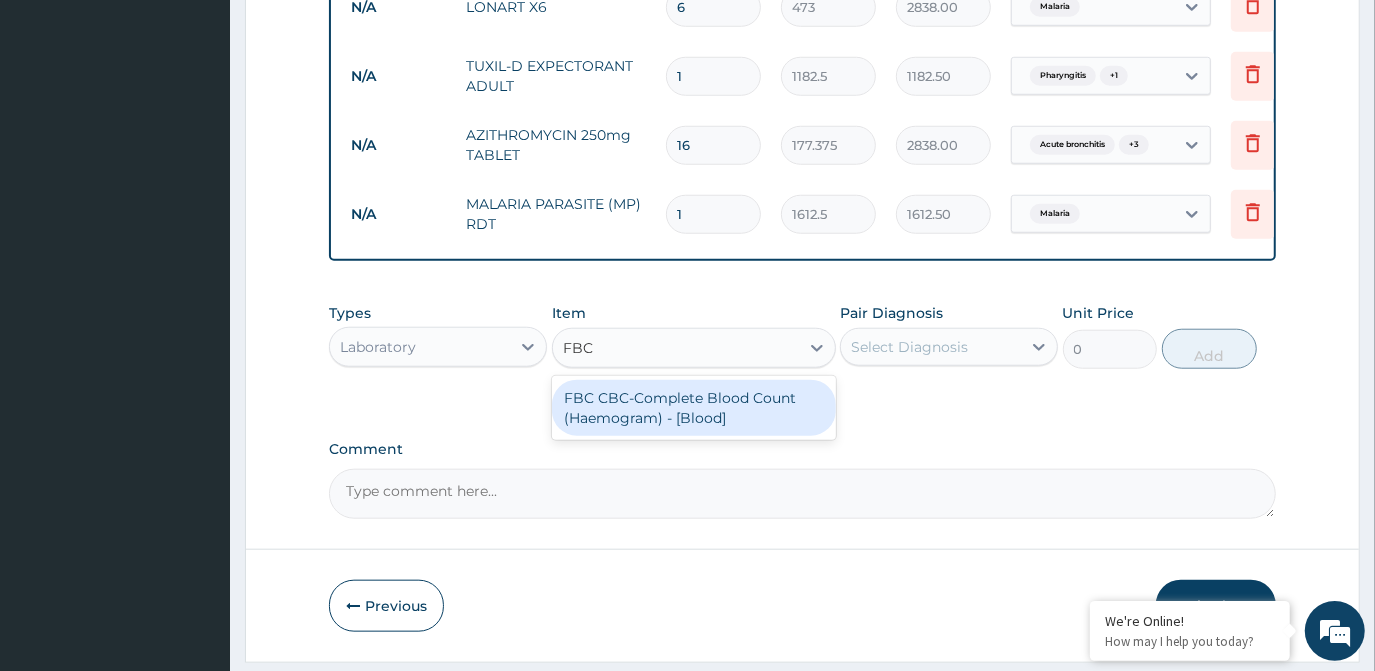 type 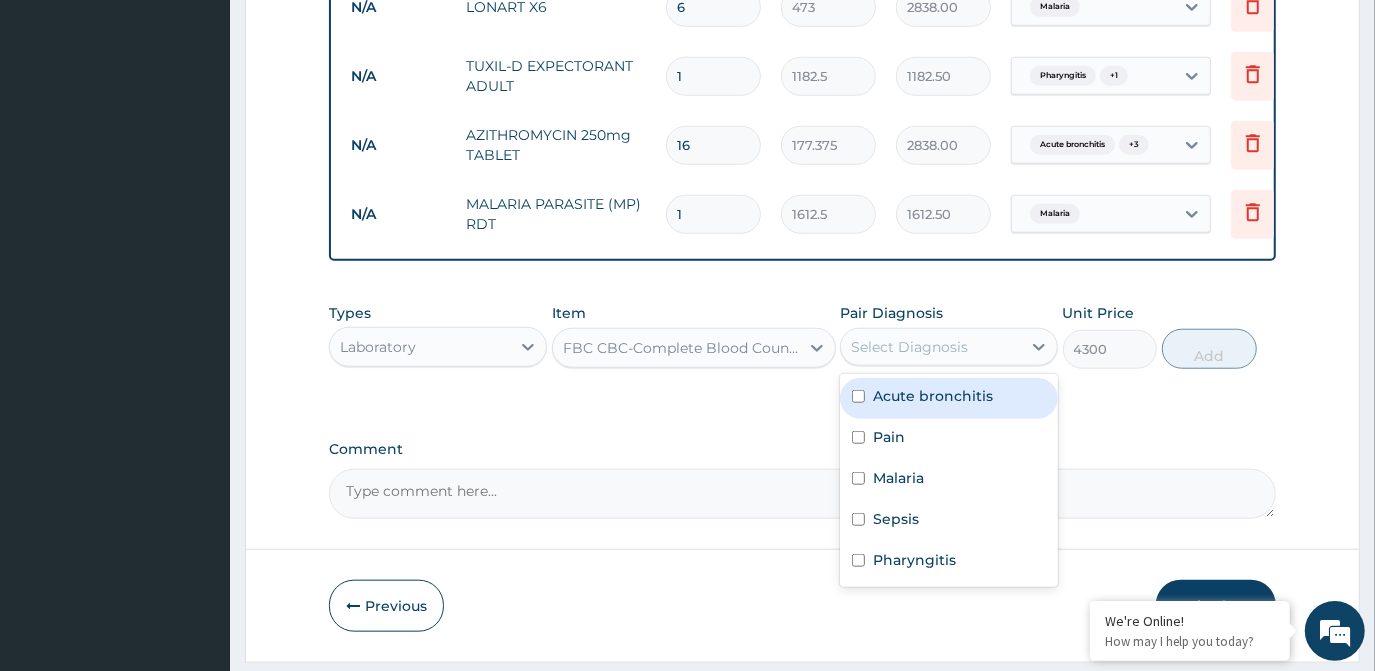 click on "Select Diagnosis" at bounding box center [909, 347] 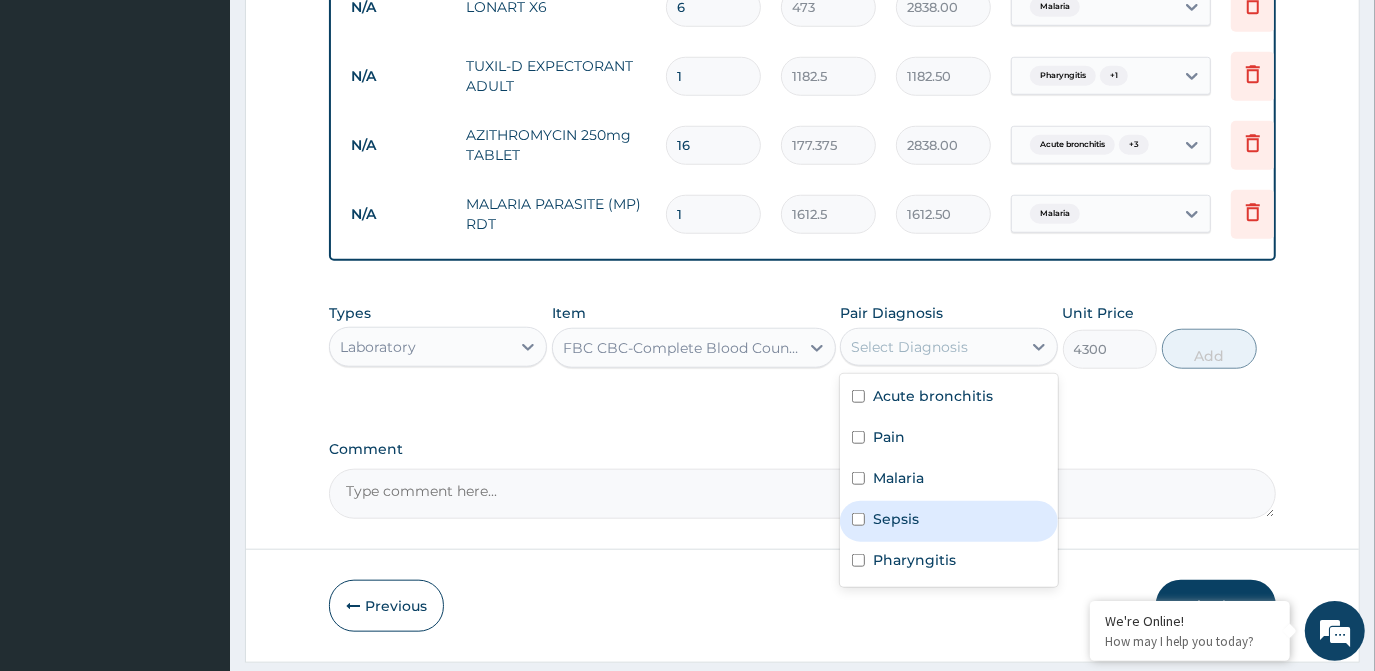 click on "Sepsis" at bounding box center (949, 521) 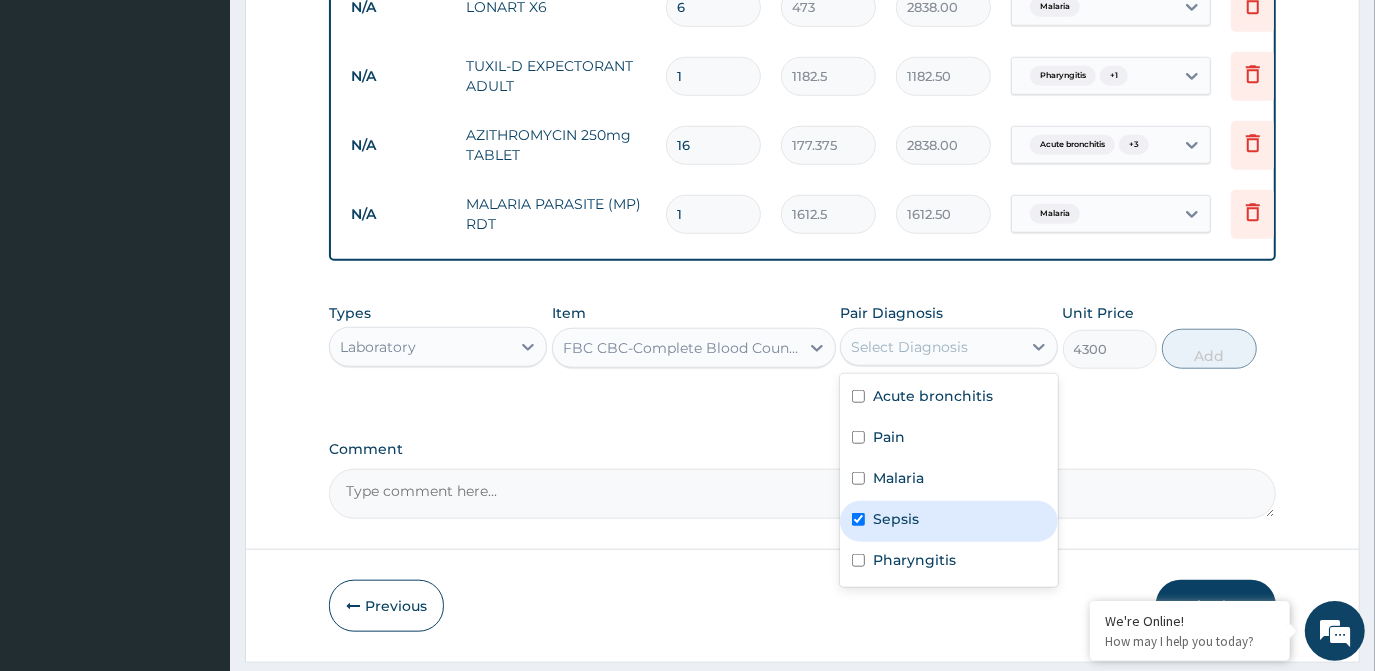 checkbox on "true" 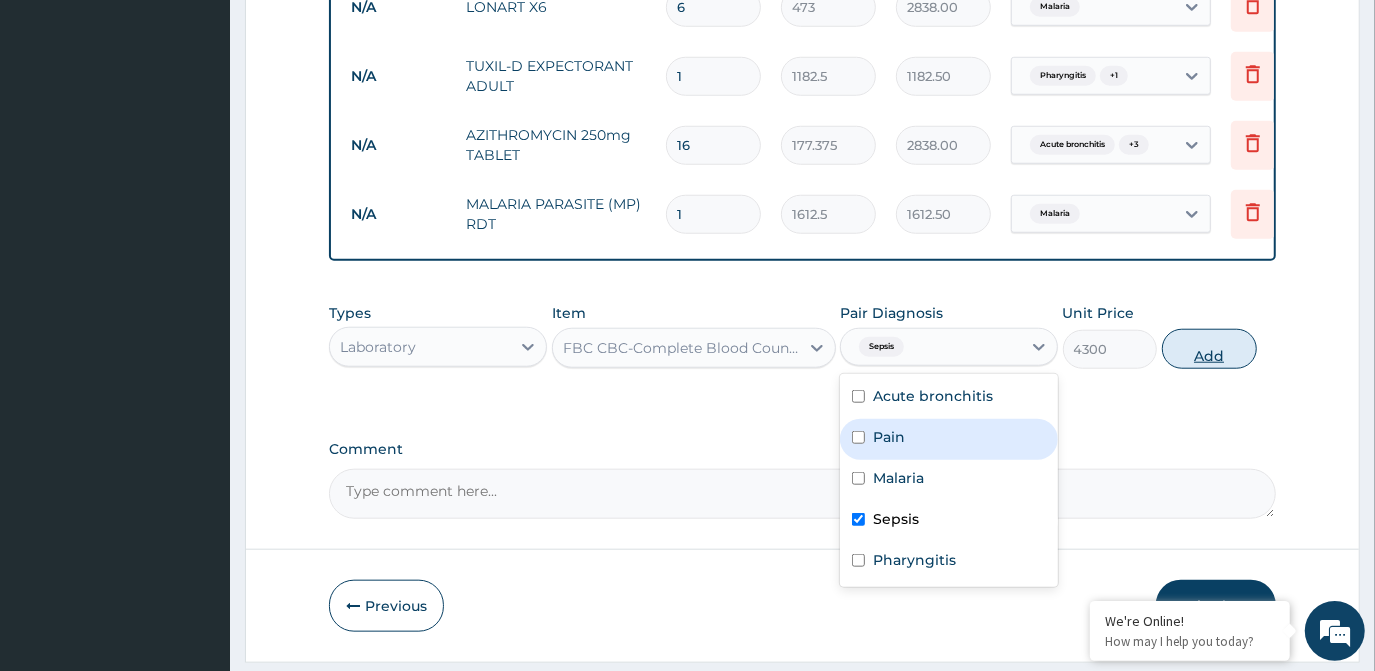 click on "Add" at bounding box center [1209, 349] 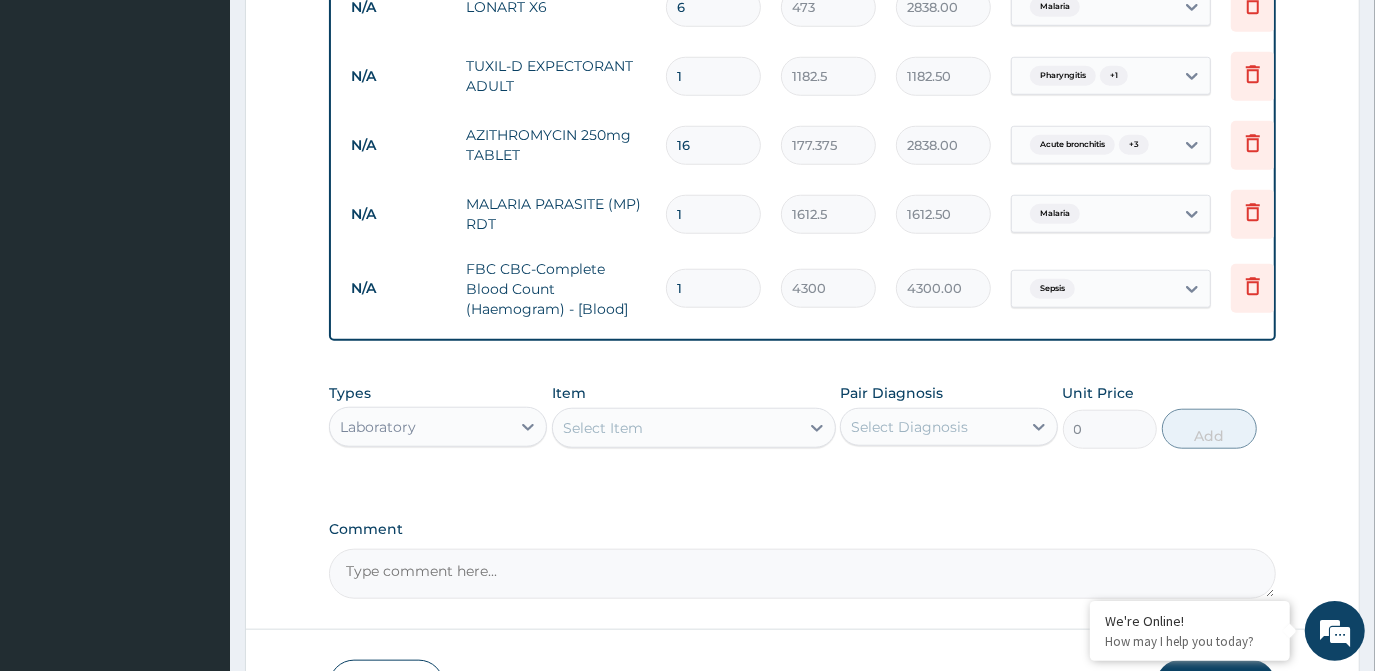 scroll, scrollTop: 1262, scrollLeft: 0, axis: vertical 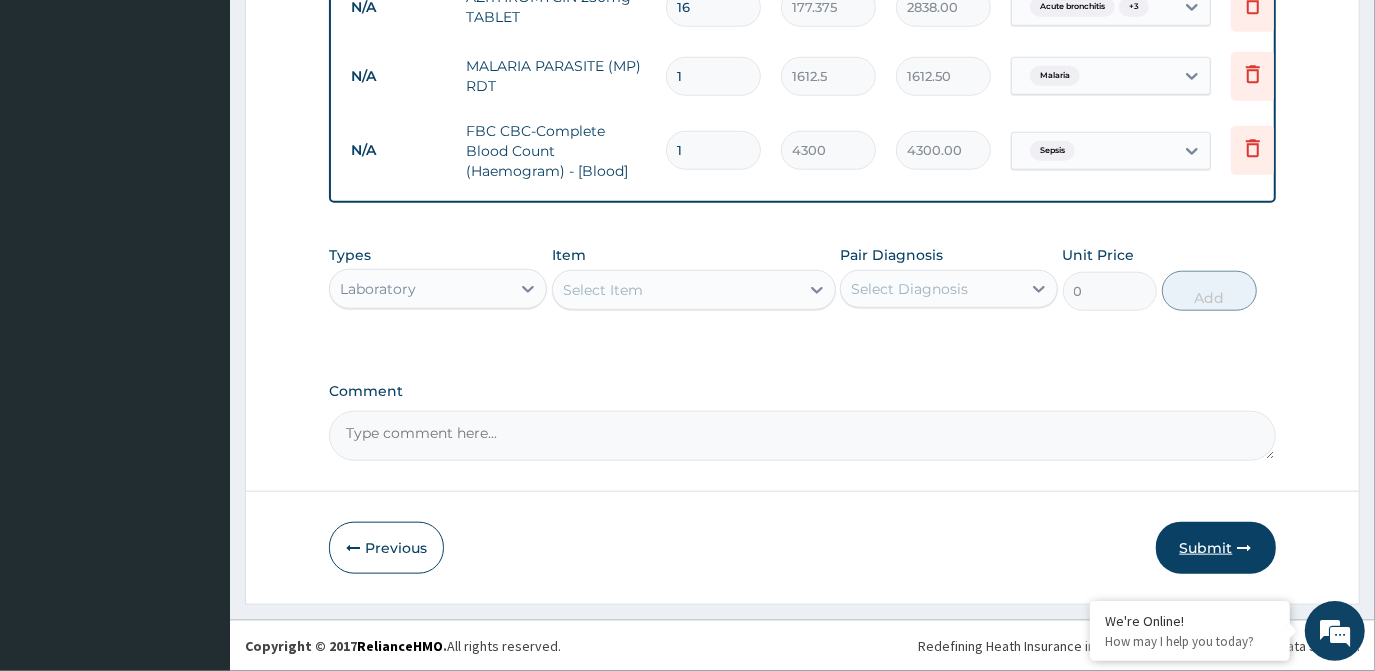 click on "Submit" at bounding box center (1216, 548) 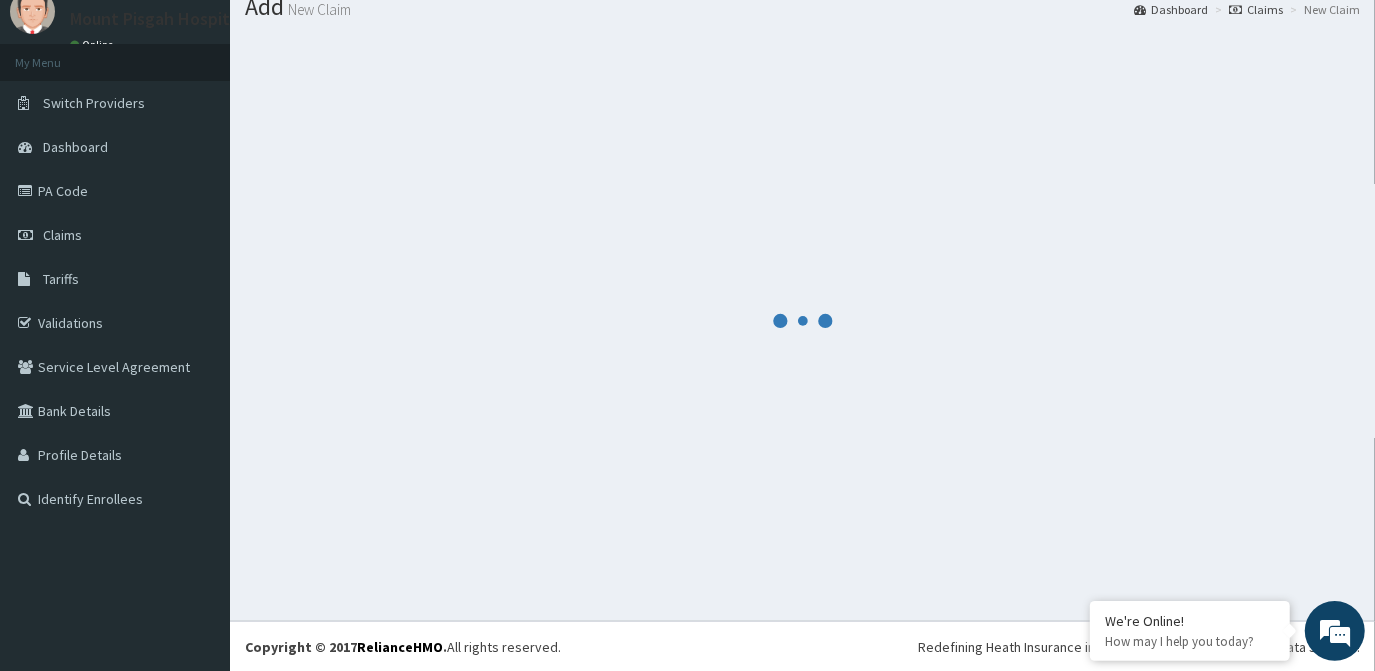 scroll, scrollTop: 1262, scrollLeft: 0, axis: vertical 